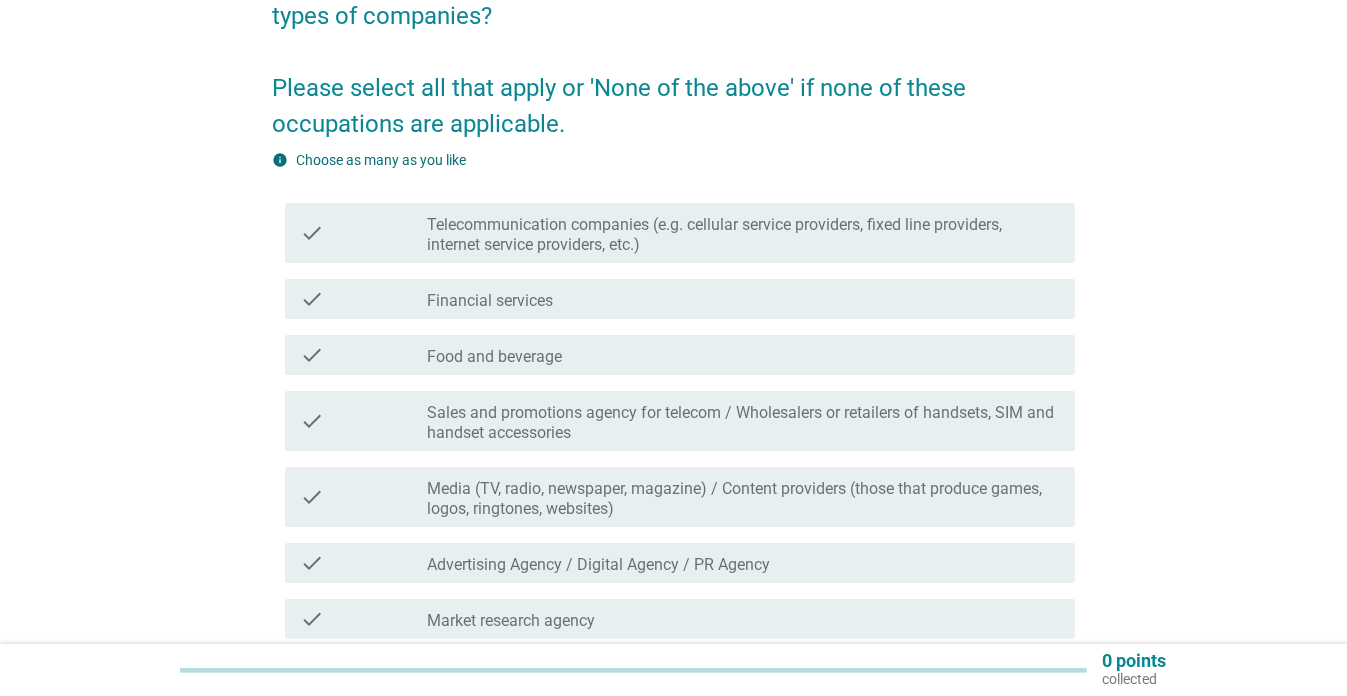 scroll, scrollTop: 452, scrollLeft: 0, axis: vertical 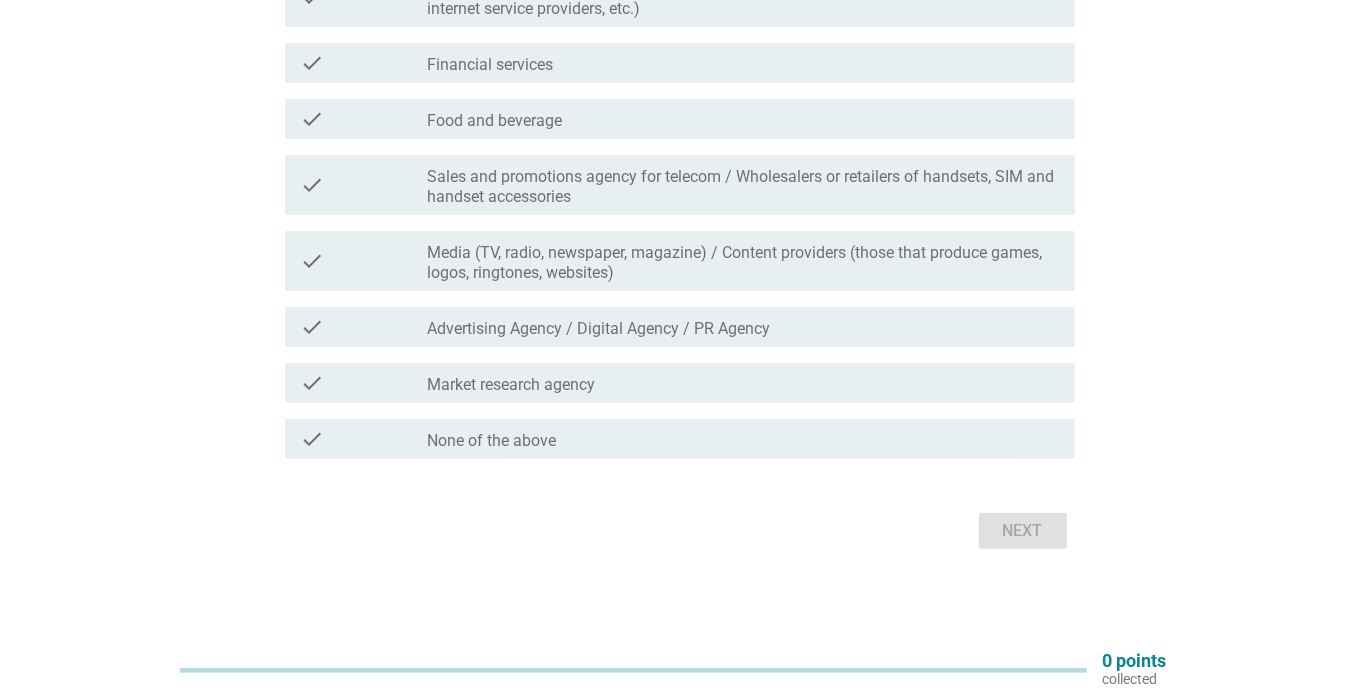 click on "check_box_outline_blank None of the above" at bounding box center [743, 439] 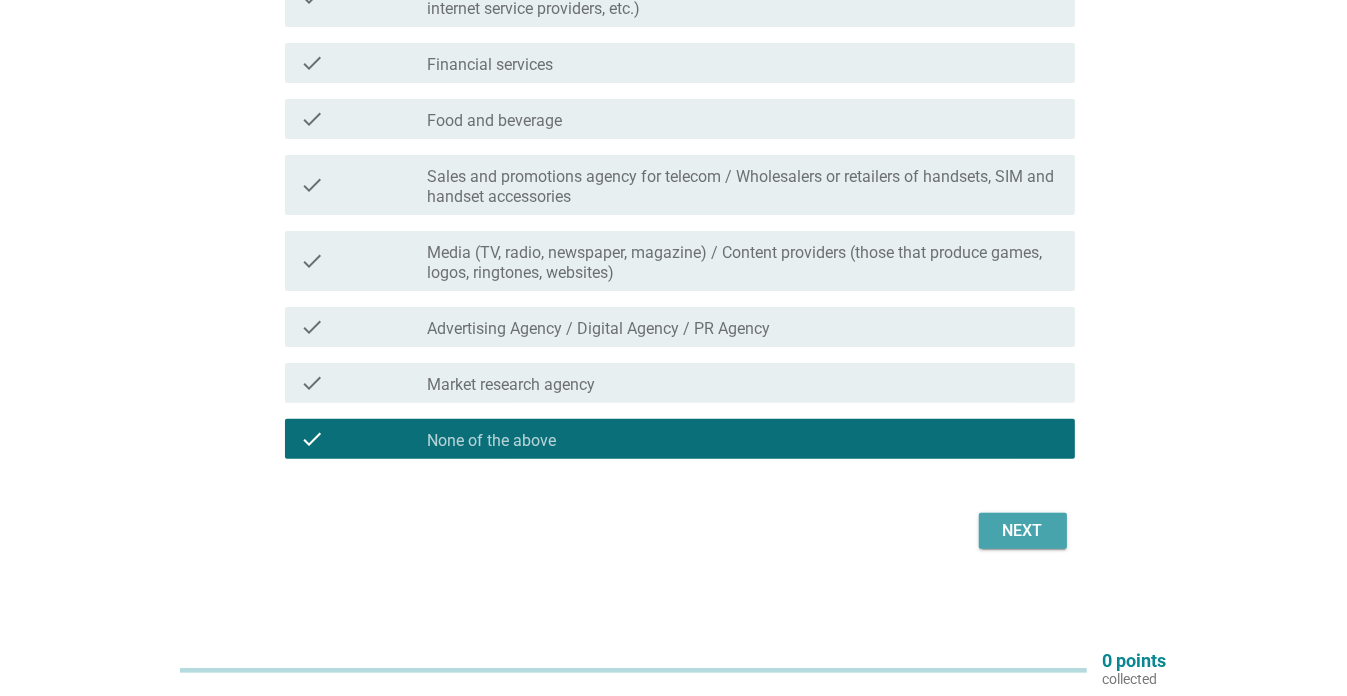 click on "Next" at bounding box center [1023, 531] 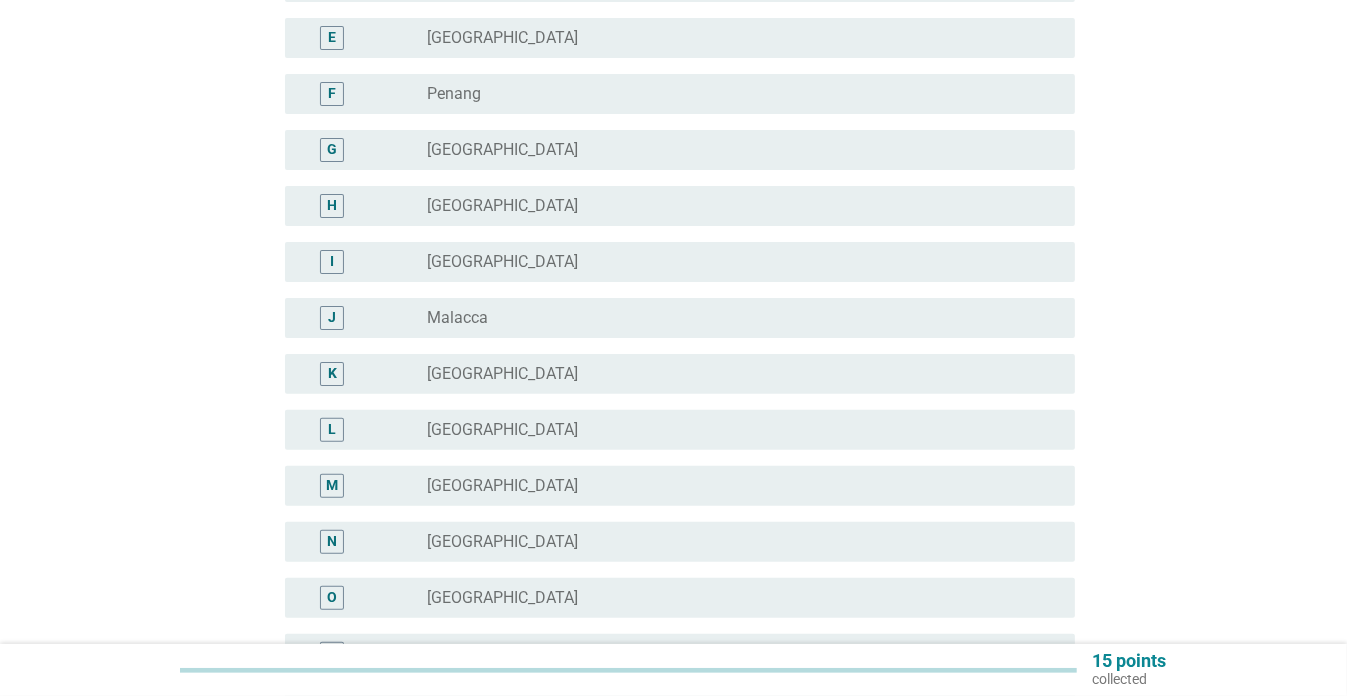 scroll, scrollTop: 0, scrollLeft: 0, axis: both 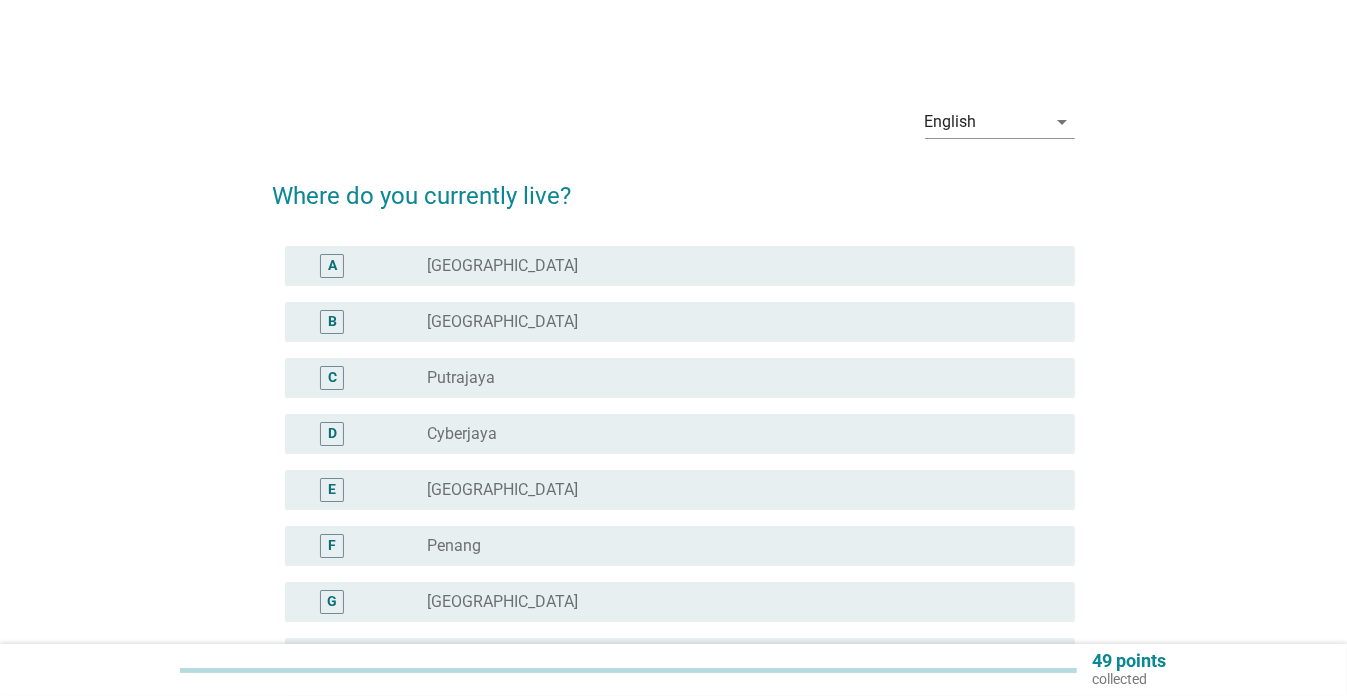 click on "B     radio_button_unchecked [GEOGRAPHIC_DATA]" at bounding box center [680, 322] 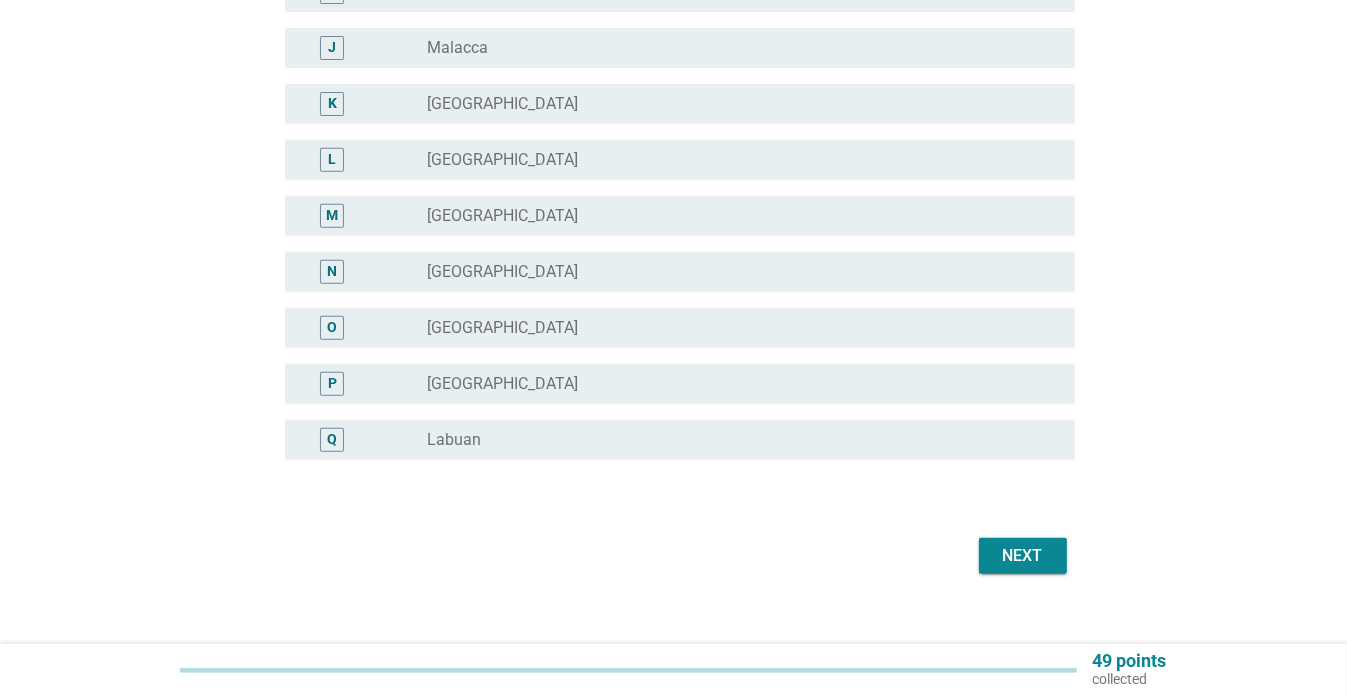 scroll, scrollTop: 728, scrollLeft: 0, axis: vertical 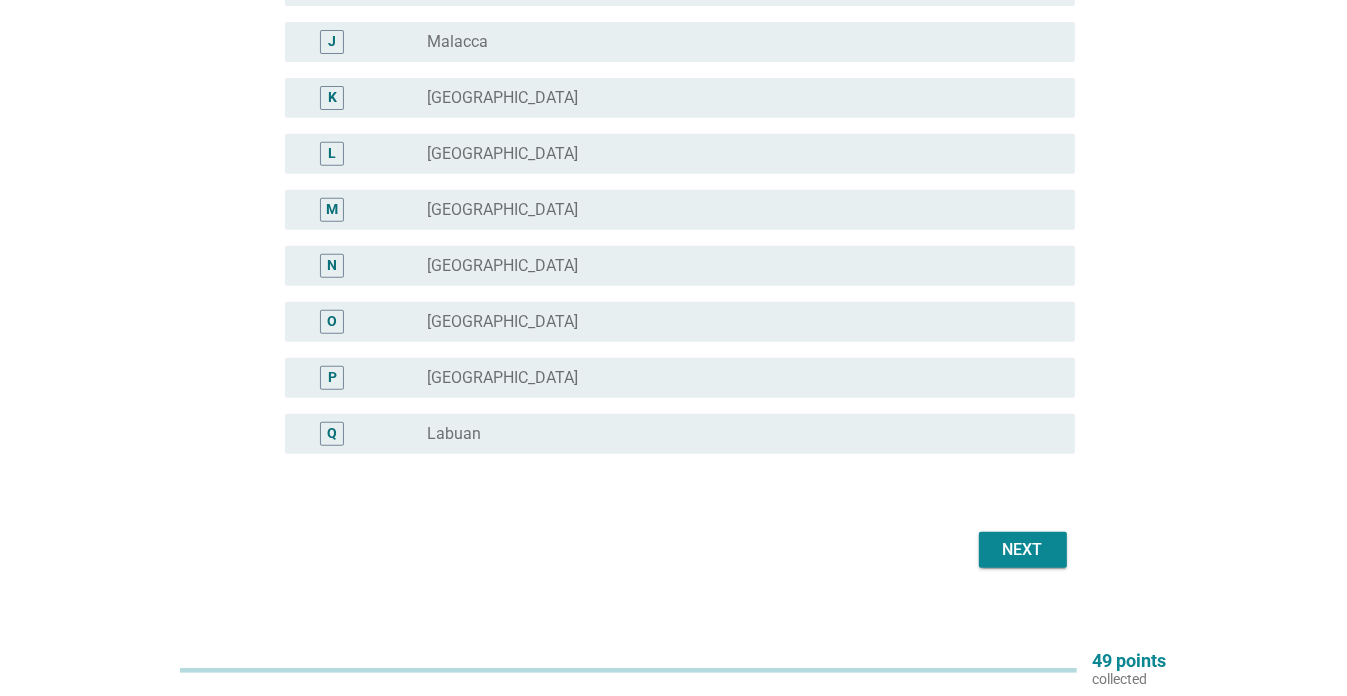 click on "Next" at bounding box center [1023, 550] 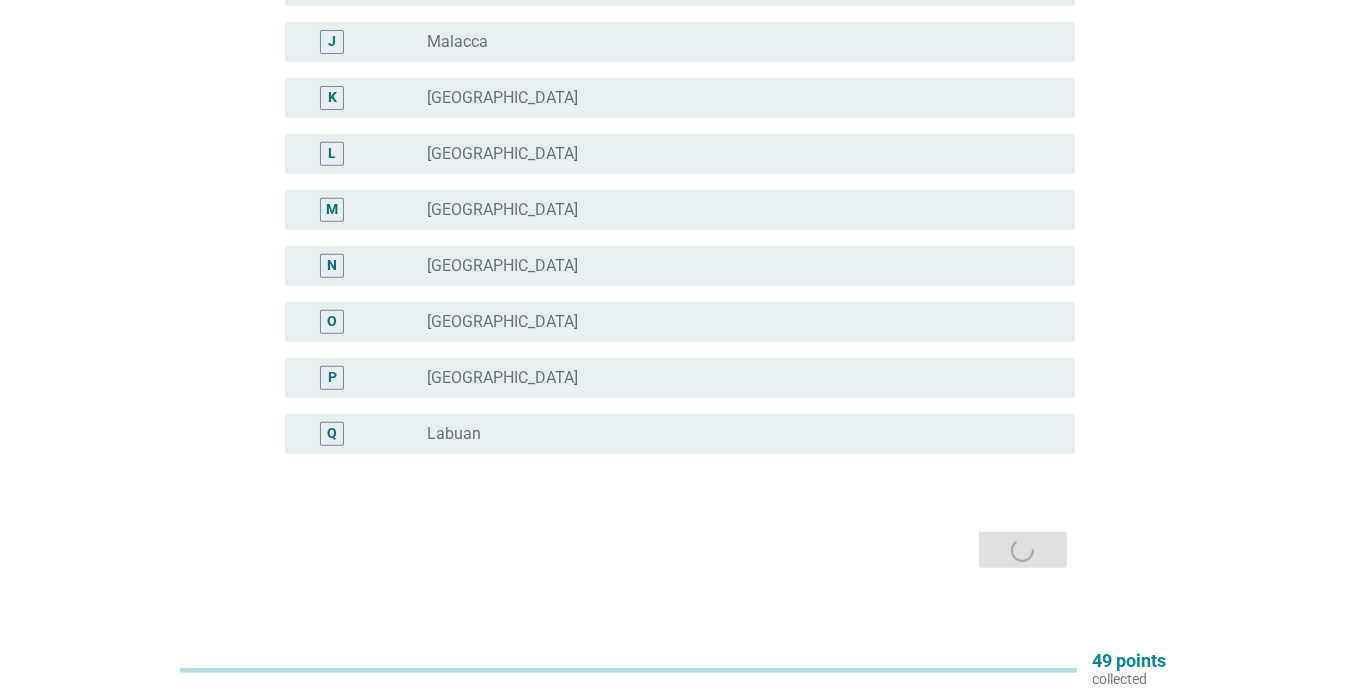 scroll, scrollTop: 0, scrollLeft: 0, axis: both 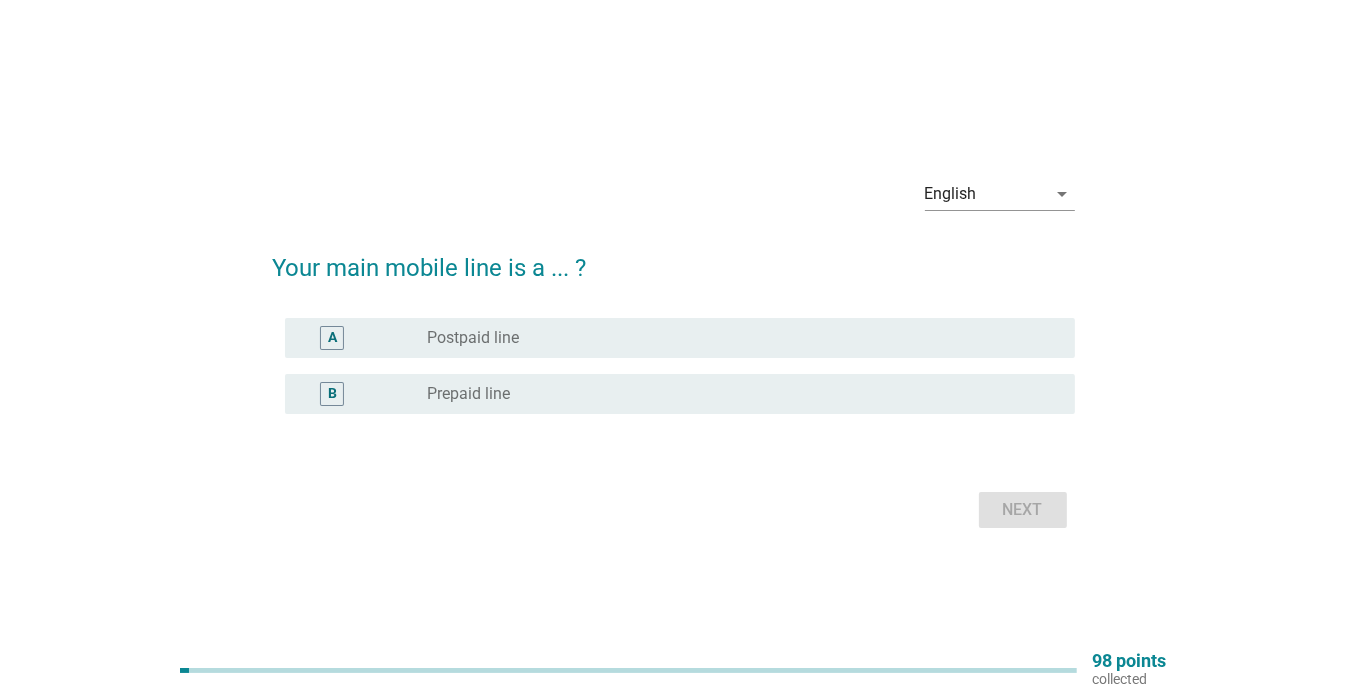 click on "Postpaid line" at bounding box center (473, 338) 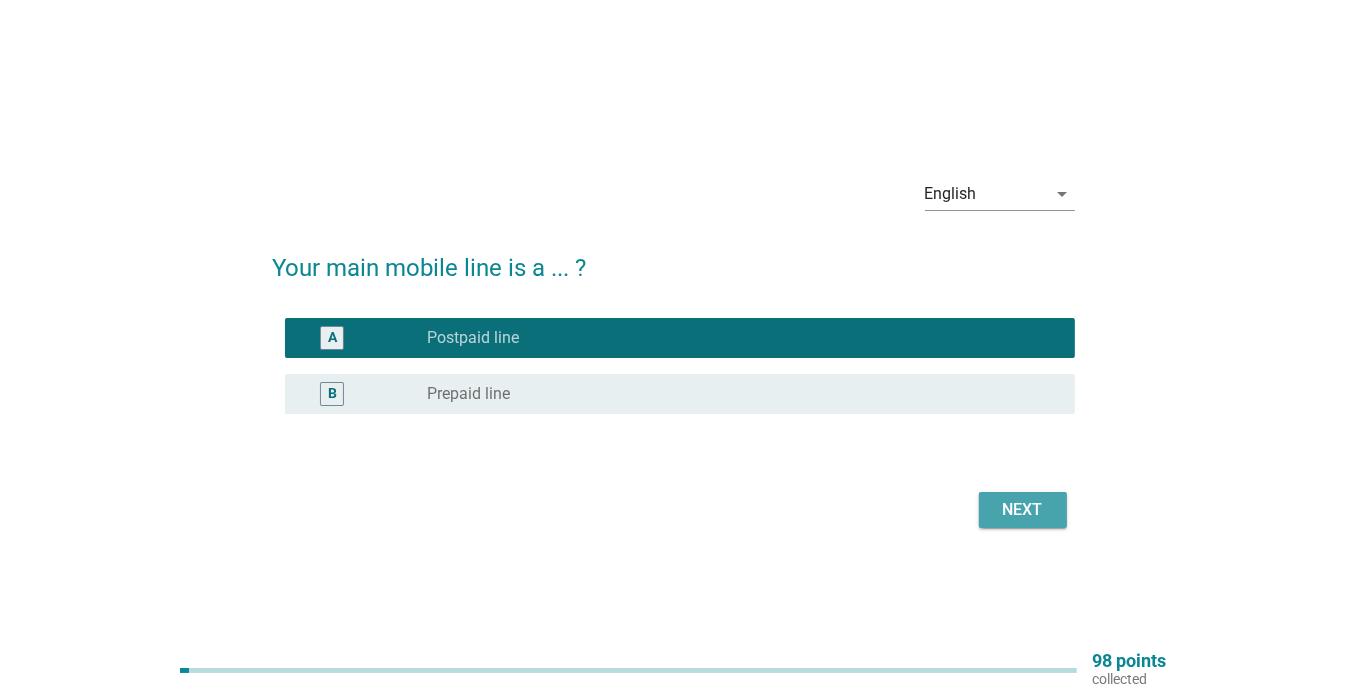 click on "Next" at bounding box center (1023, 510) 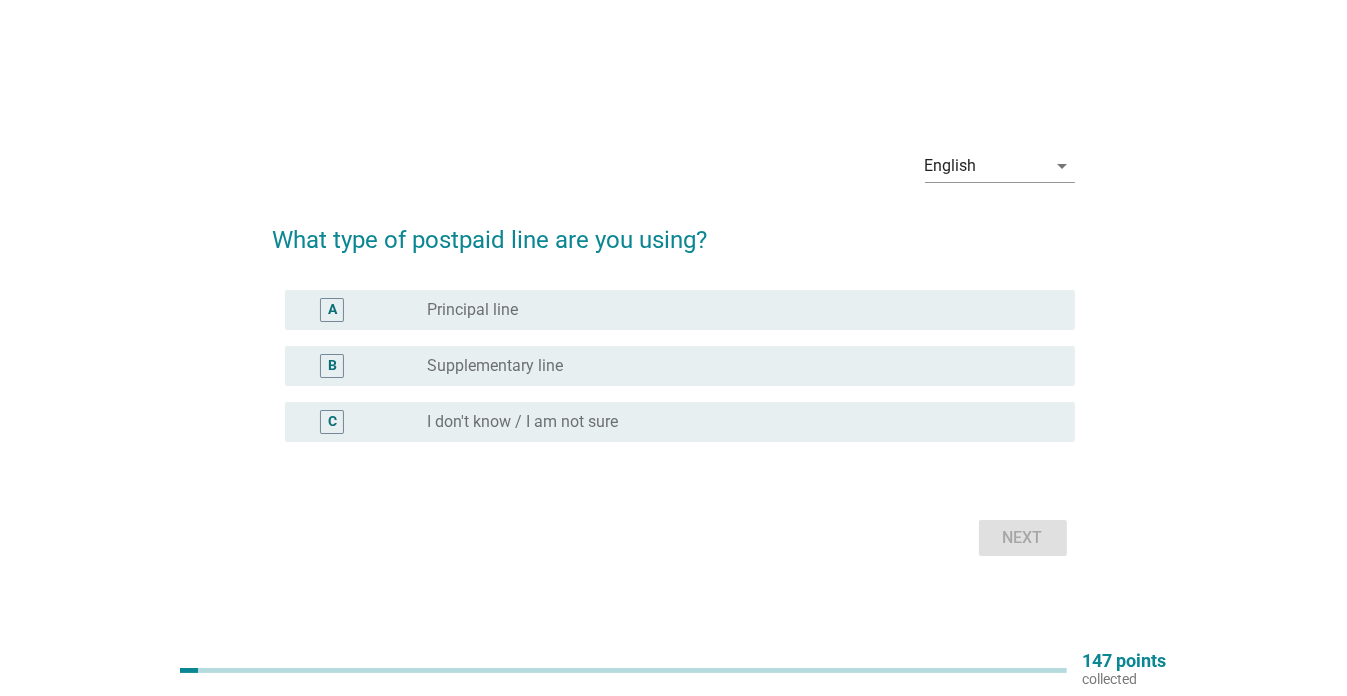 click on "Principal line" at bounding box center (472, 310) 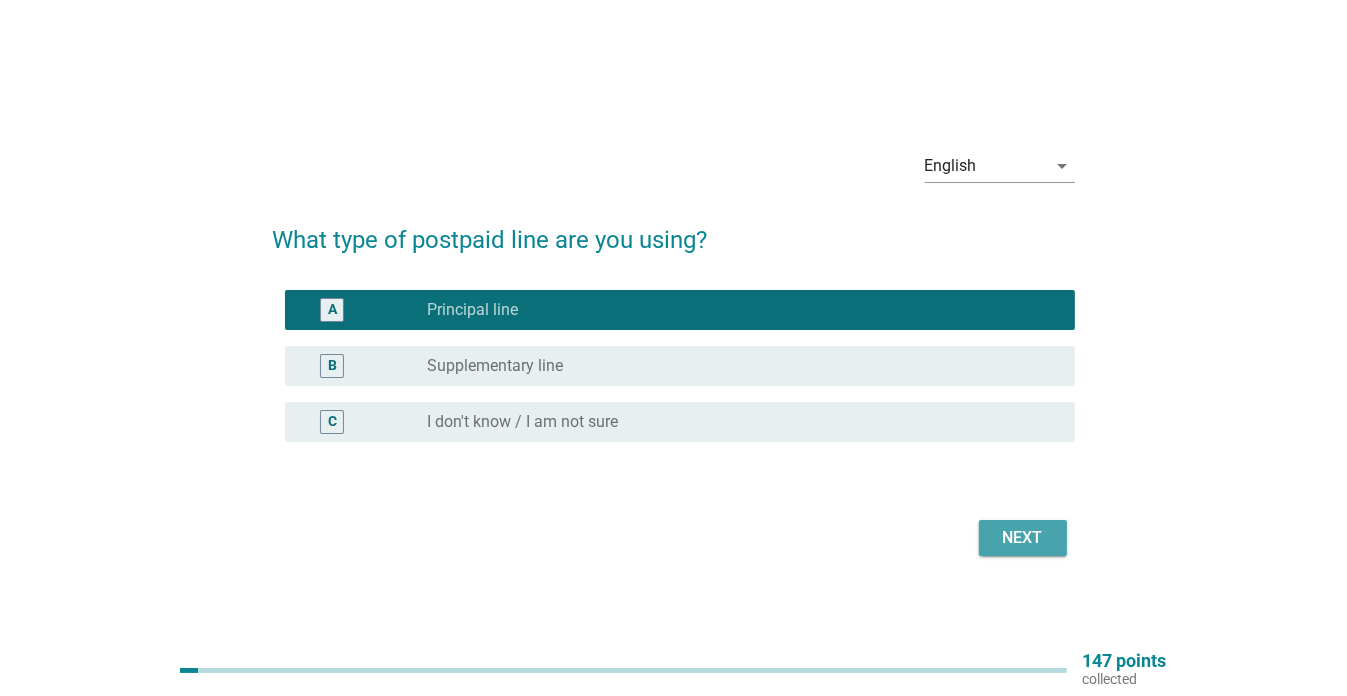 click on "Next" at bounding box center [1023, 538] 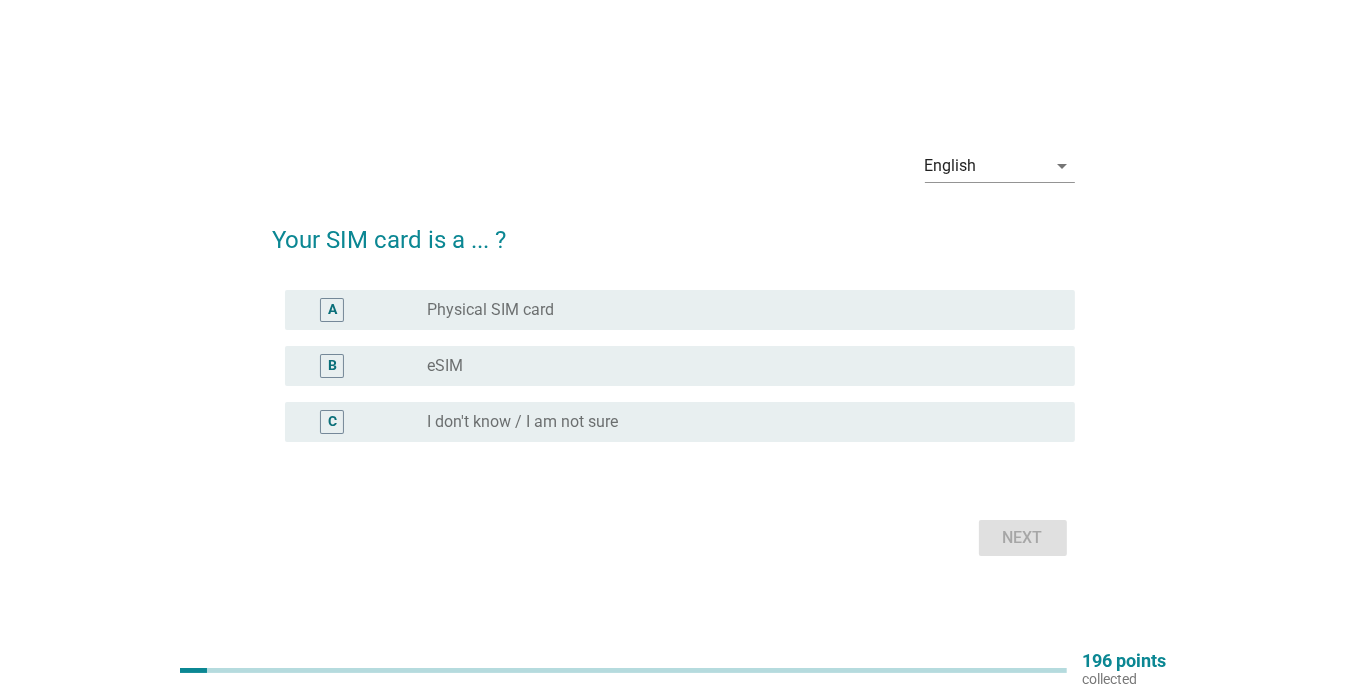 click on "radio_button_unchecked eSIM" at bounding box center (735, 366) 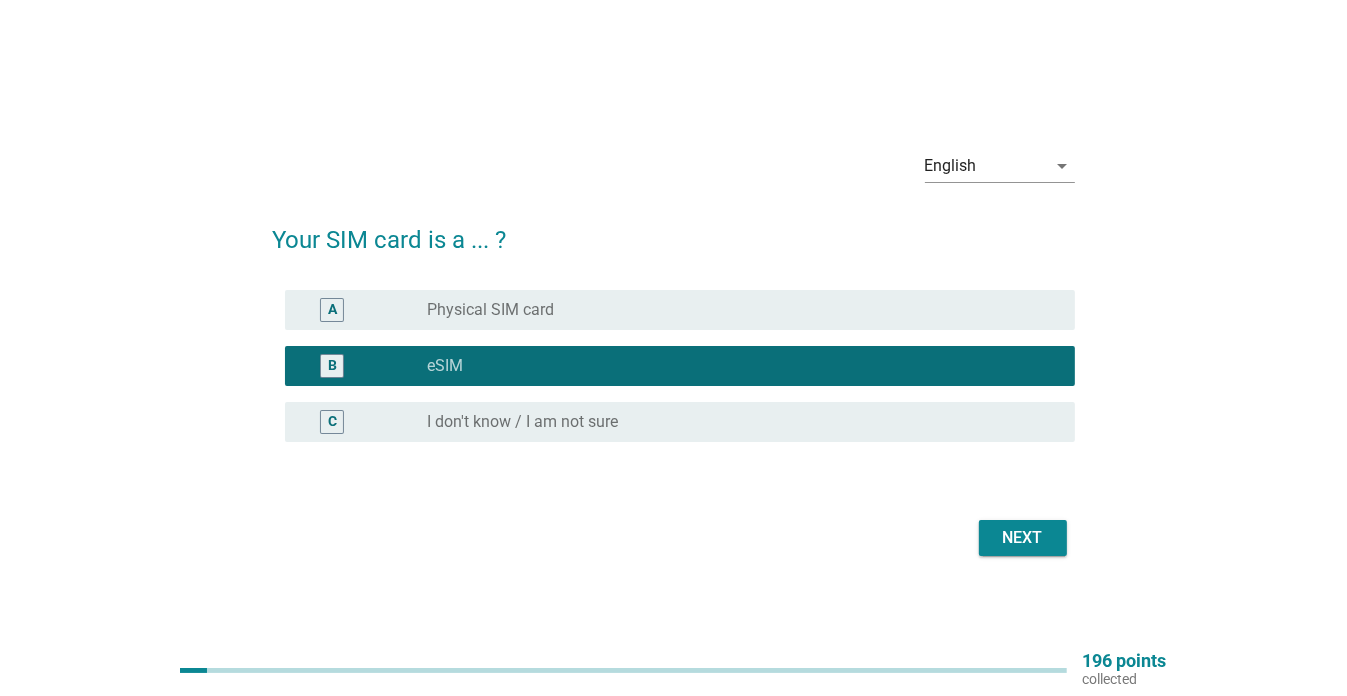 click on "Physical SIM card" at bounding box center [490, 310] 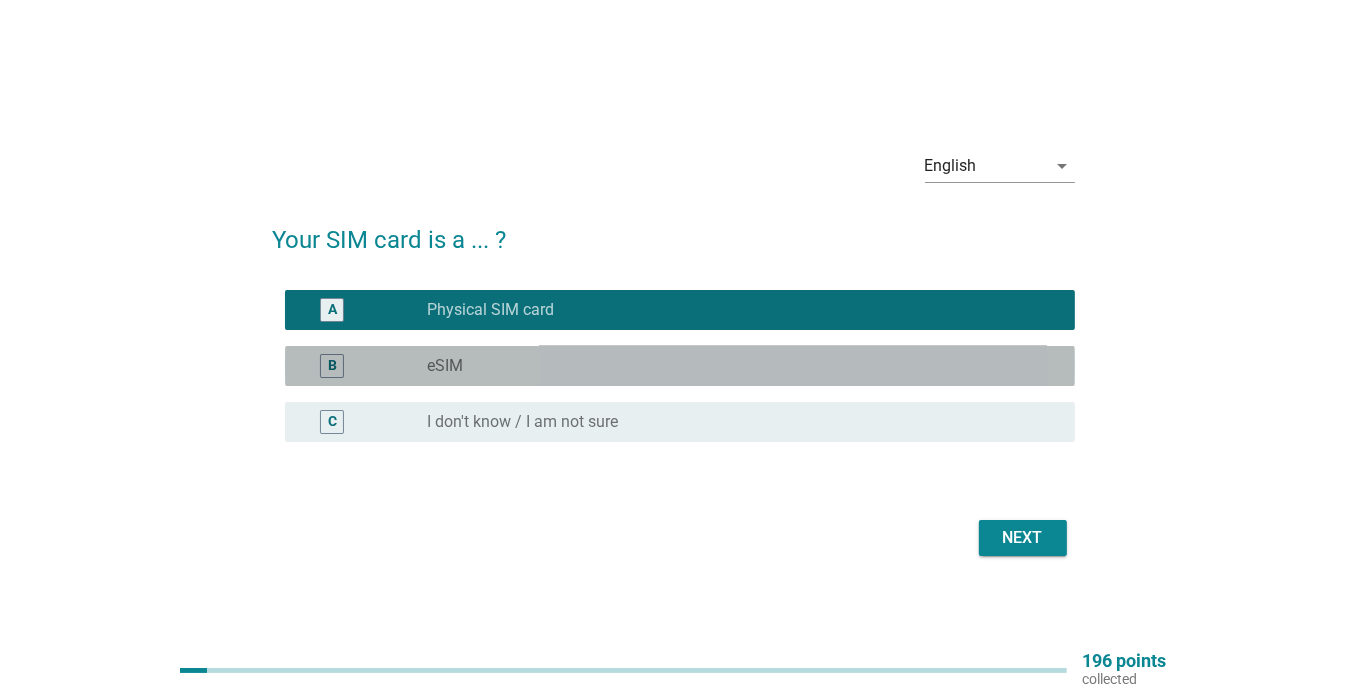 click on "radio_button_unchecked eSIM" at bounding box center [735, 366] 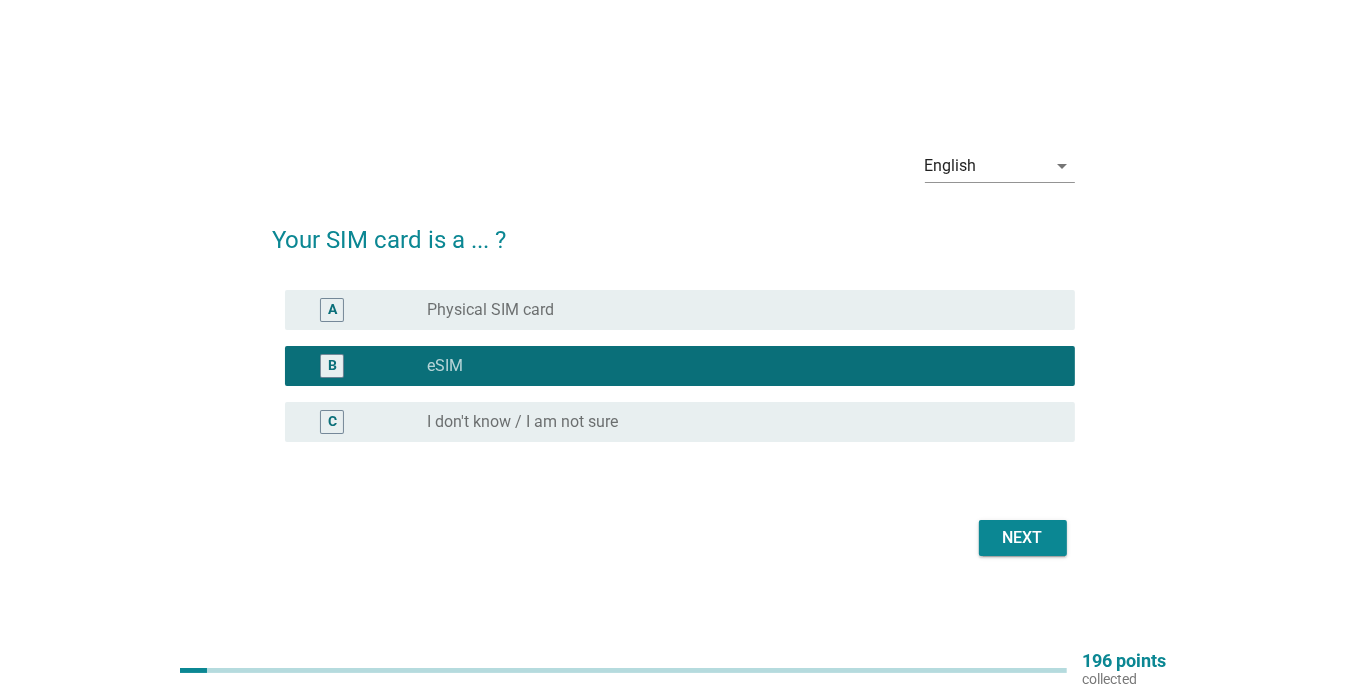 click on "radio_button_unchecked Physical SIM card" at bounding box center (743, 310) 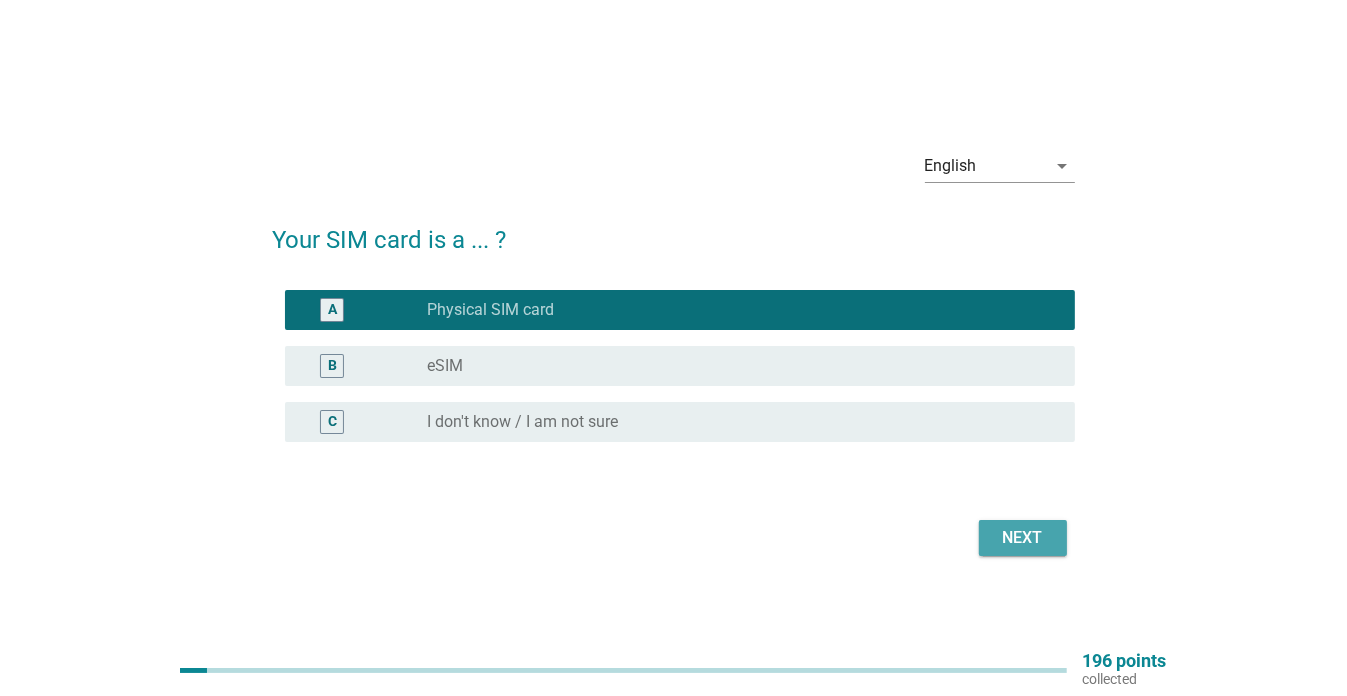 click on "Next" at bounding box center [1023, 538] 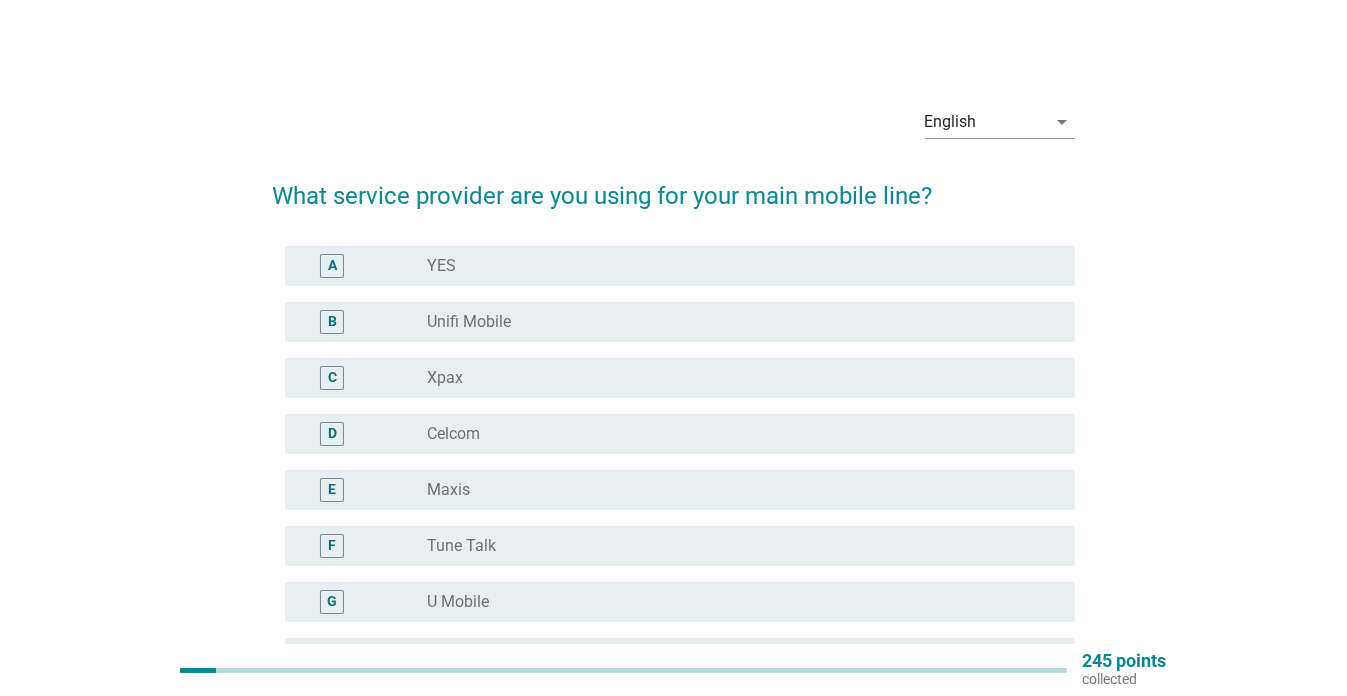 click on "radio_button_unchecked Celcom" at bounding box center (735, 434) 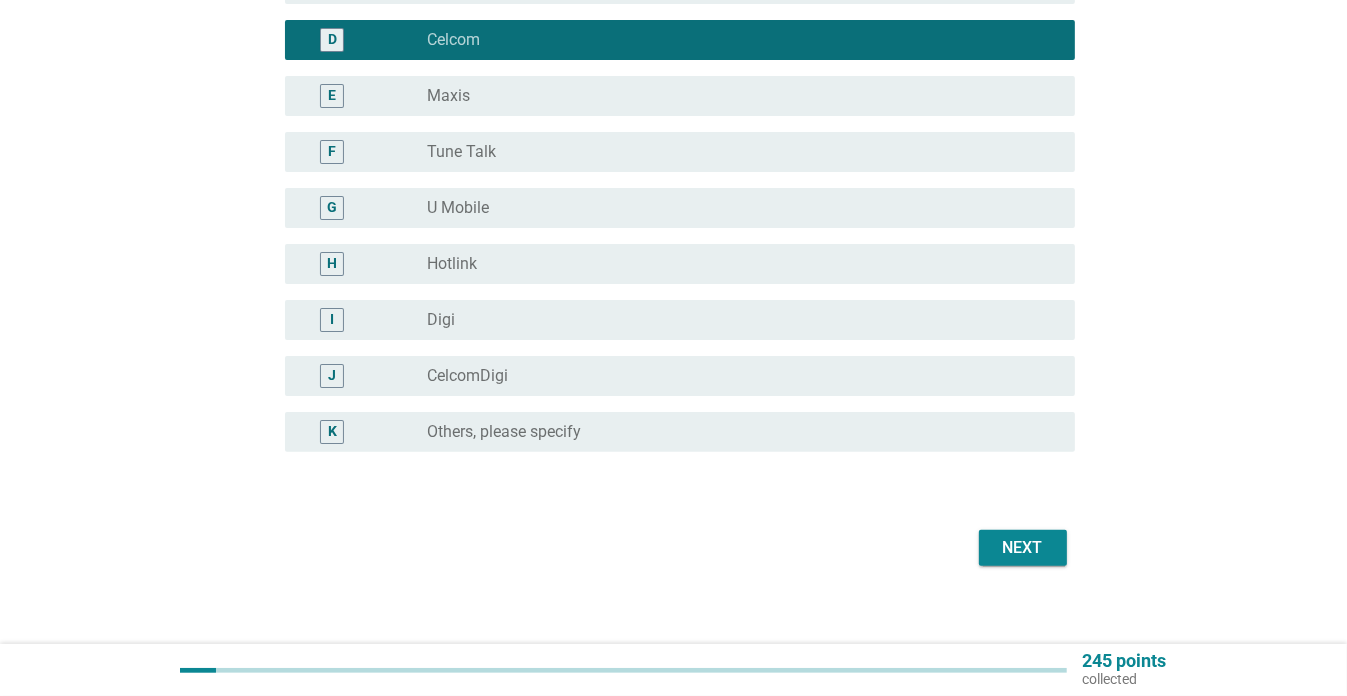 scroll, scrollTop: 396, scrollLeft: 0, axis: vertical 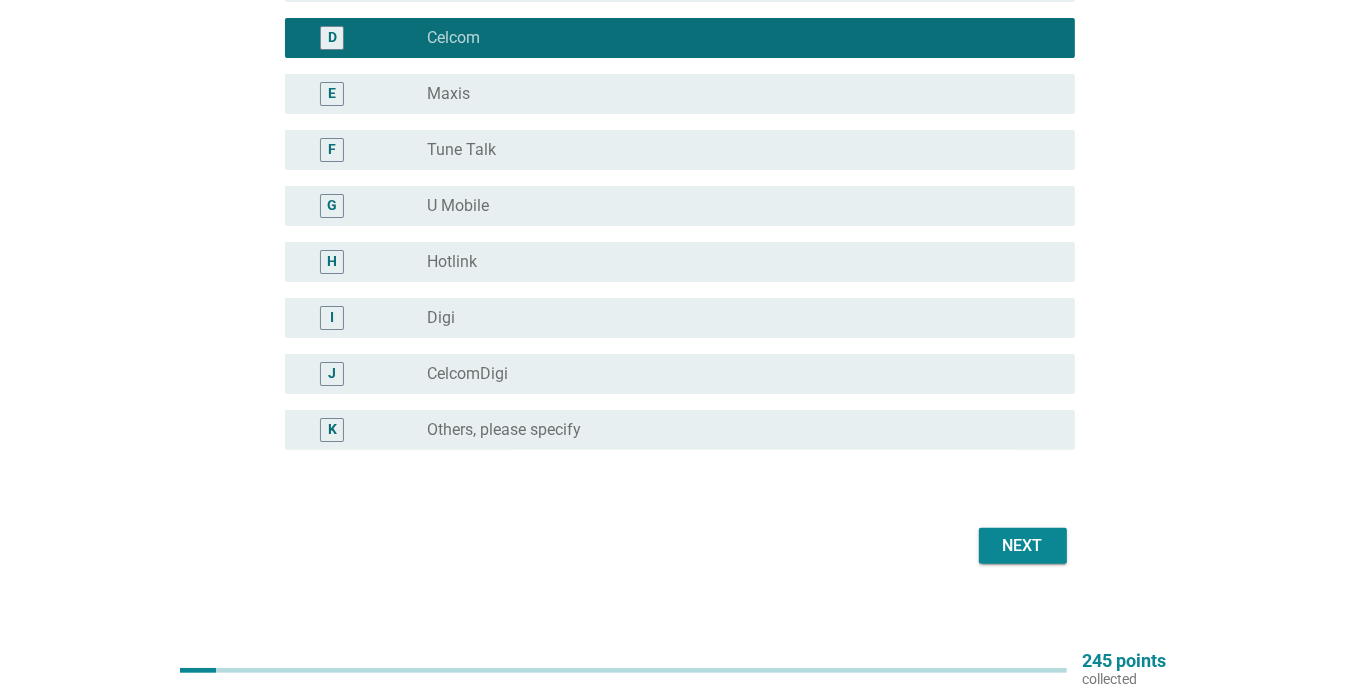 click on "Next" at bounding box center [1023, 546] 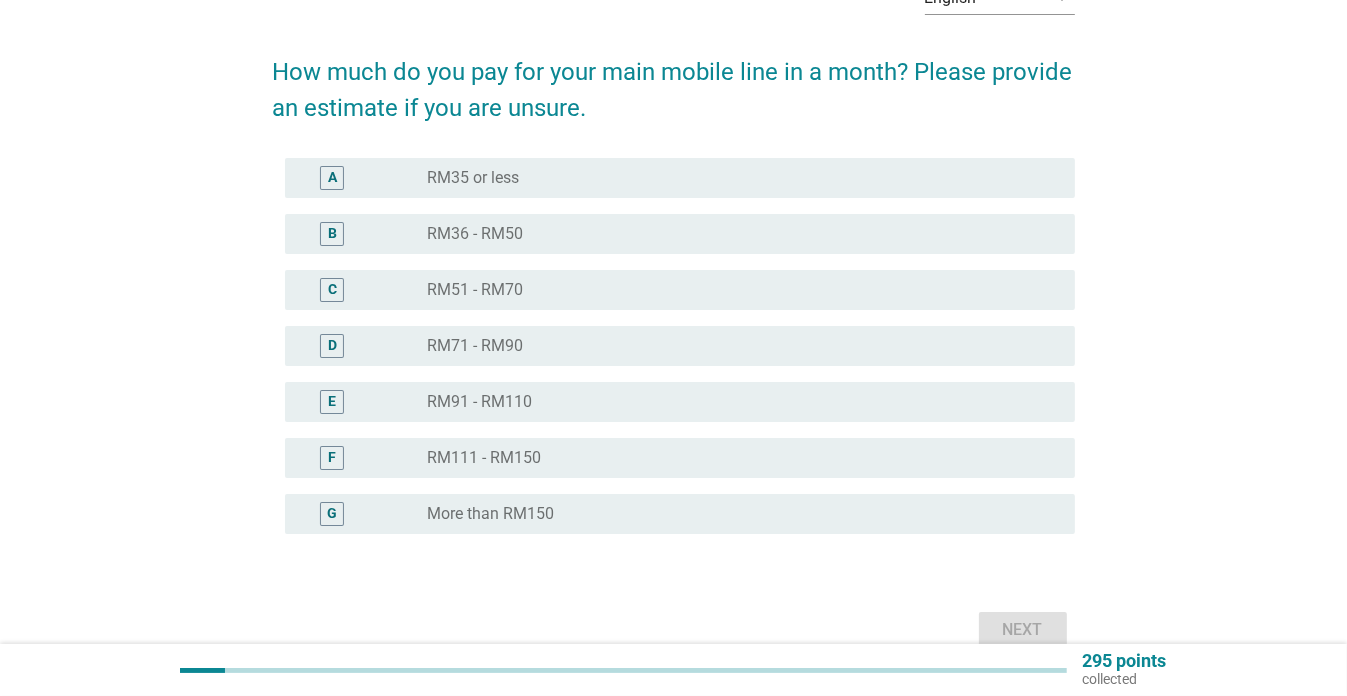 scroll, scrollTop: 134, scrollLeft: 0, axis: vertical 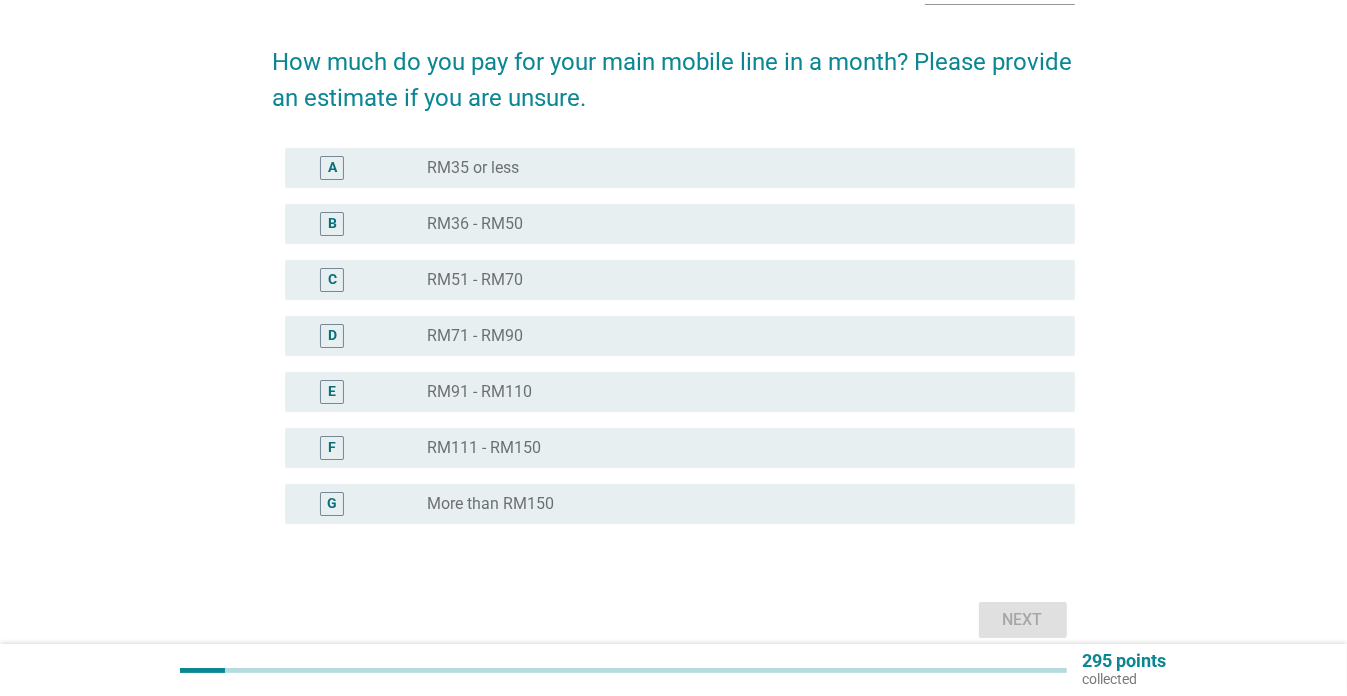 click on "RM111 - RM150" at bounding box center (484, 448) 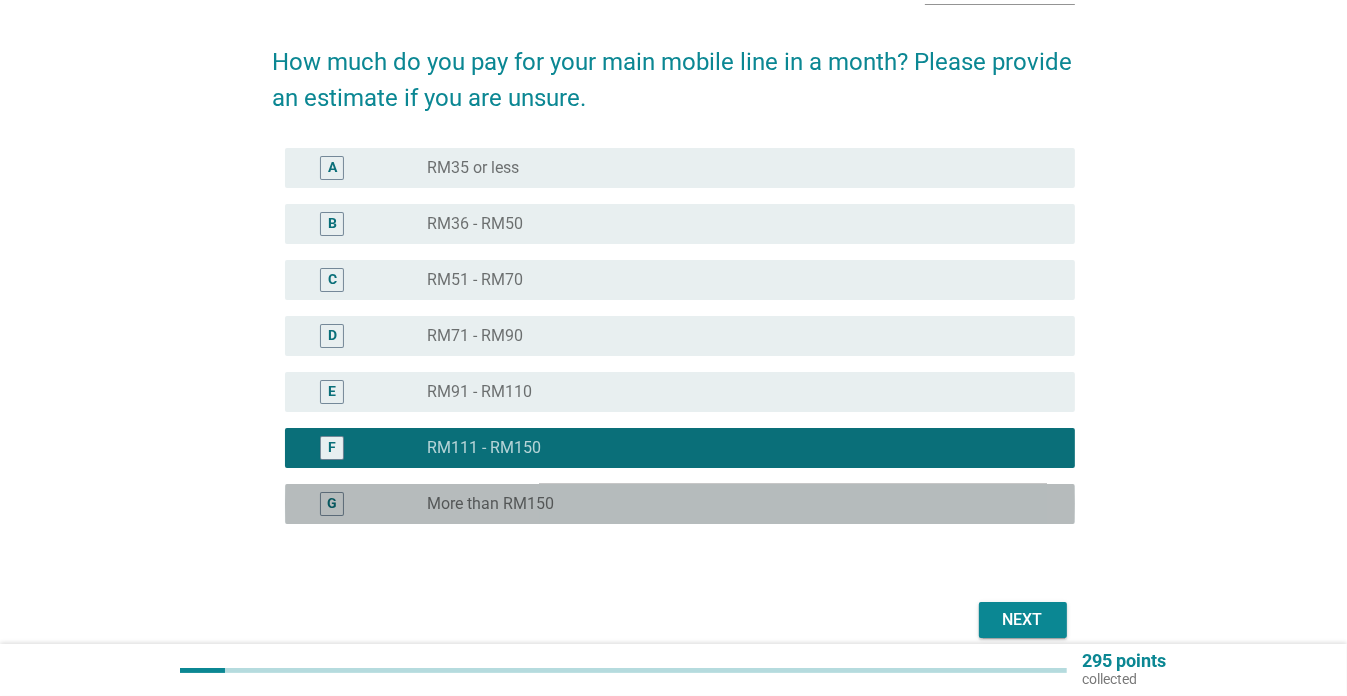 click on "More than RM150" at bounding box center (490, 504) 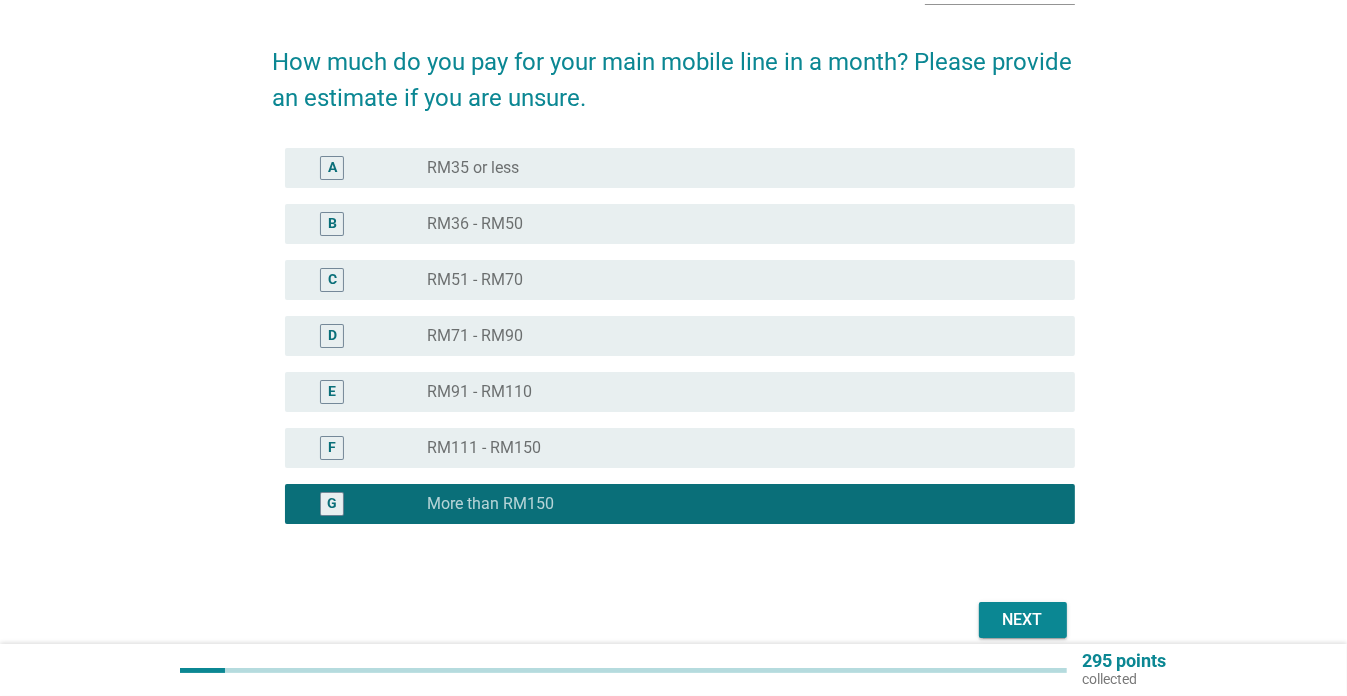 click on "Next" at bounding box center [1023, 620] 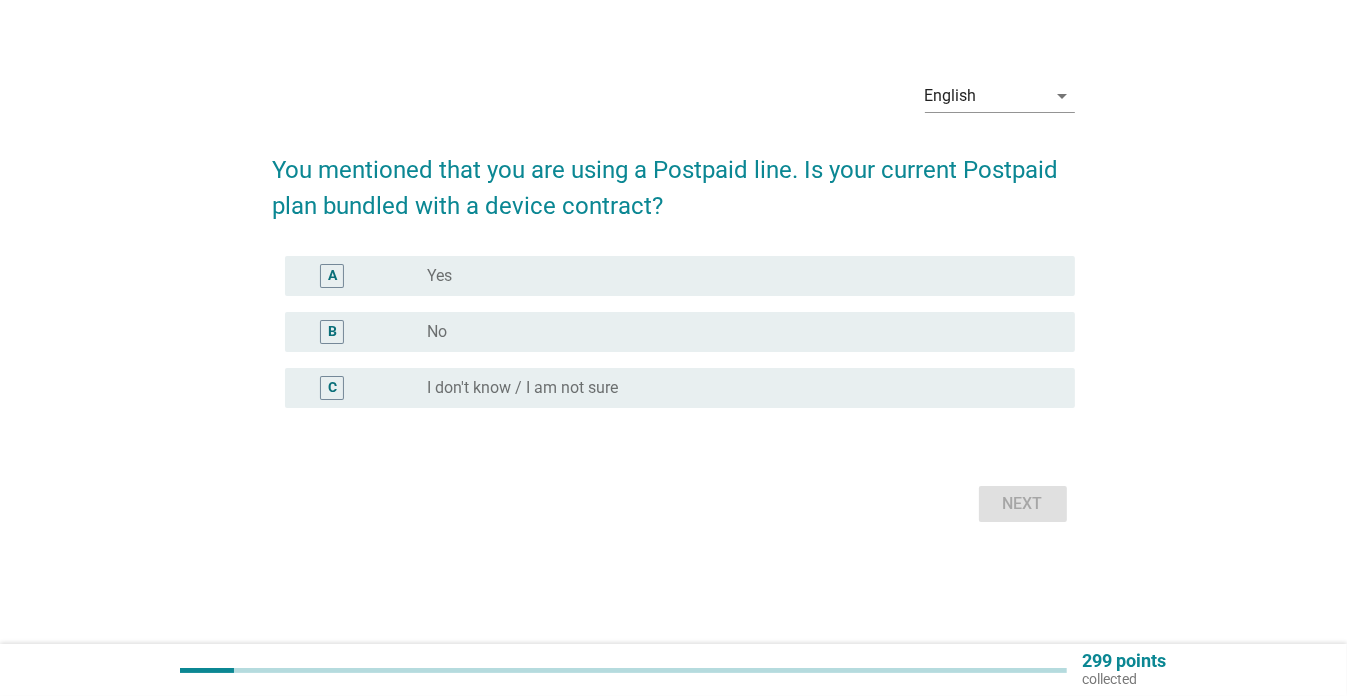 scroll, scrollTop: 0, scrollLeft: 0, axis: both 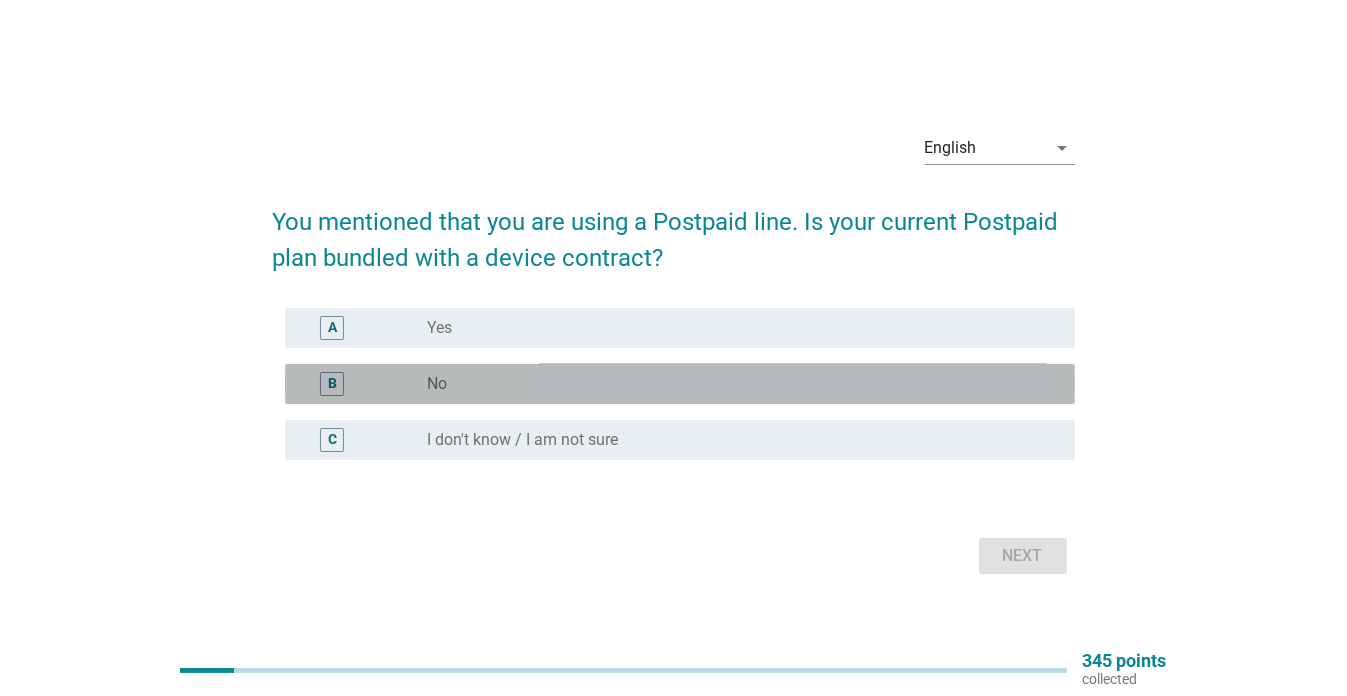 click on "radio_button_unchecked No" at bounding box center [735, 384] 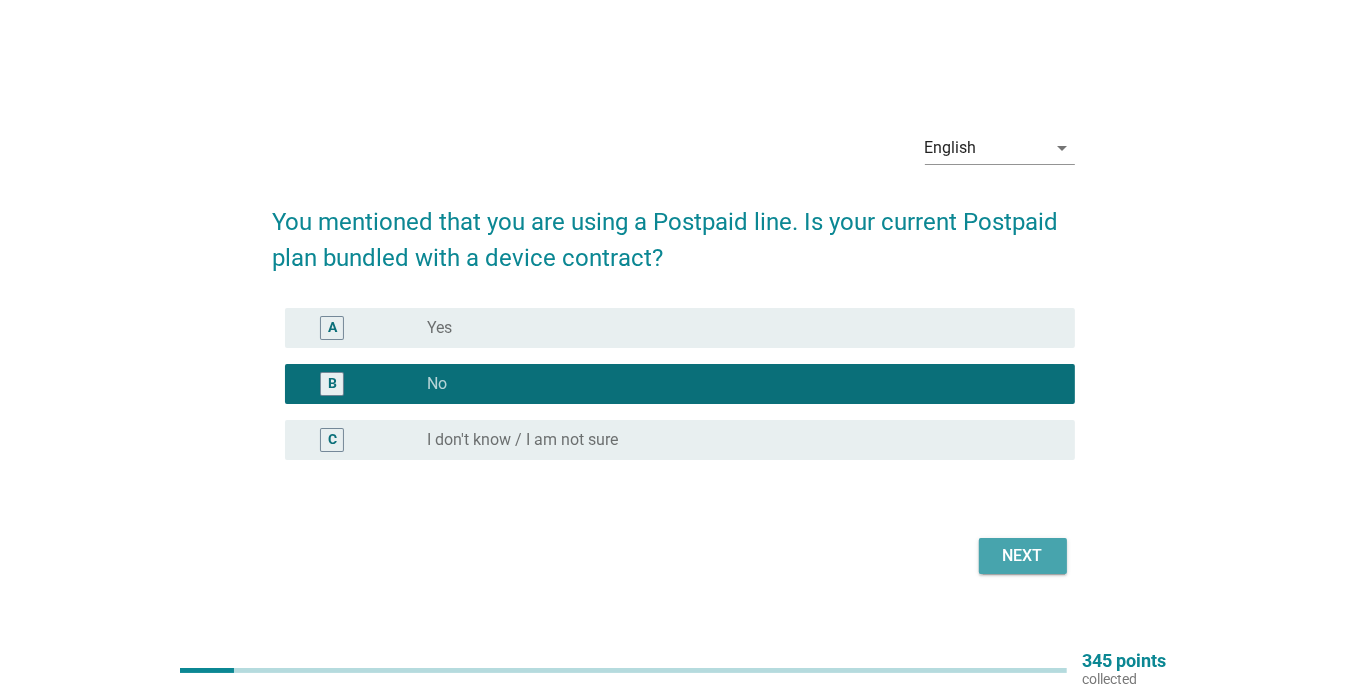 click on "Next" at bounding box center [1023, 556] 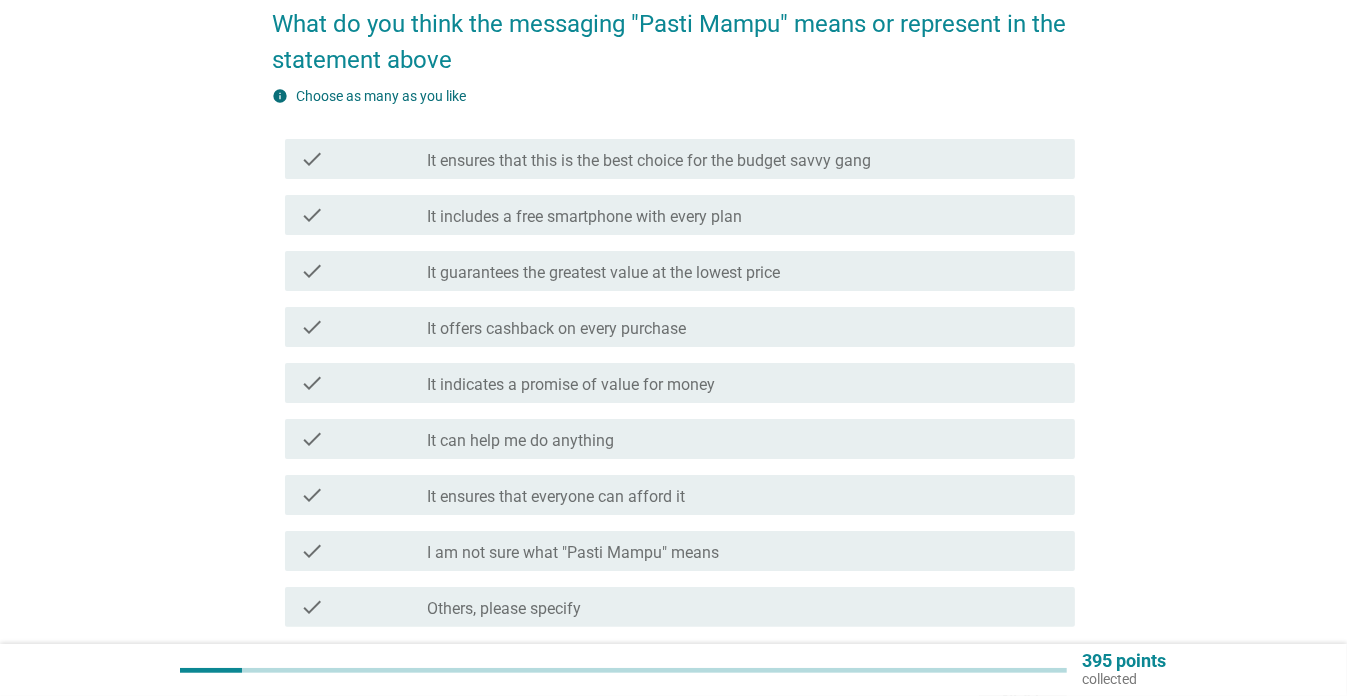 scroll, scrollTop: 286, scrollLeft: 0, axis: vertical 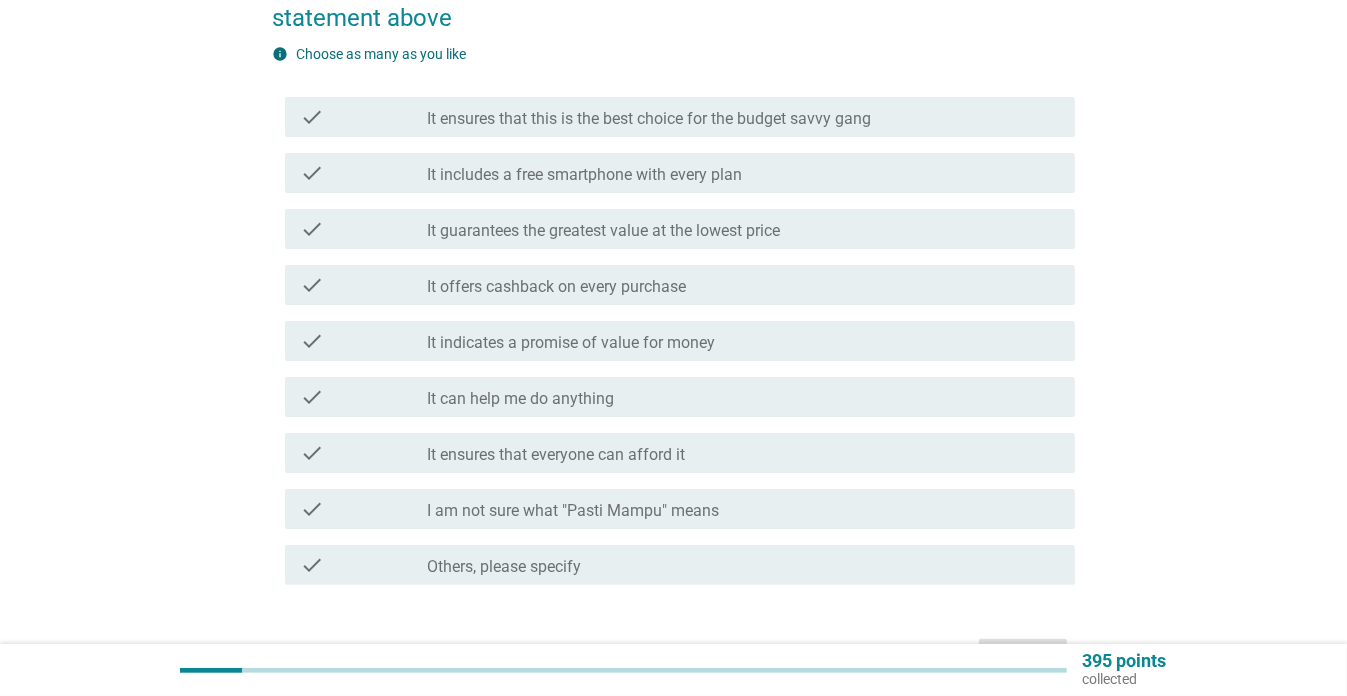 click on "It ensures that this is the best choice for the budget savvy gang" at bounding box center [649, 119] 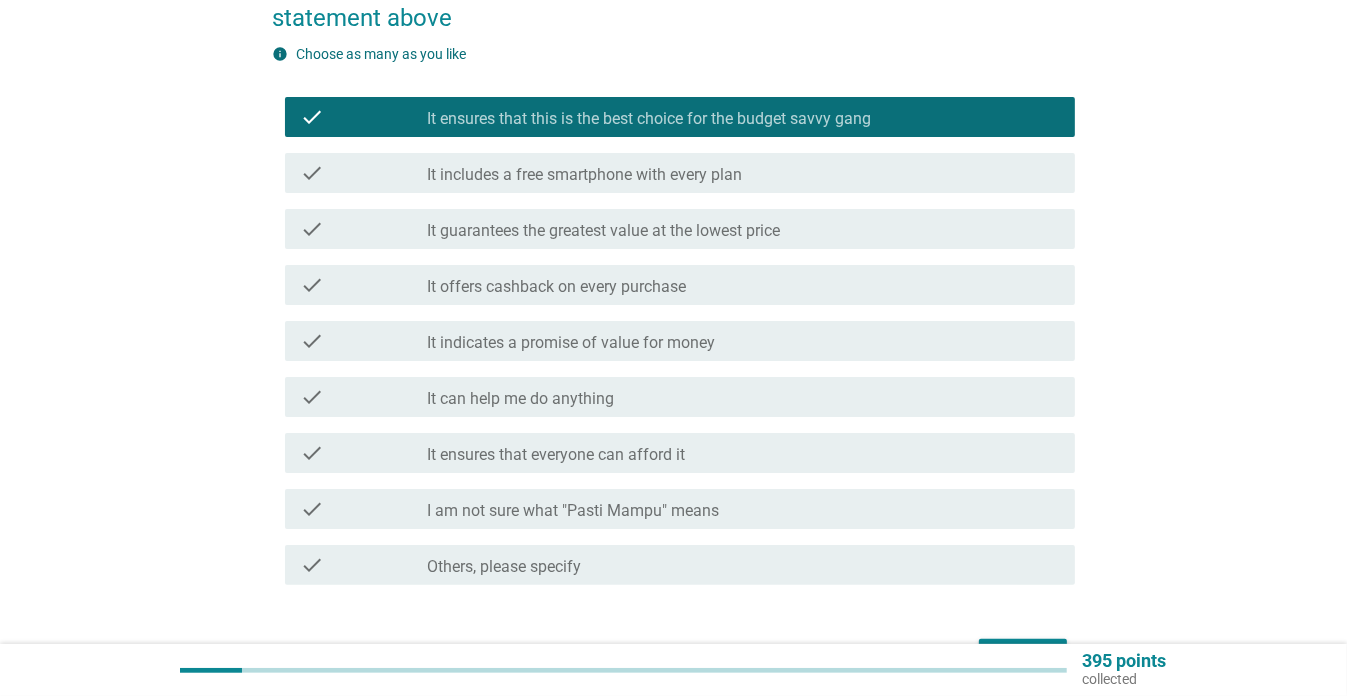 scroll, scrollTop: 412, scrollLeft: 0, axis: vertical 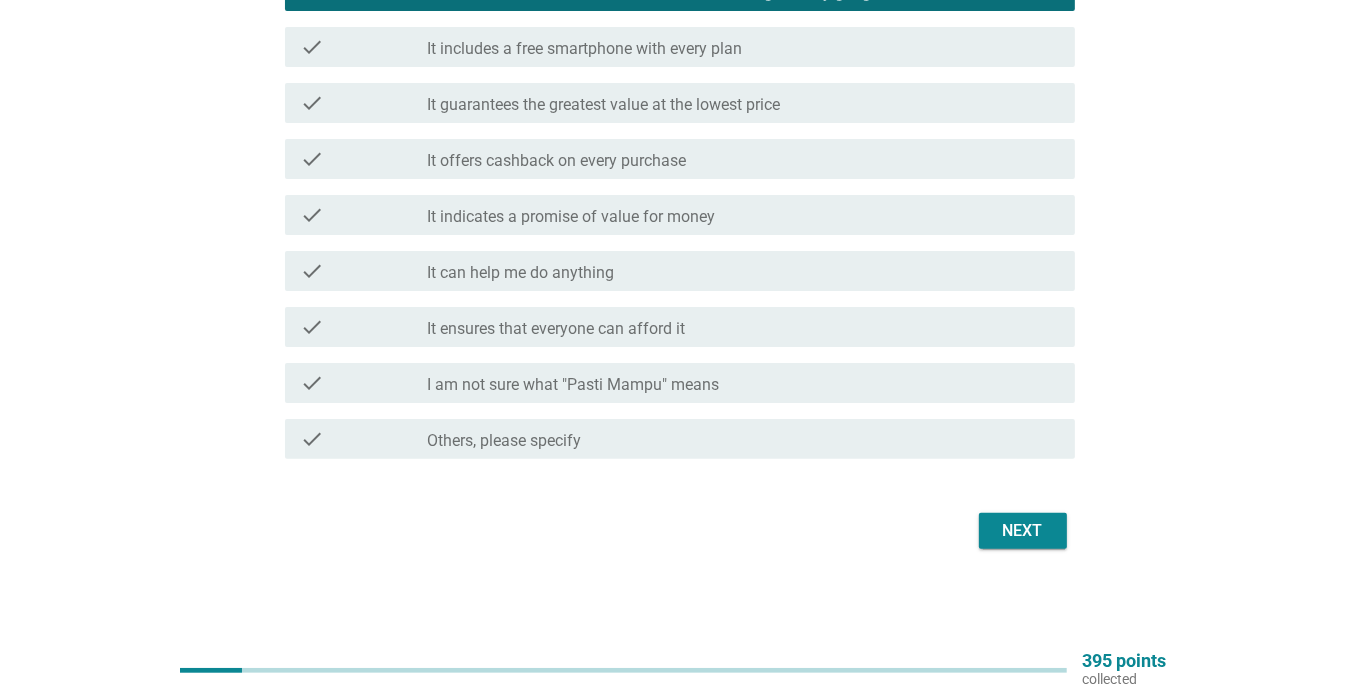 click on "Next" at bounding box center [1023, 531] 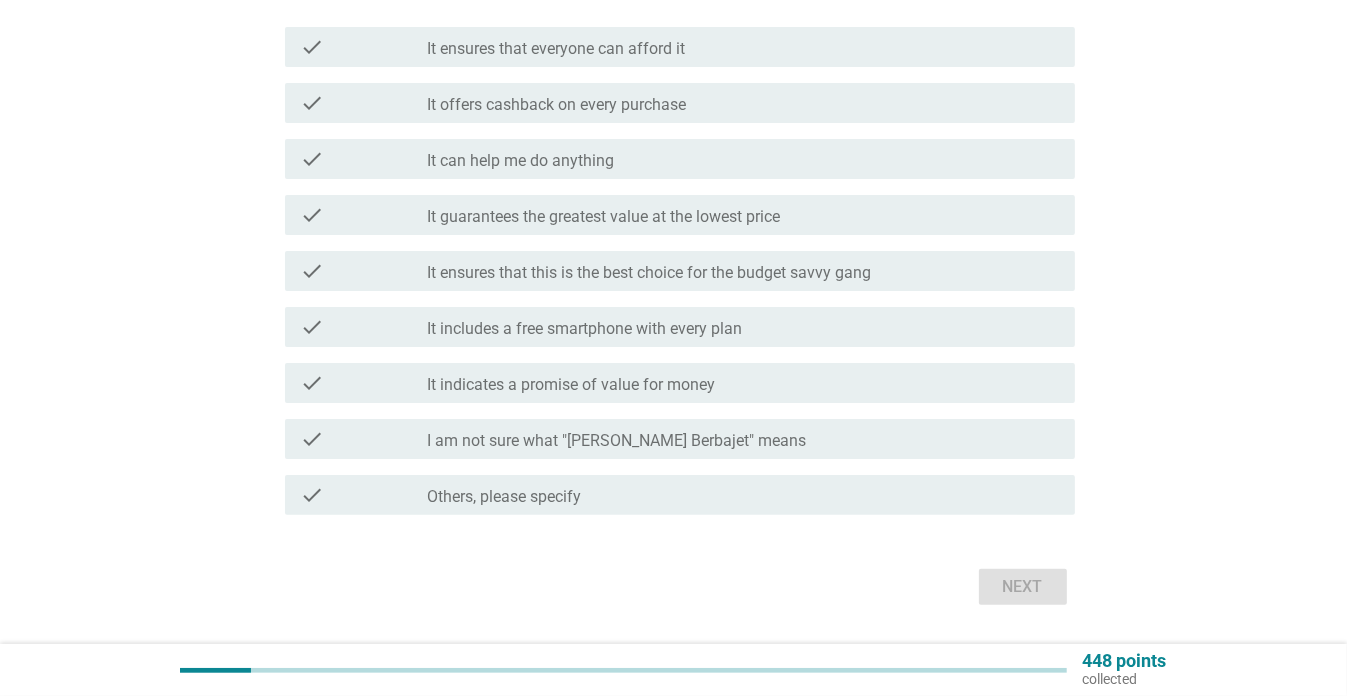 scroll, scrollTop: 356, scrollLeft: 0, axis: vertical 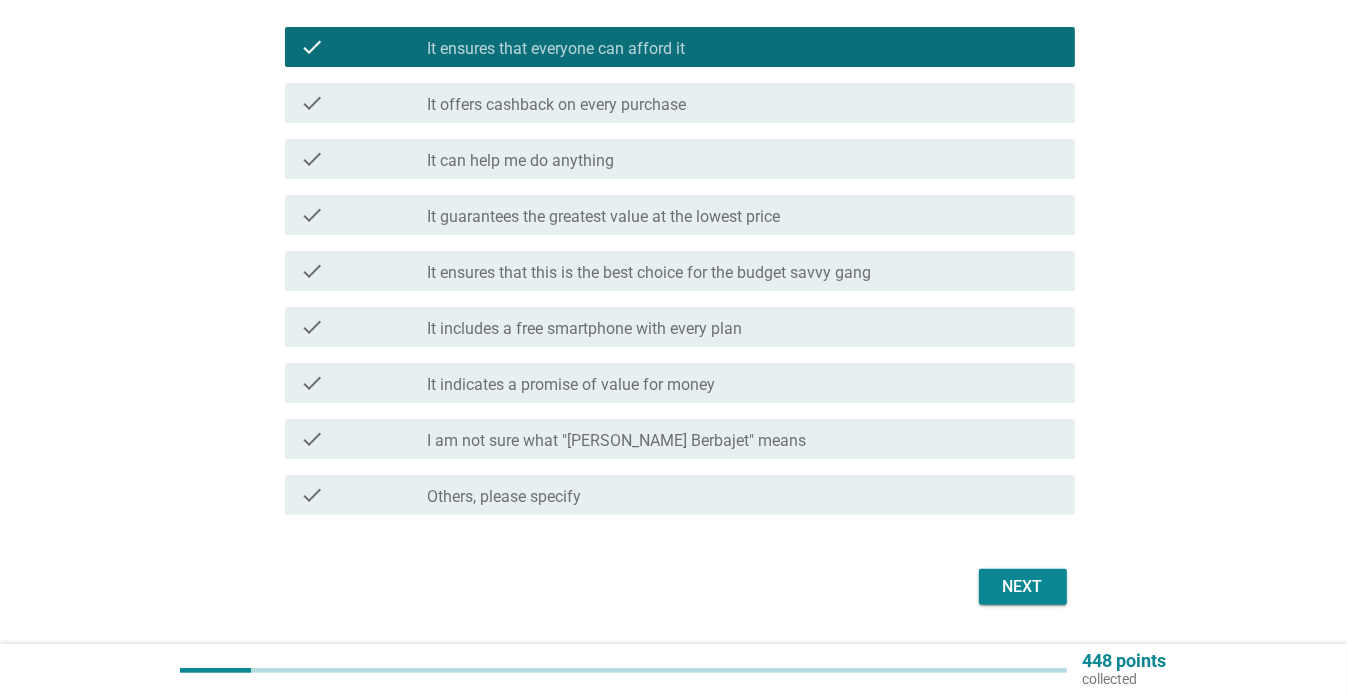 click on "Next" at bounding box center (674, 587) 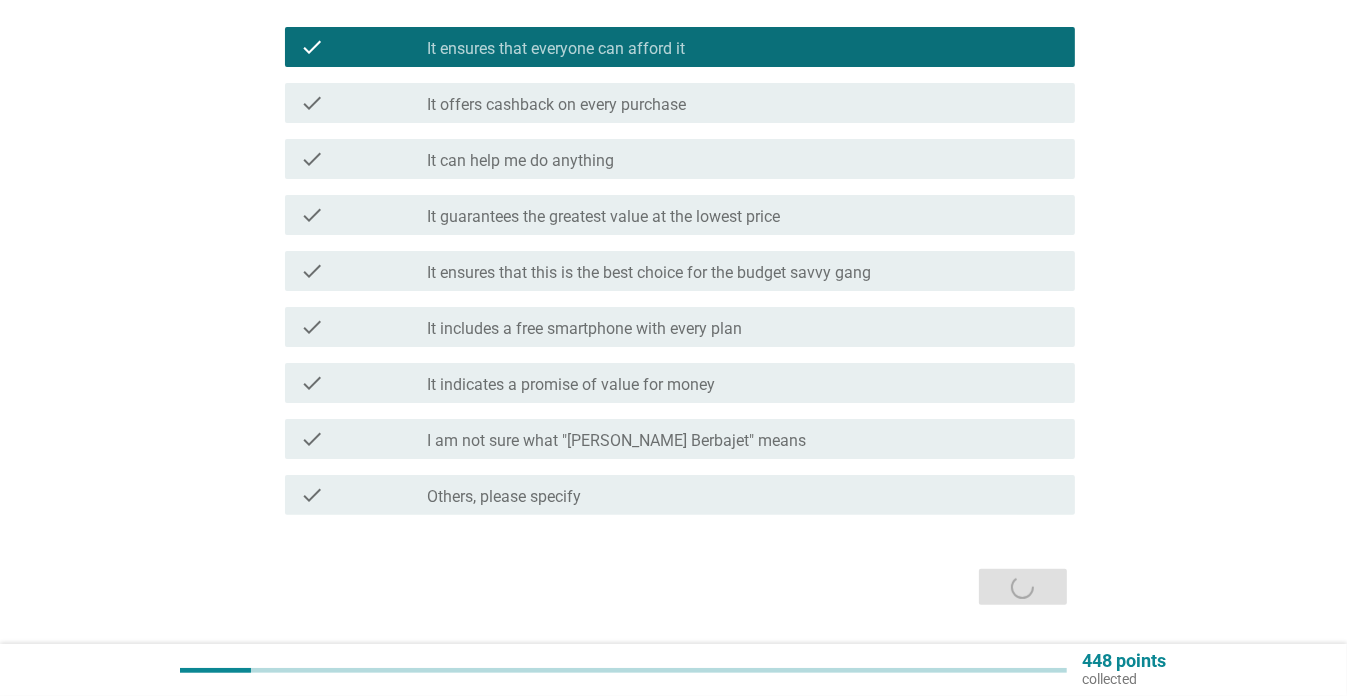 scroll, scrollTop: 0, scrollLeft: 0, axis: both 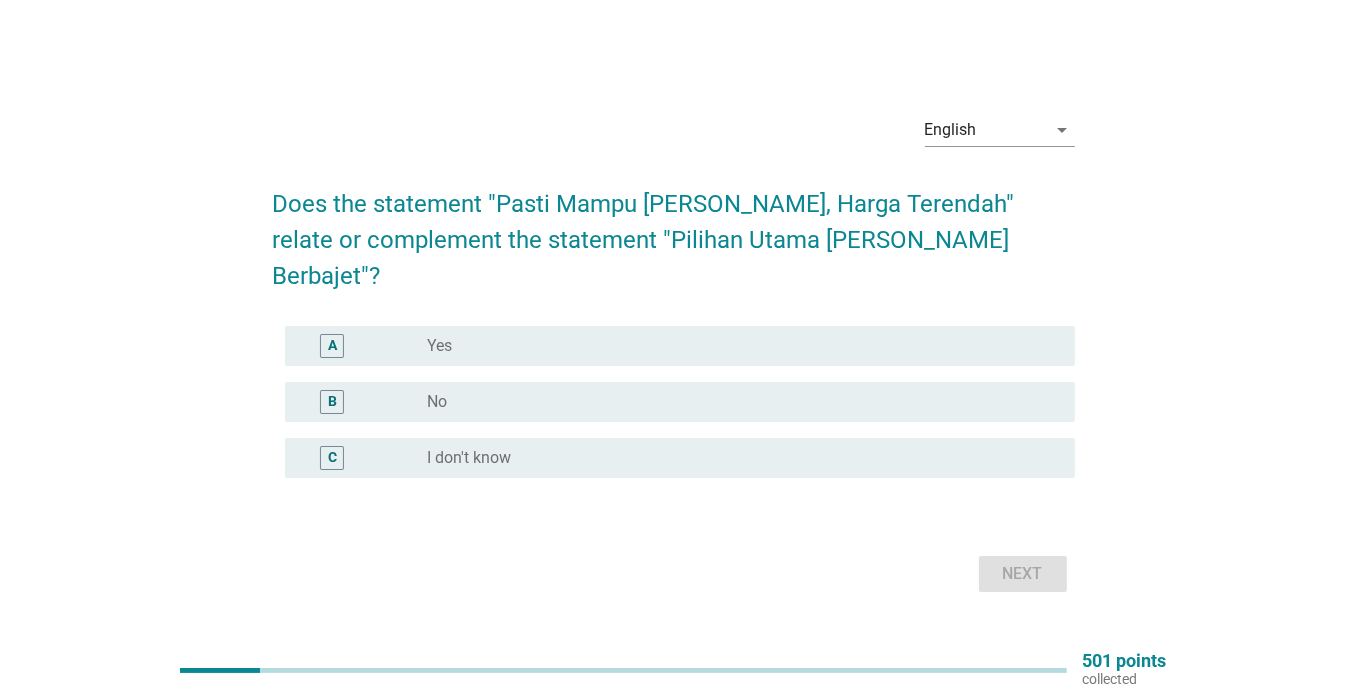 click on "radio_button_unchecked Yes" at bounding box center [735, 346] 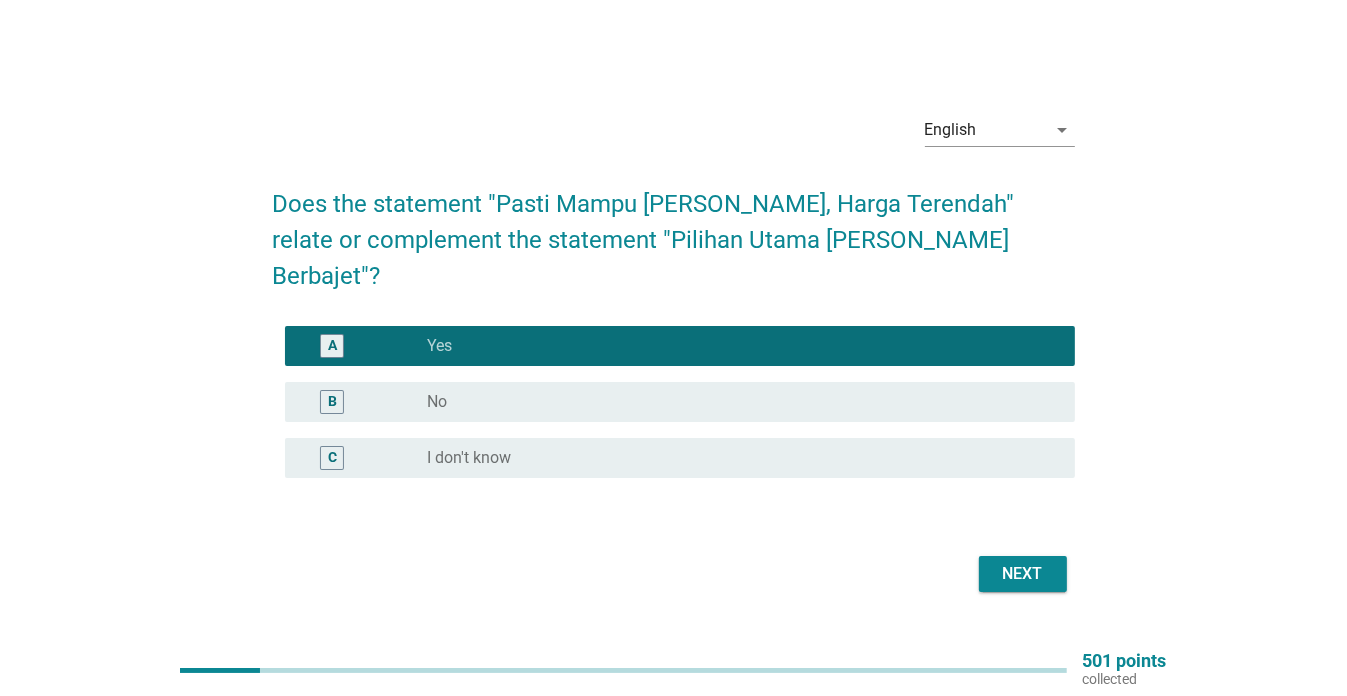 click on "Next" at bounding box center (1023, 574) 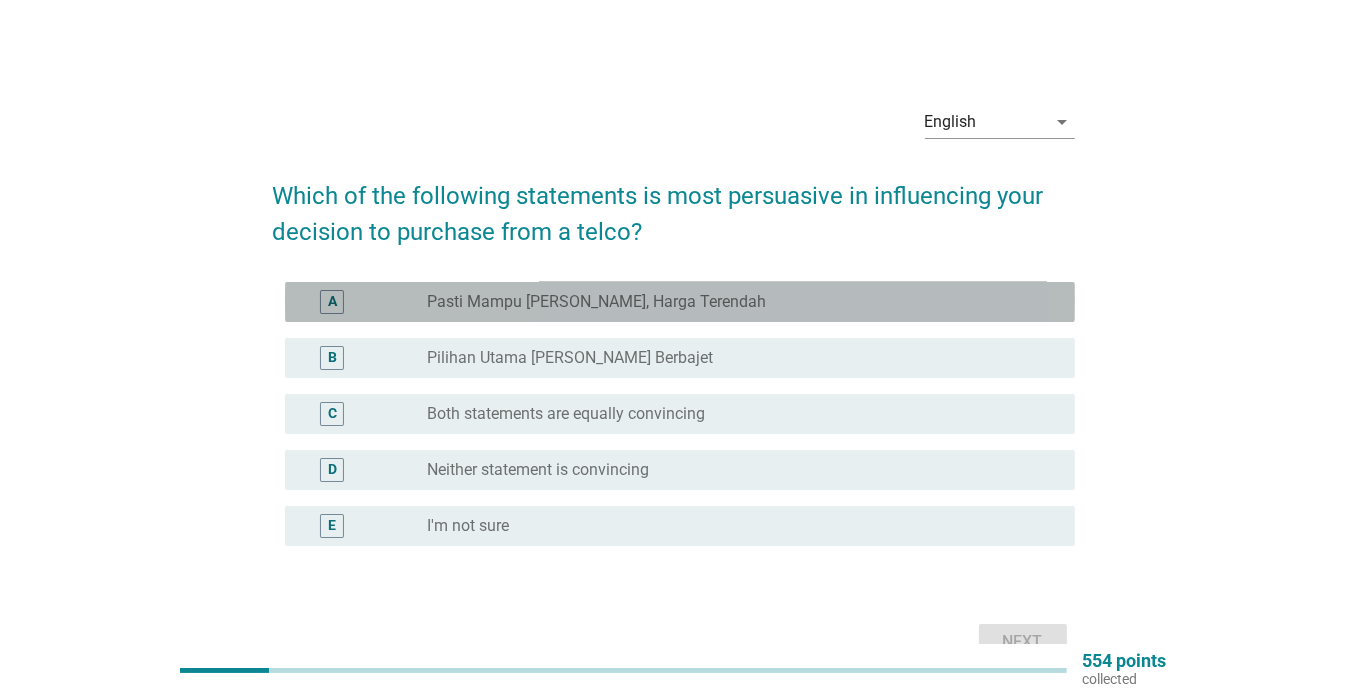 click on "Pasti Mampu [PERSON_NAME], Harga Terendah" at bounding box center (596, 302) 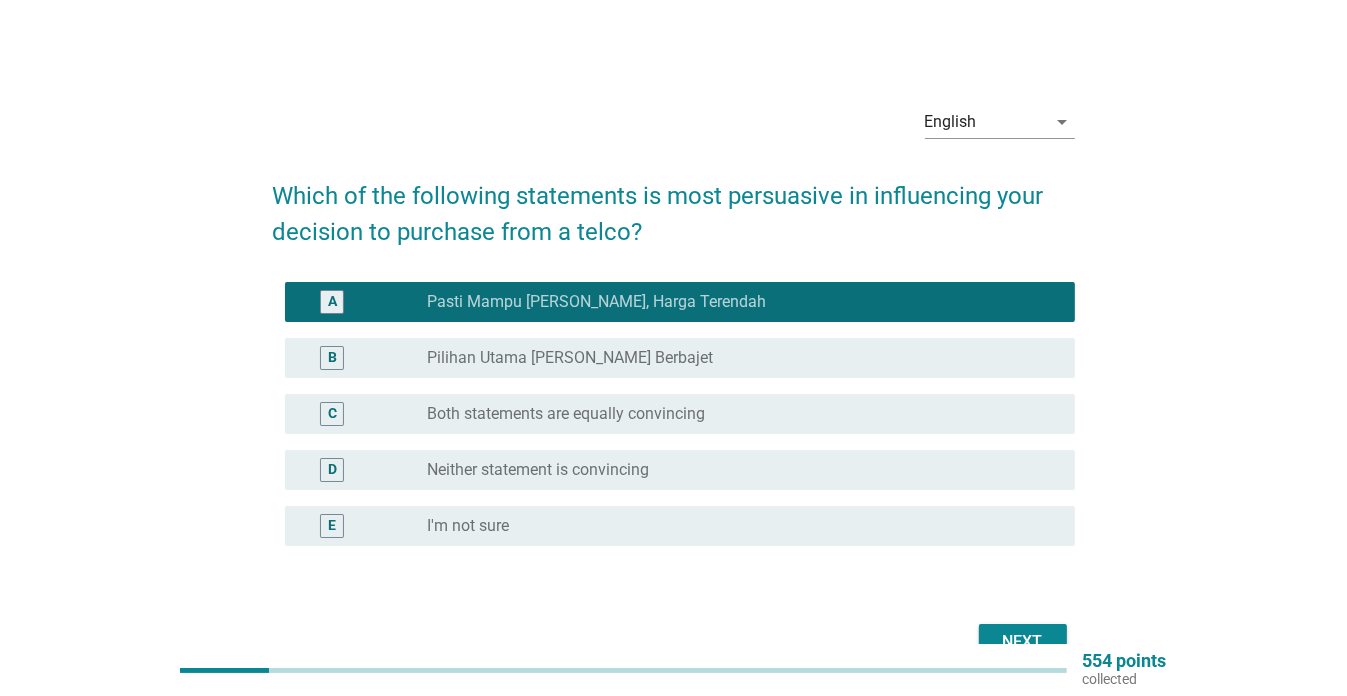 click on "Next" at bounding box center (674, 642) 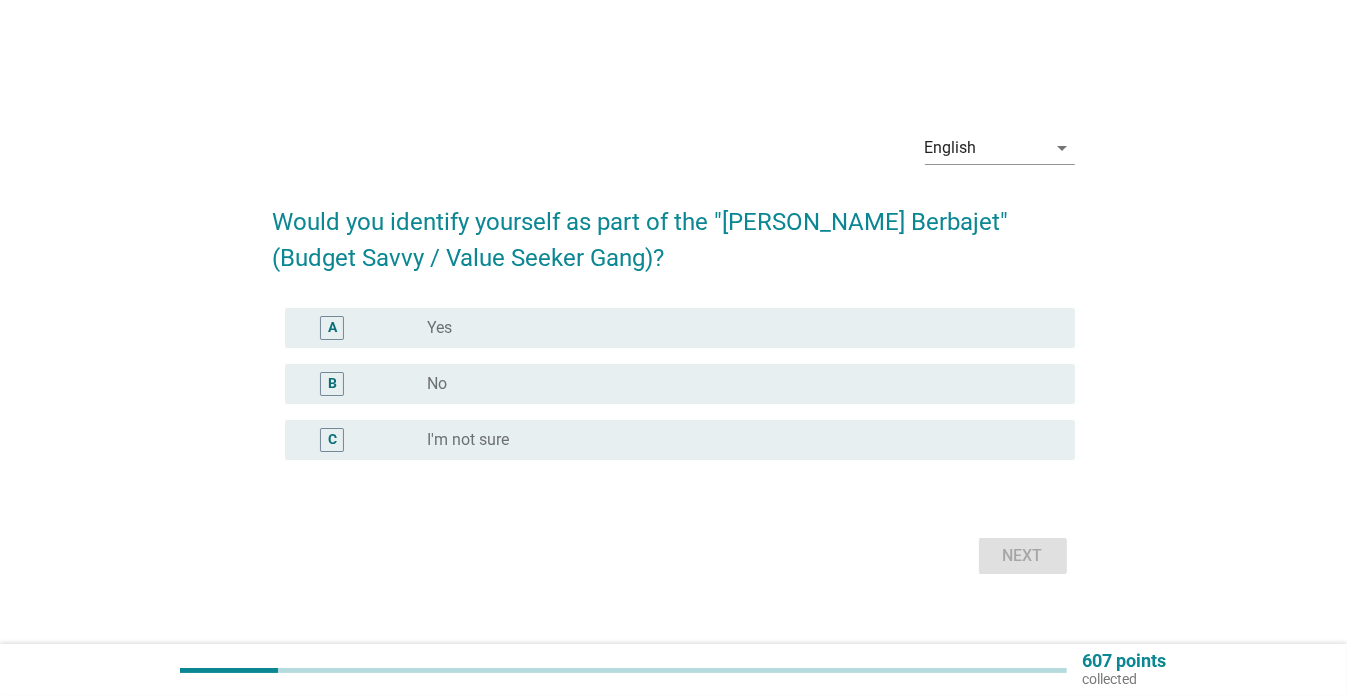 click on "radio_button_unchecked Yes" at bounding box center (735, 328) 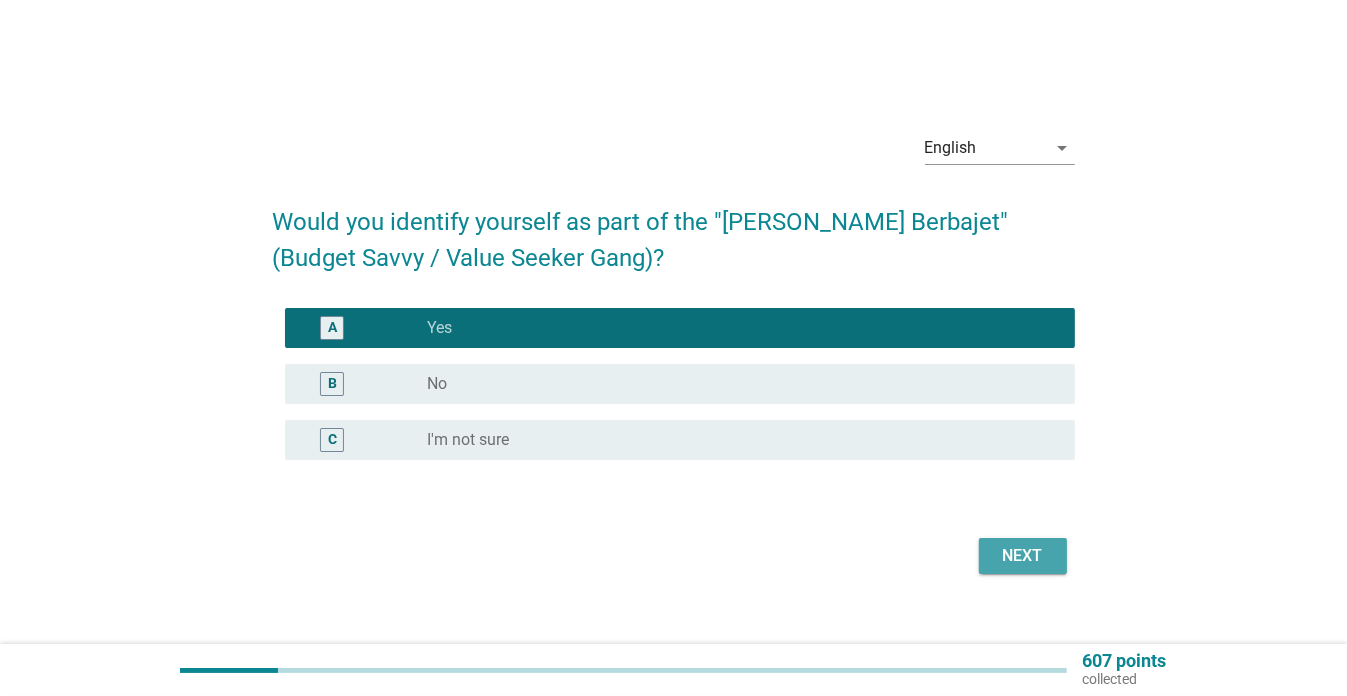 click on "Next" at bounding box center [1023, 556] 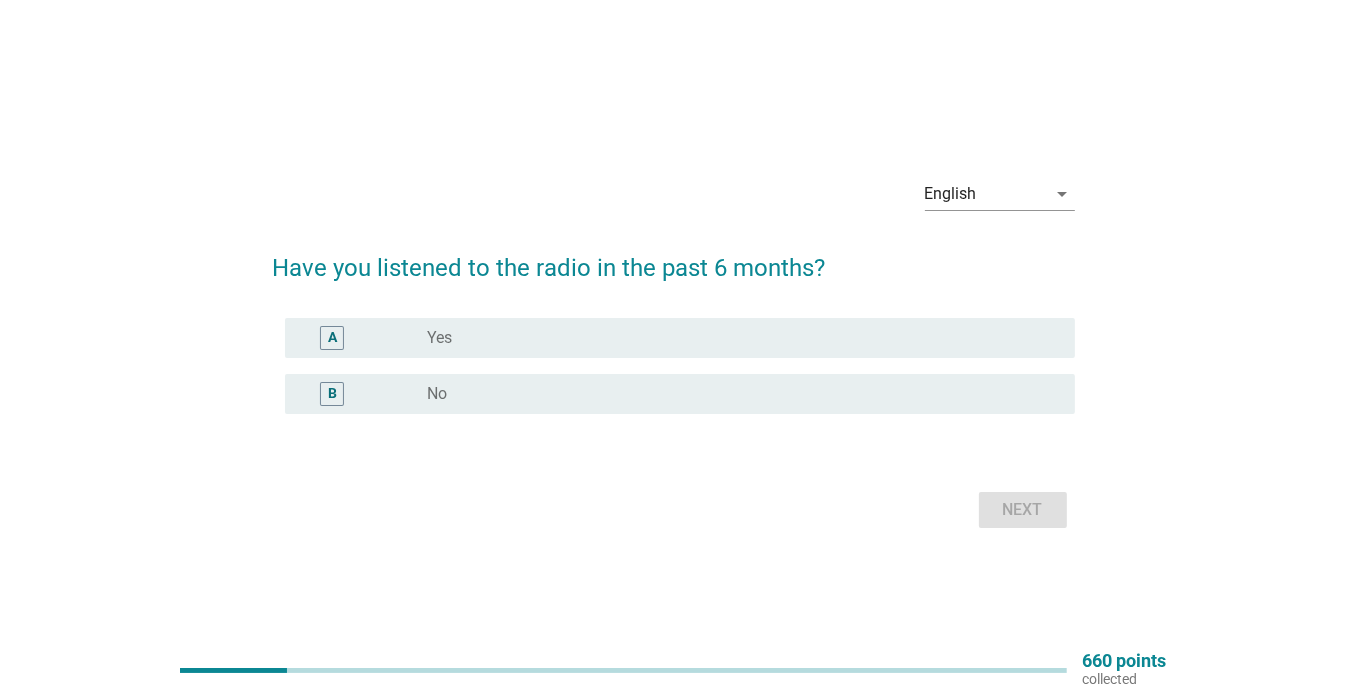 click on "radio_button_unchecked Yes" at bounding box center [735, 338] 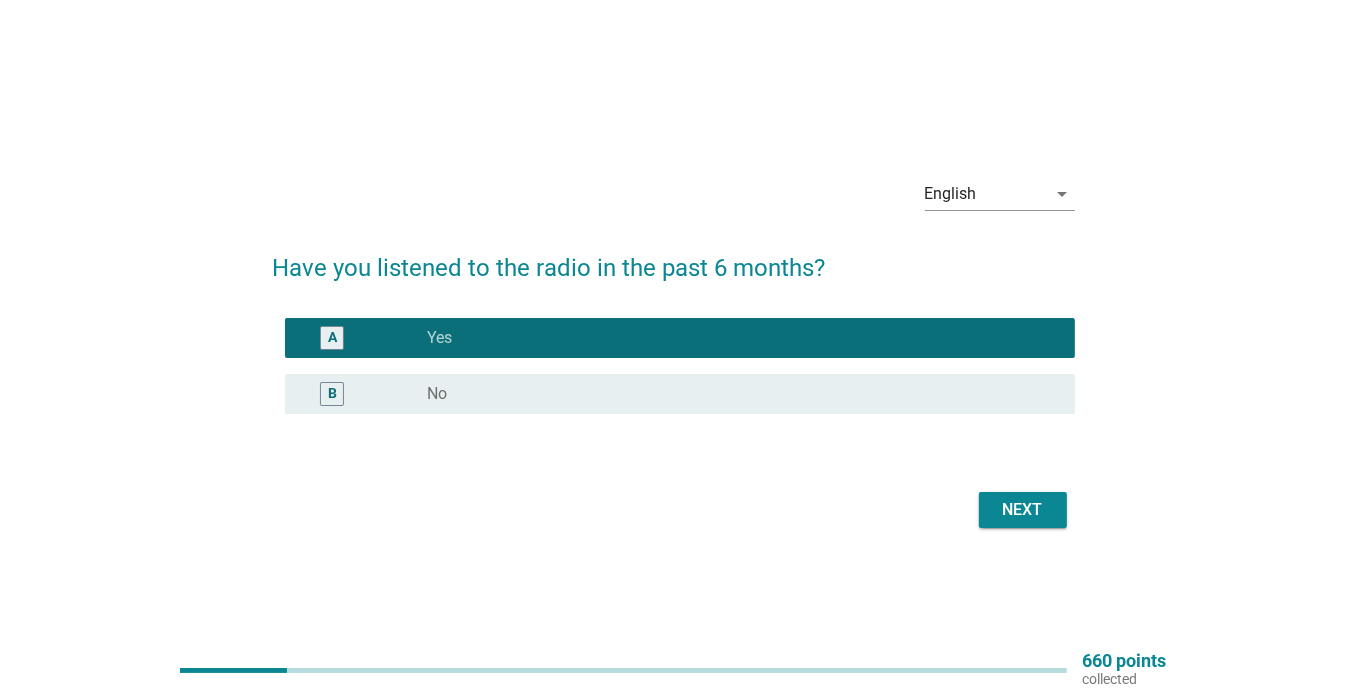 click on "Next" at bounding box center [1023, 510] 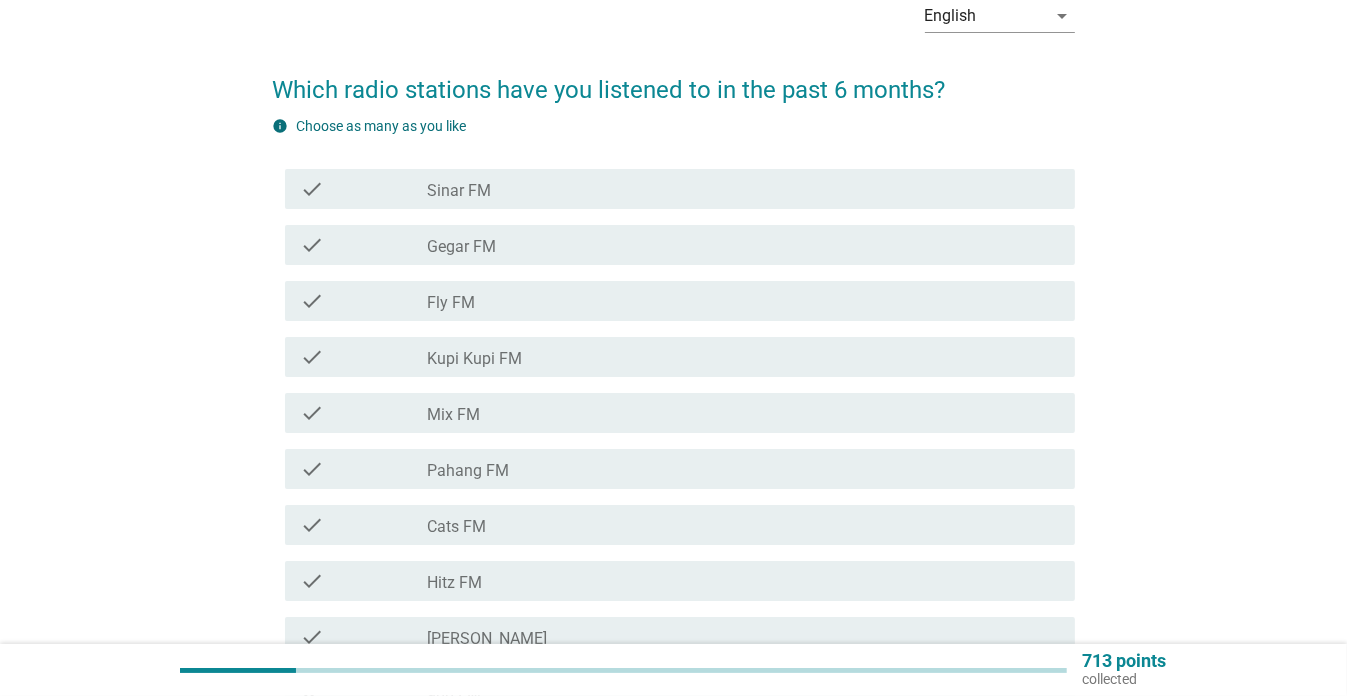 scroll, scrollTop: 116, scrollLeft: 0, axis: vertical 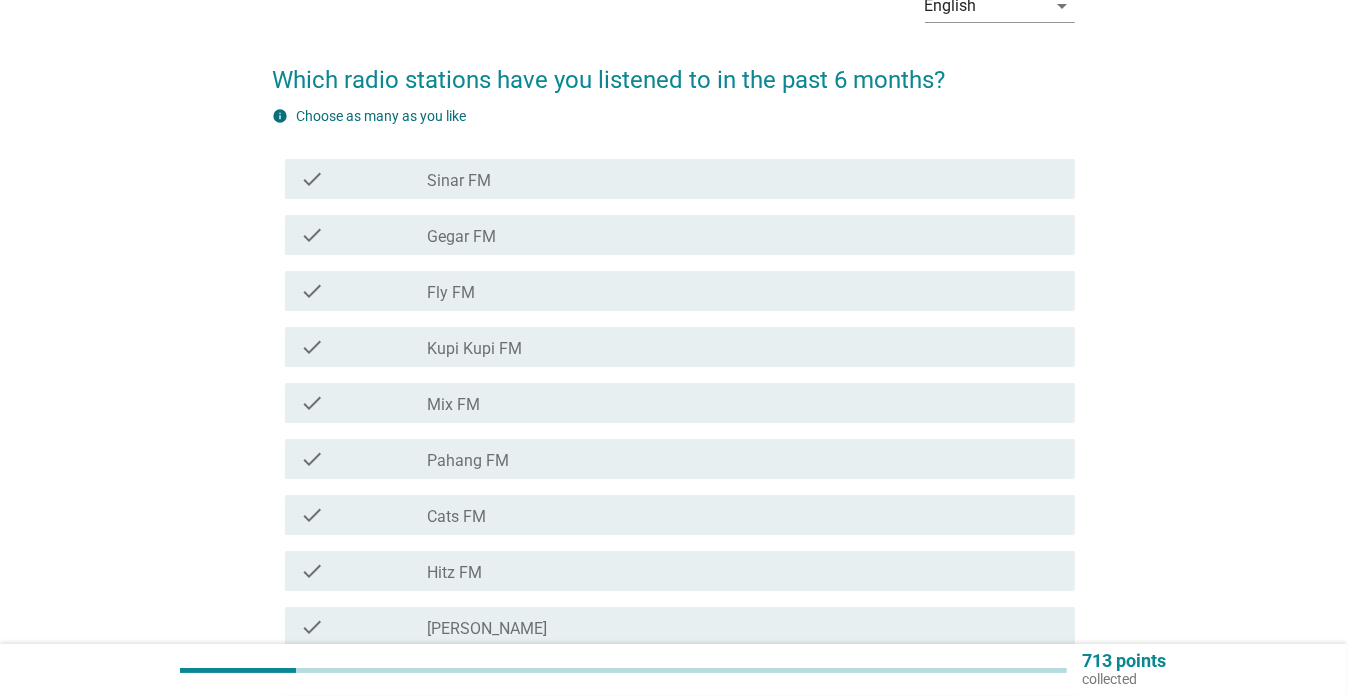 click on "check_box_outline_blank Mix FM" at bounding box center [743, 403] 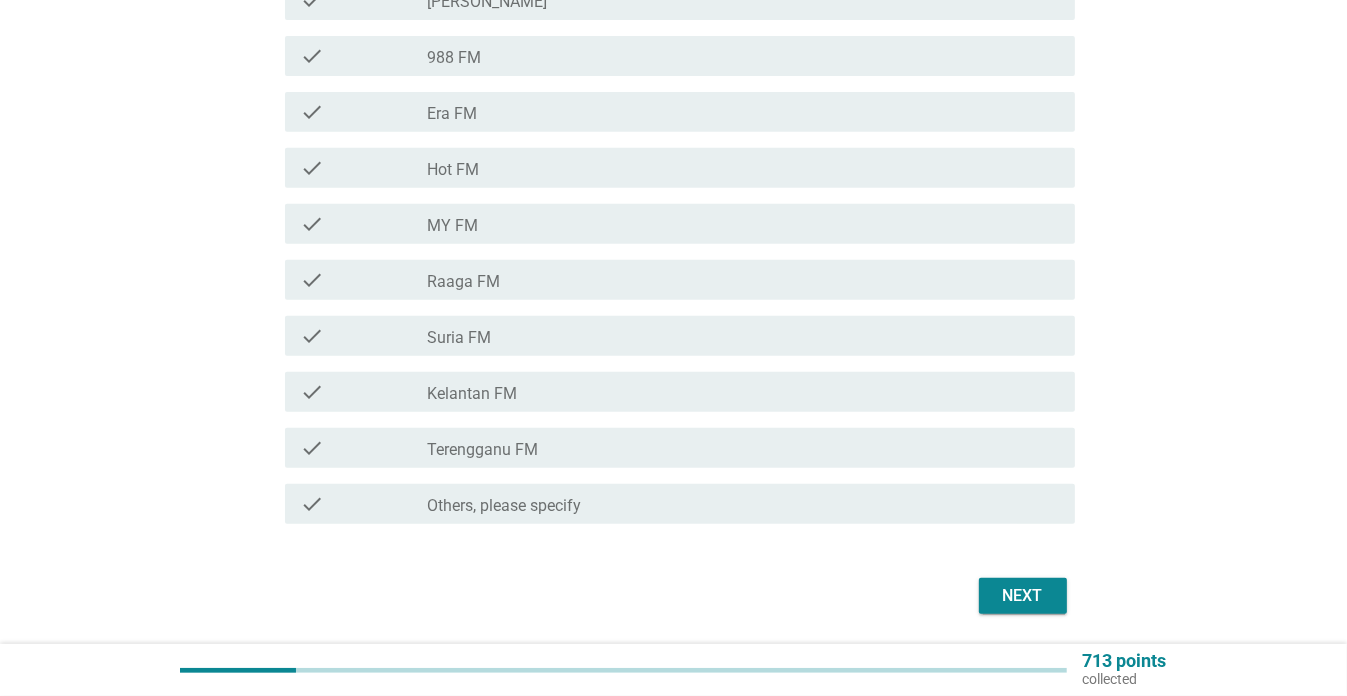 scroll, scrollTop: 744, scrollLeft: 0, axis: vertical 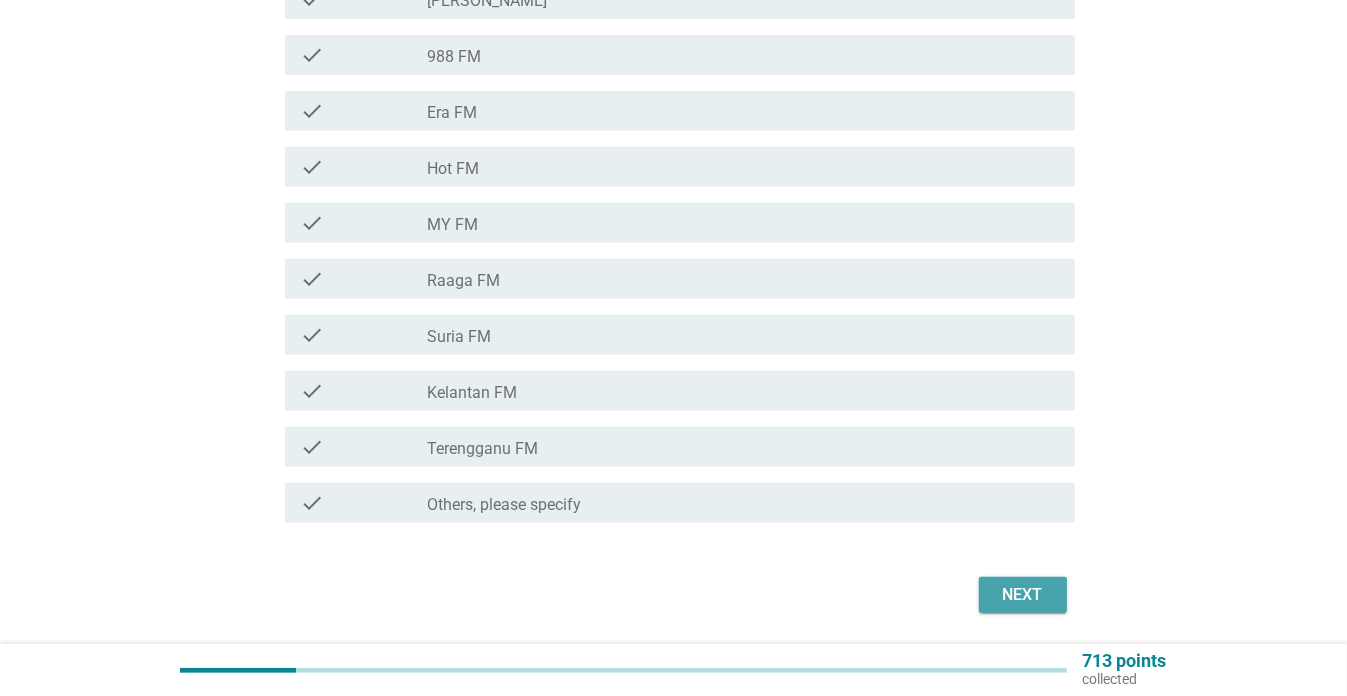 click on "Next" at bounding box center (1023, 595) 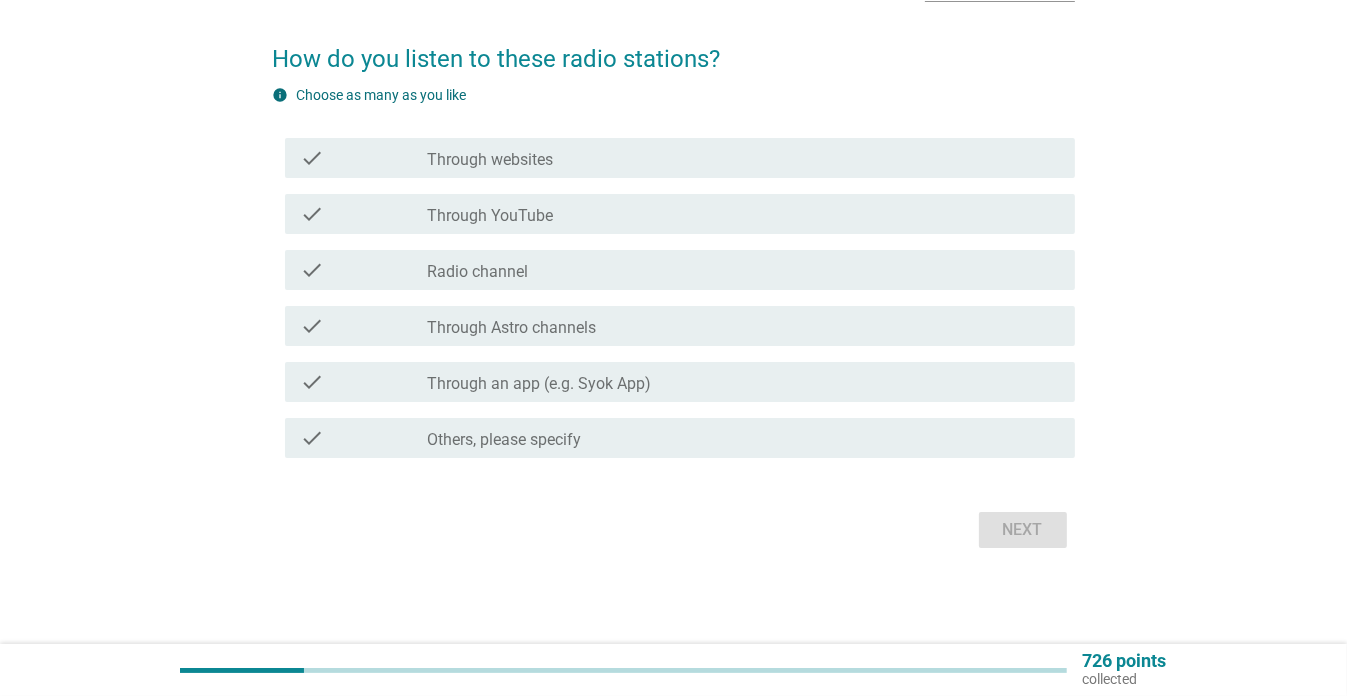 scroll, scrollTop: 0, scrollLeft: 0, axis: both 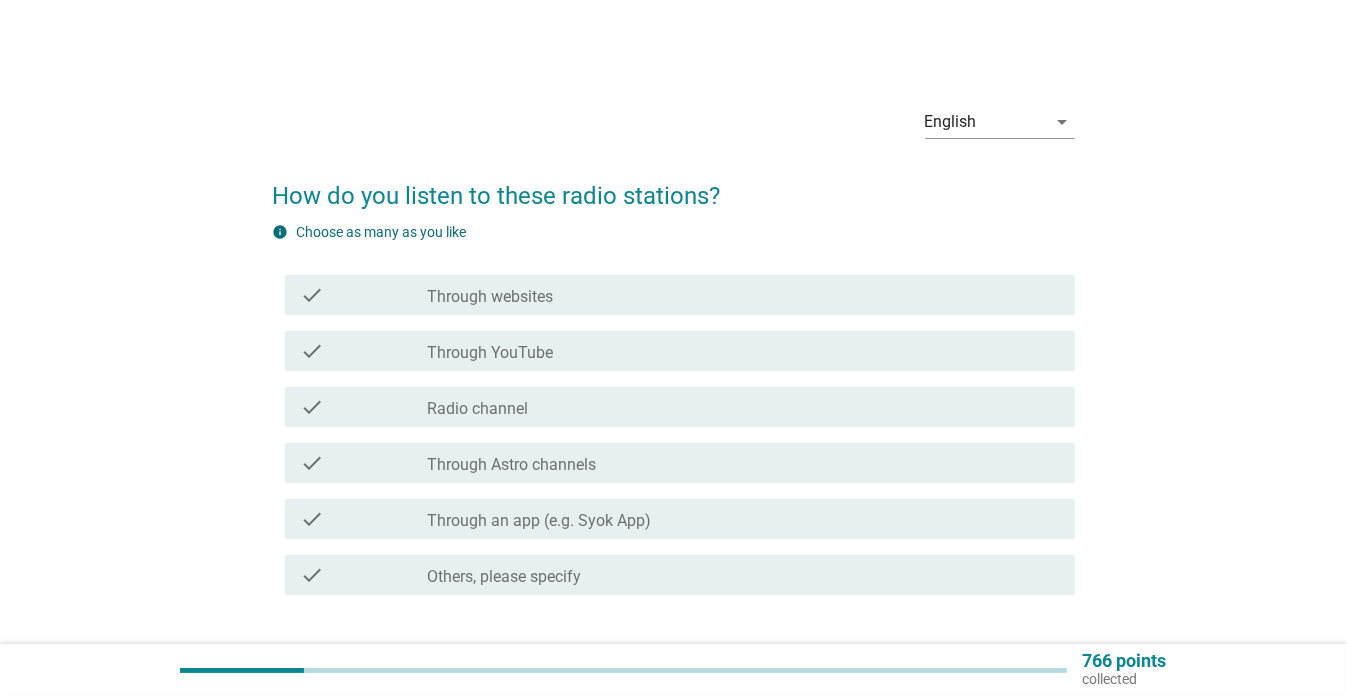 click on "check_box_outline_blank Radio channel" at bounding box center [743, 407] 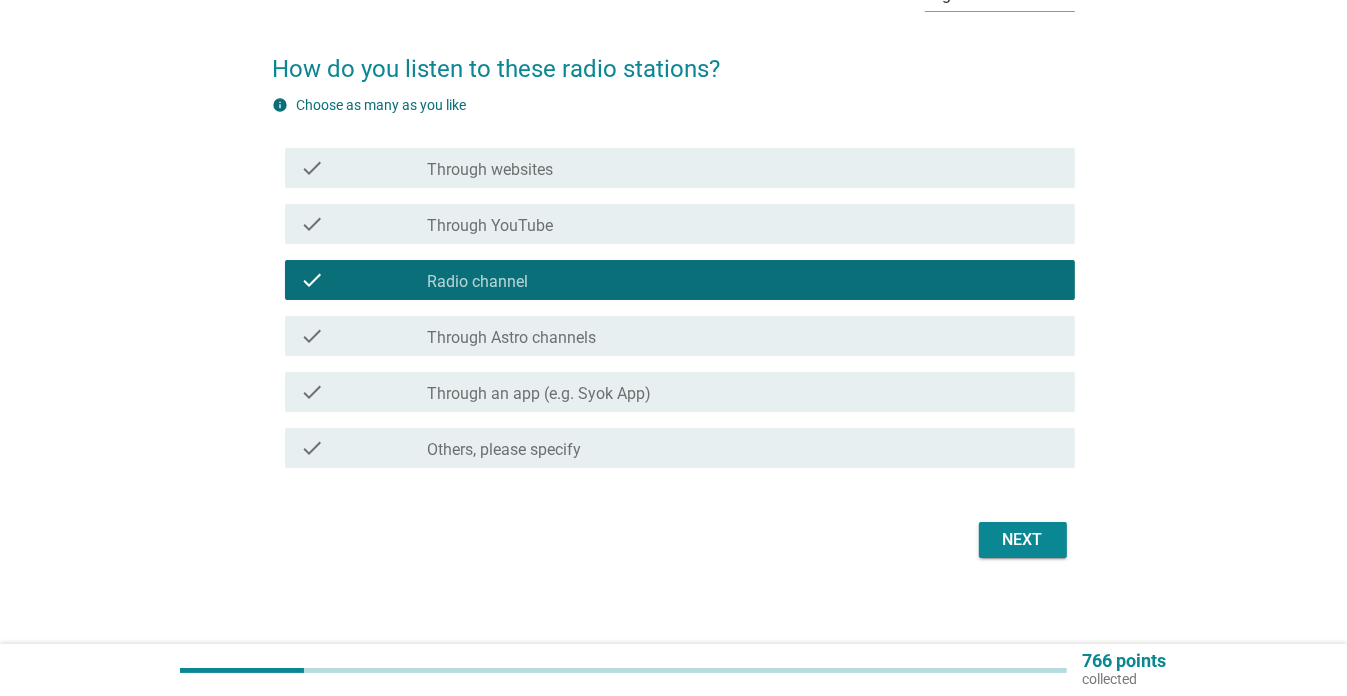 scroll, scrollTop: 128, scrollLeft: 0, axis: vertical 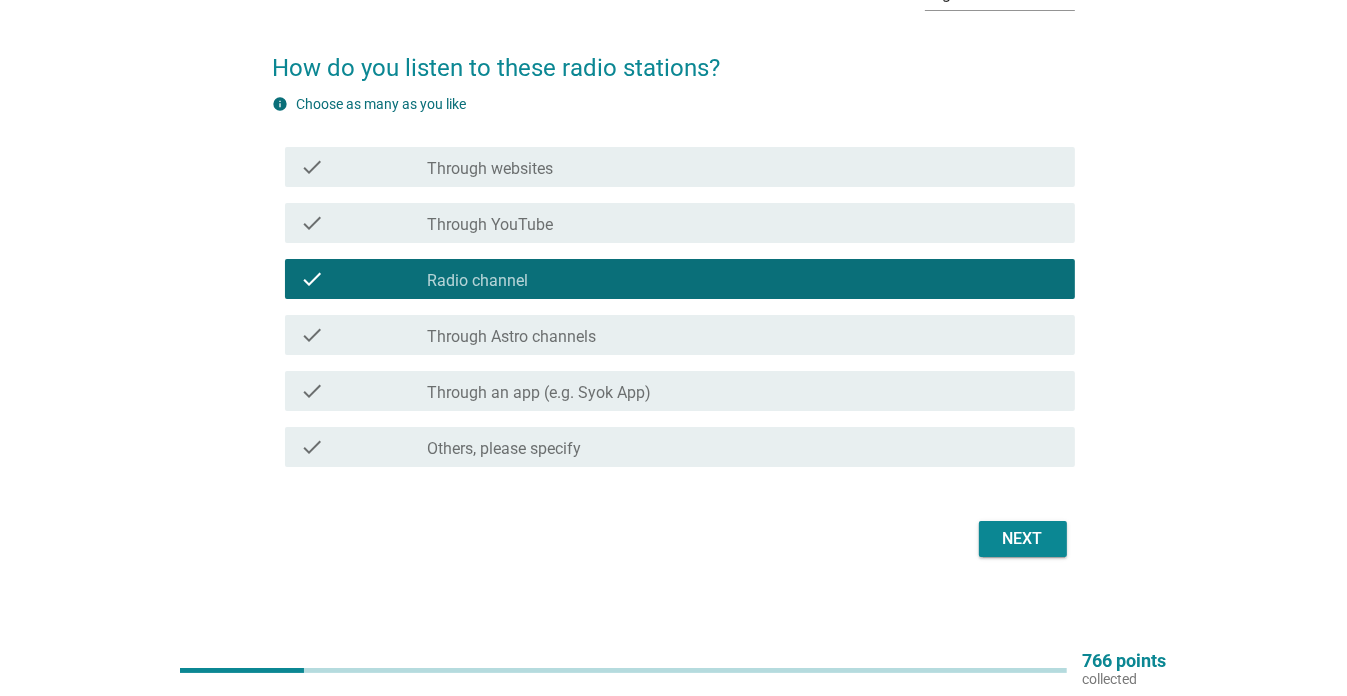 click on "Next" at bounding box center (1023, 539) 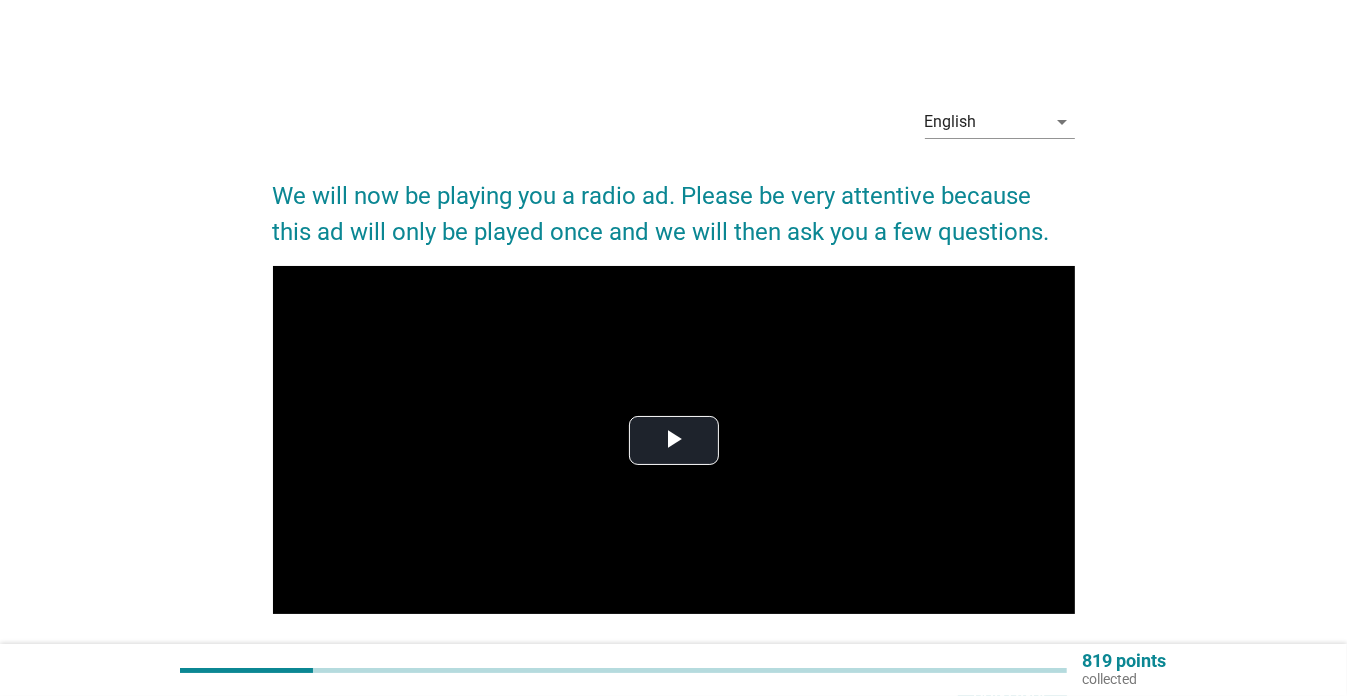 scroll, scrollTop: 164, scrollLeft: 0, axis: vertical 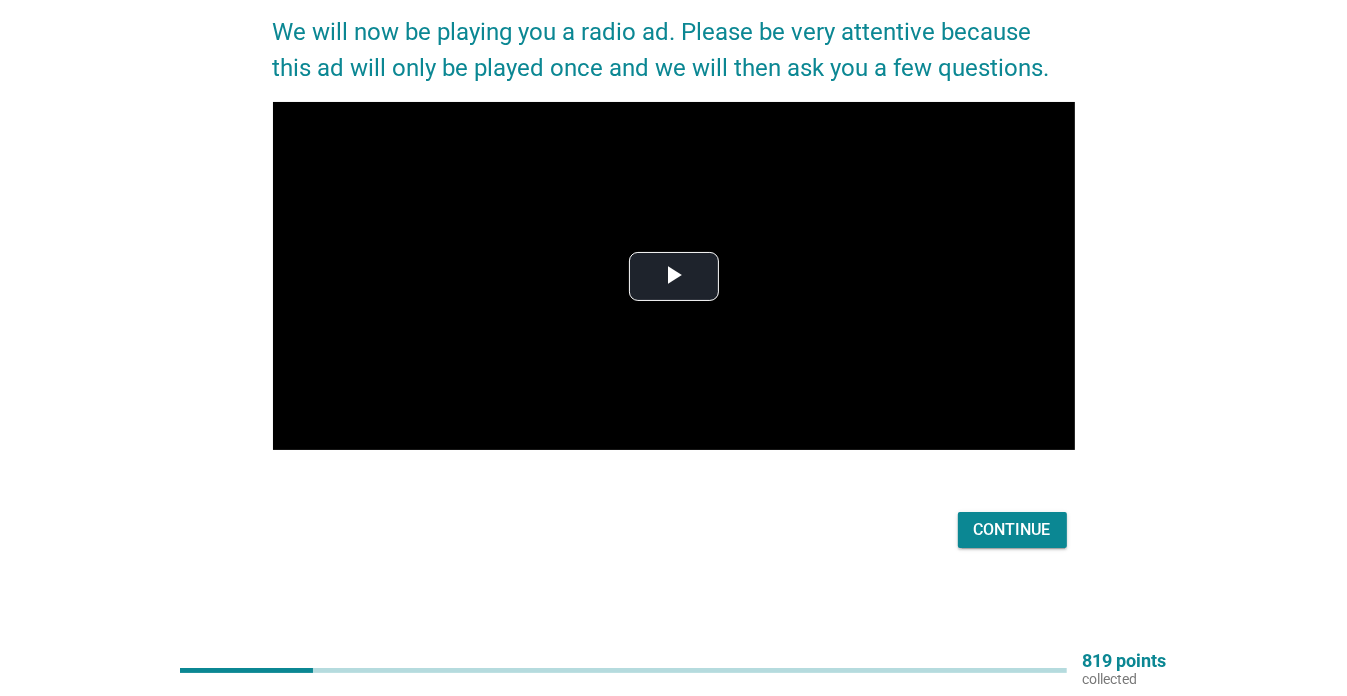 click on "Continue" at bounding box center (1012, 530) 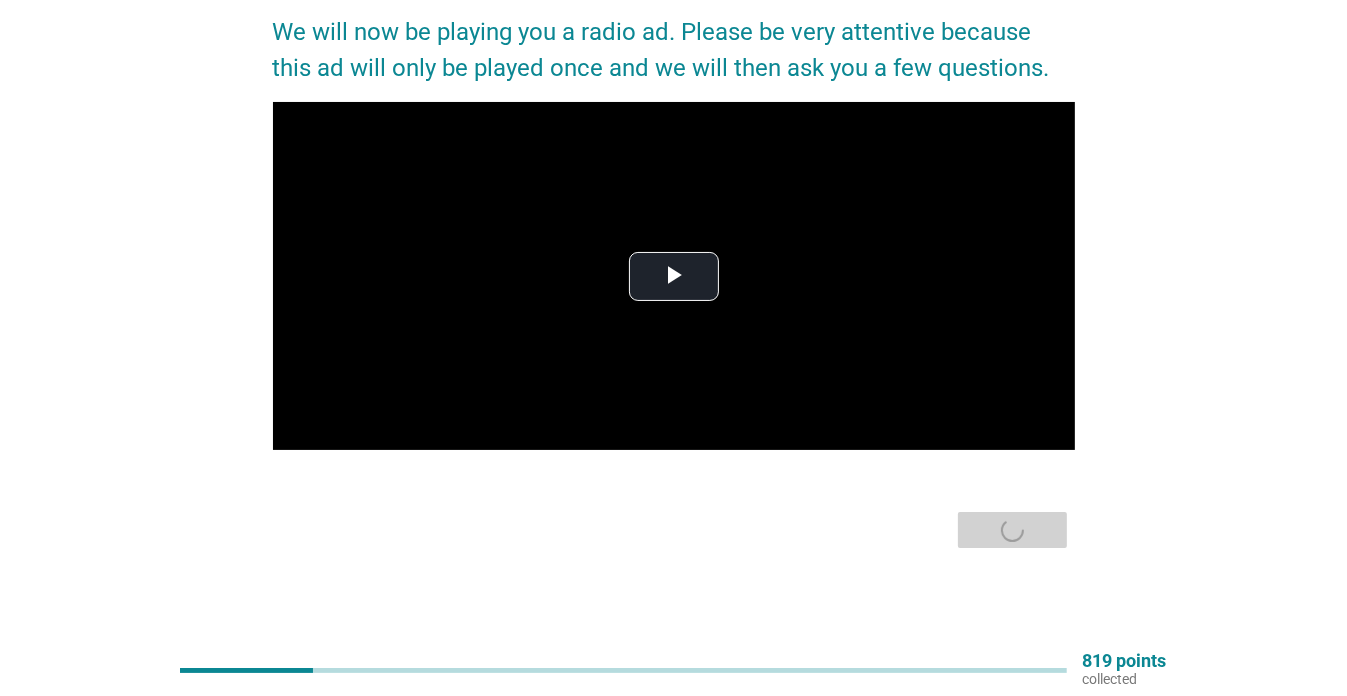 scroll, scrollTop: 0, scrollLeft: 0, axis: both 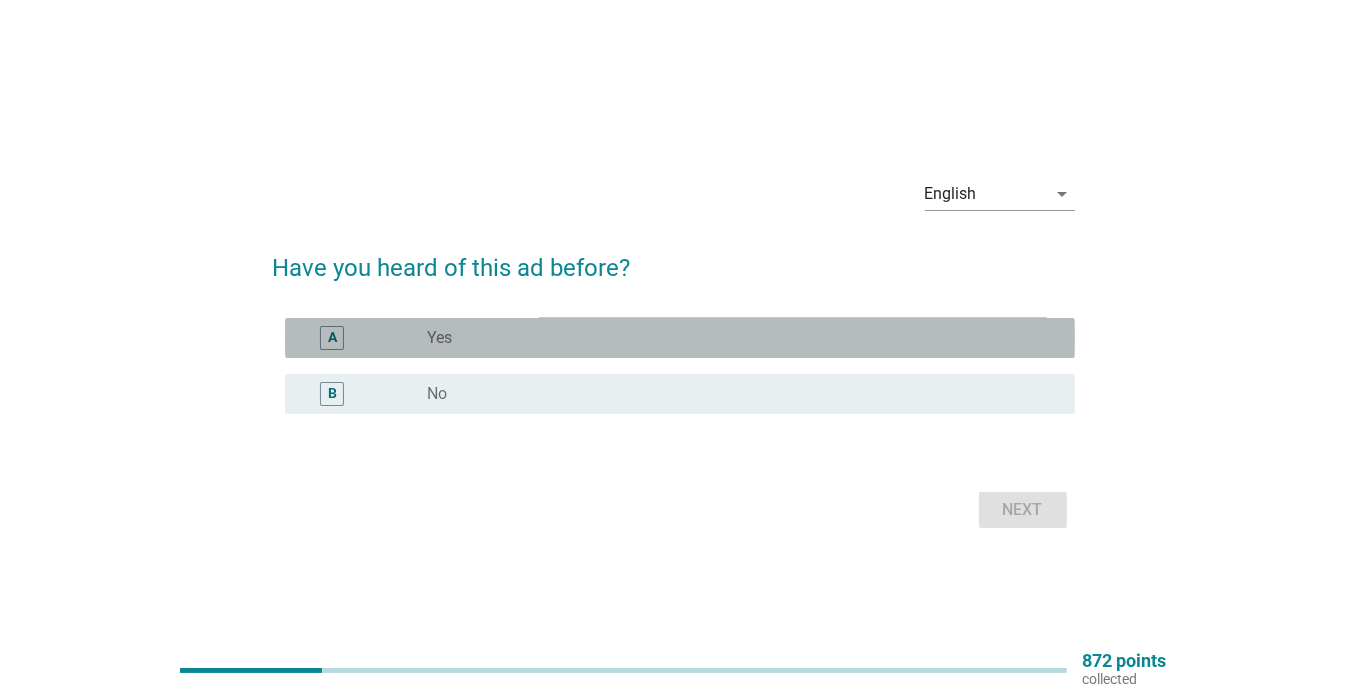 click on "radio_button_unchecked Yes" at bounding box center [735, 338] 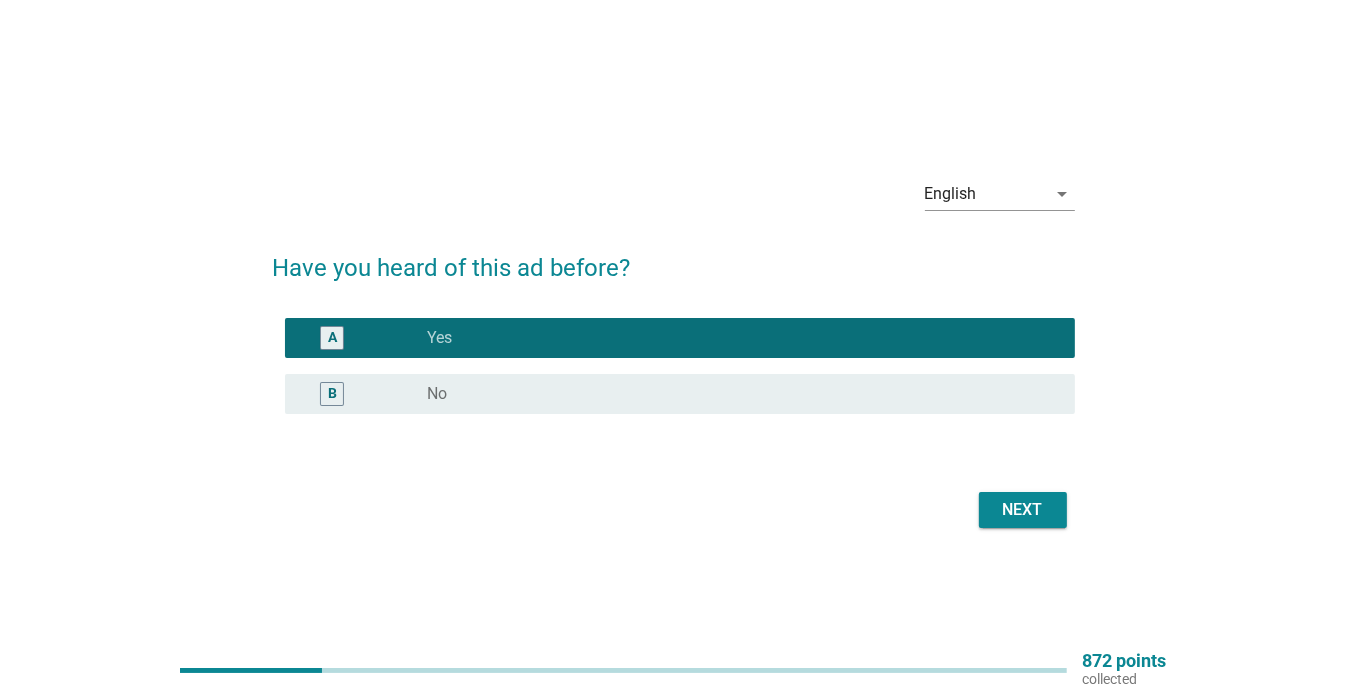 click on "Next" at bounding box center (1023, 510) 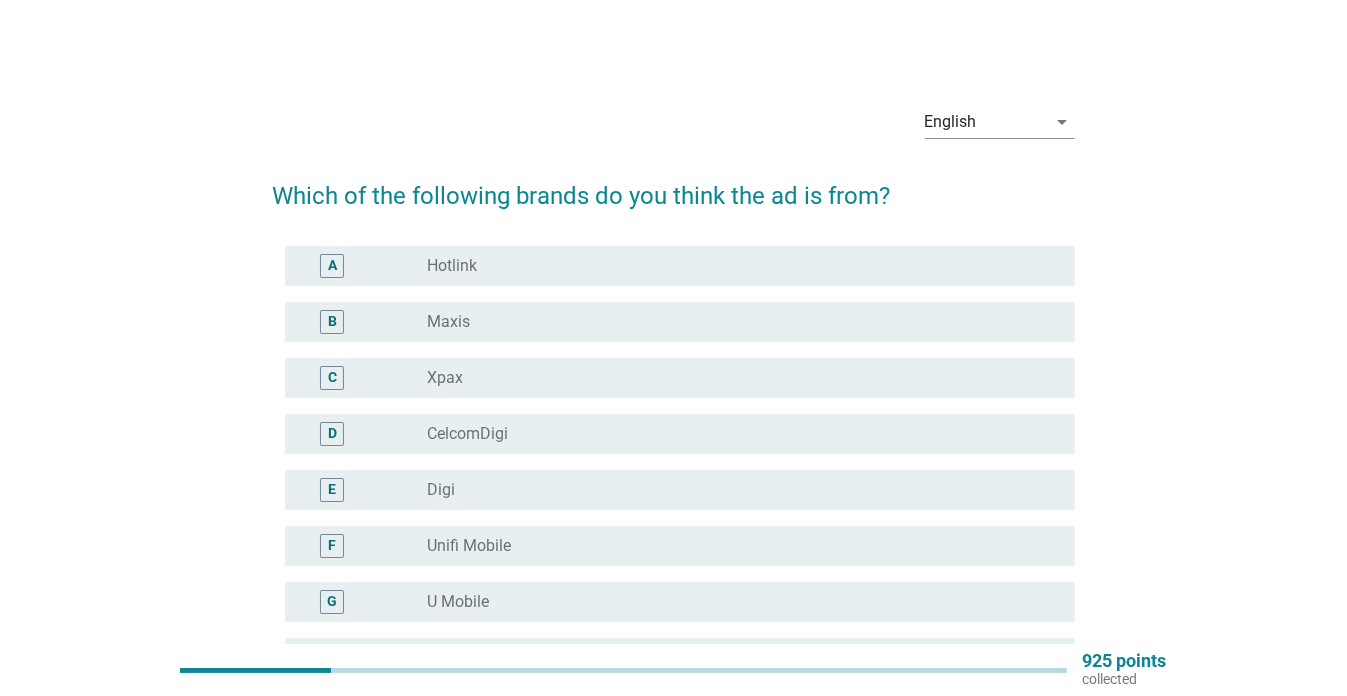 click on "radio_button_unchecked CelcomDigi" at bounding box center [735, 434] 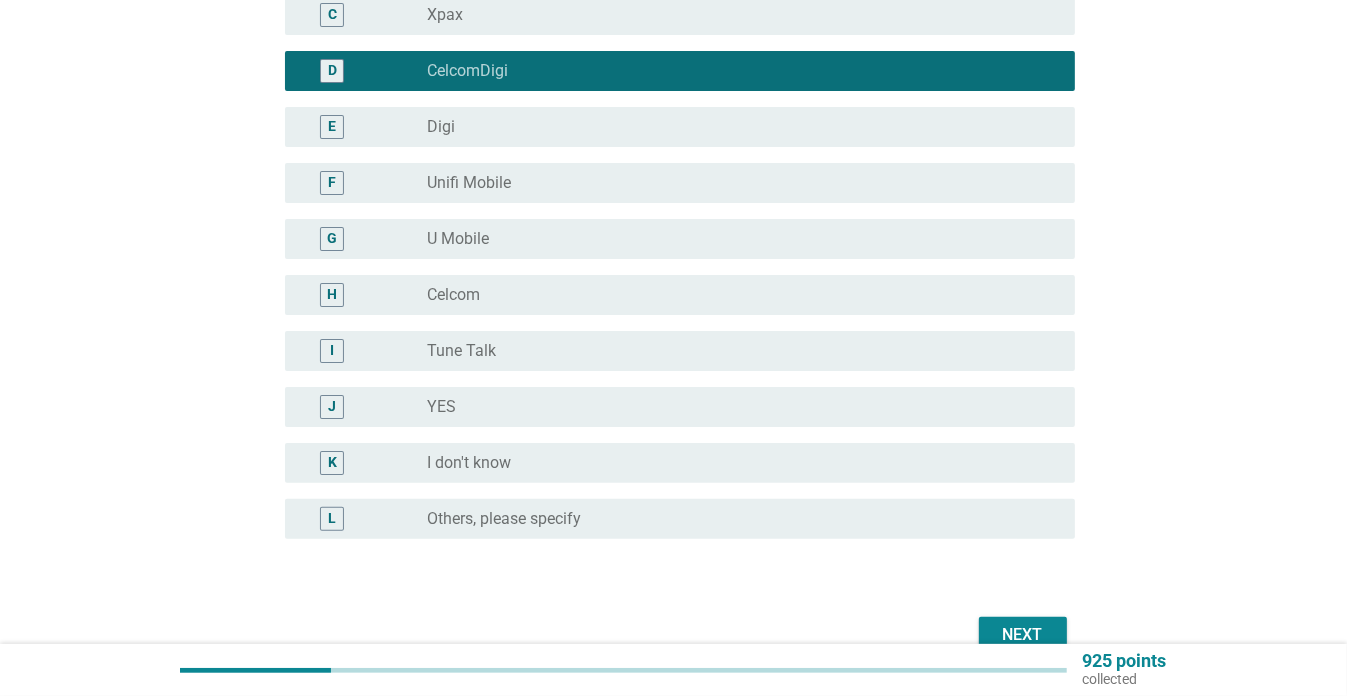 scroll, scrollTop: 468, scrollLeft: 0, axis: vertical 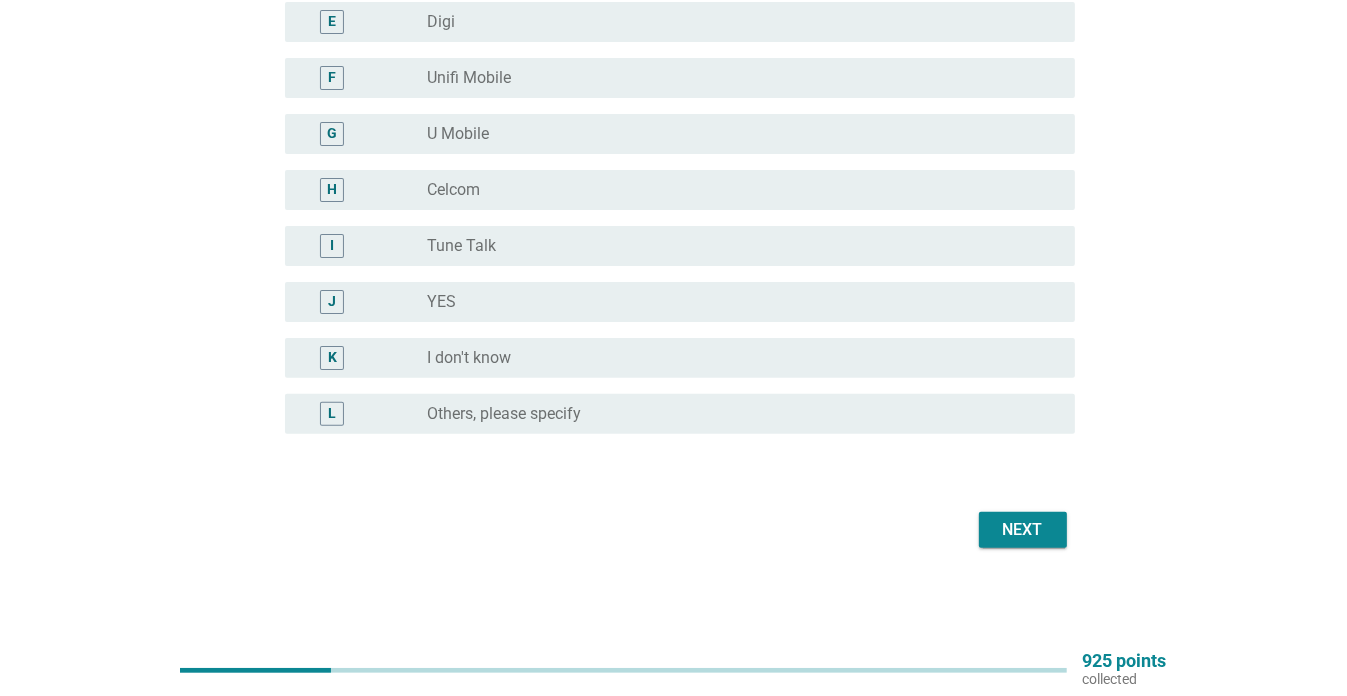 click on "Next" at bounding box center (1023, 530) 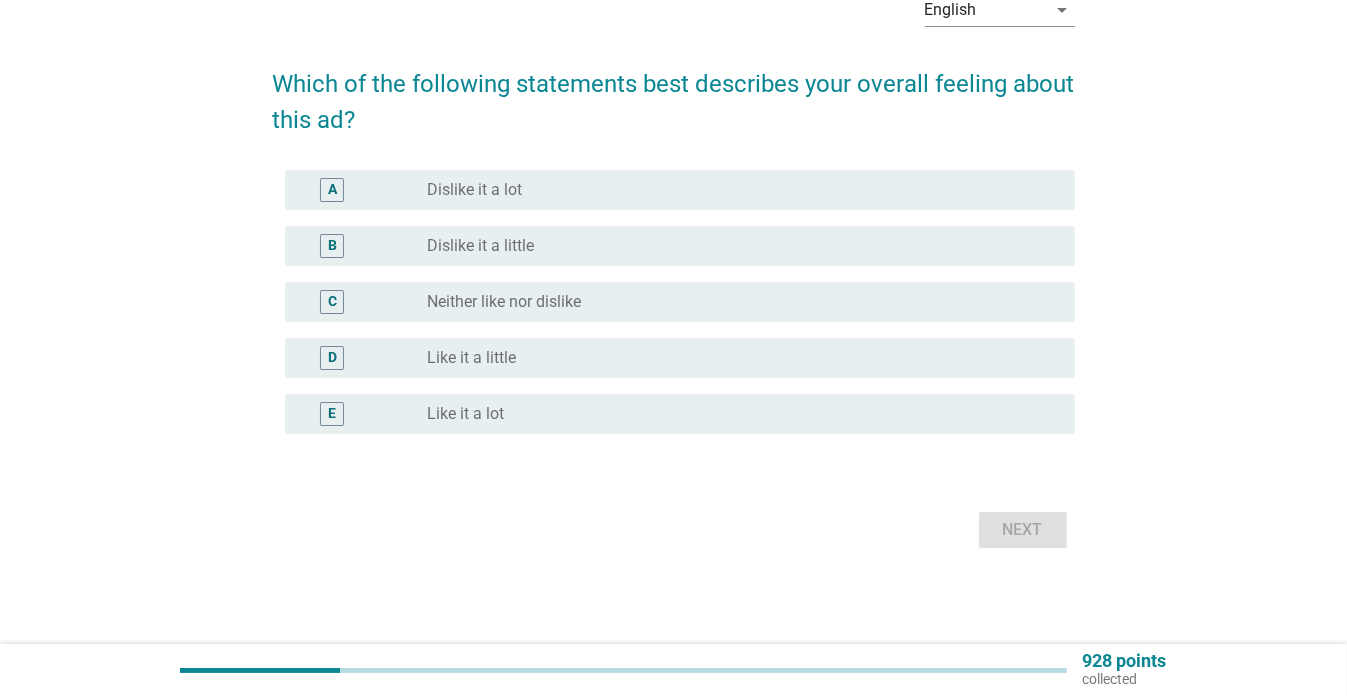 scroll, scrollTop: 0, scrollLeft: 0, axis: both 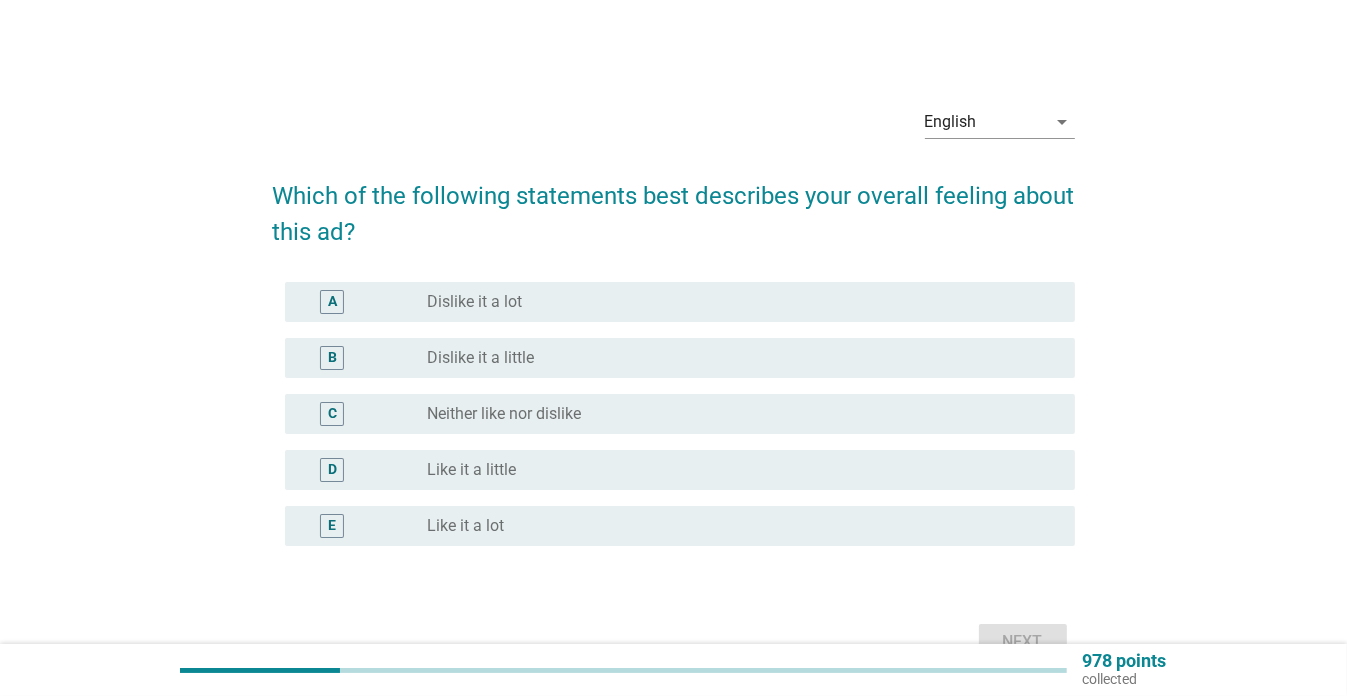click on "Like it a lot" at bounding box center [465, 526] 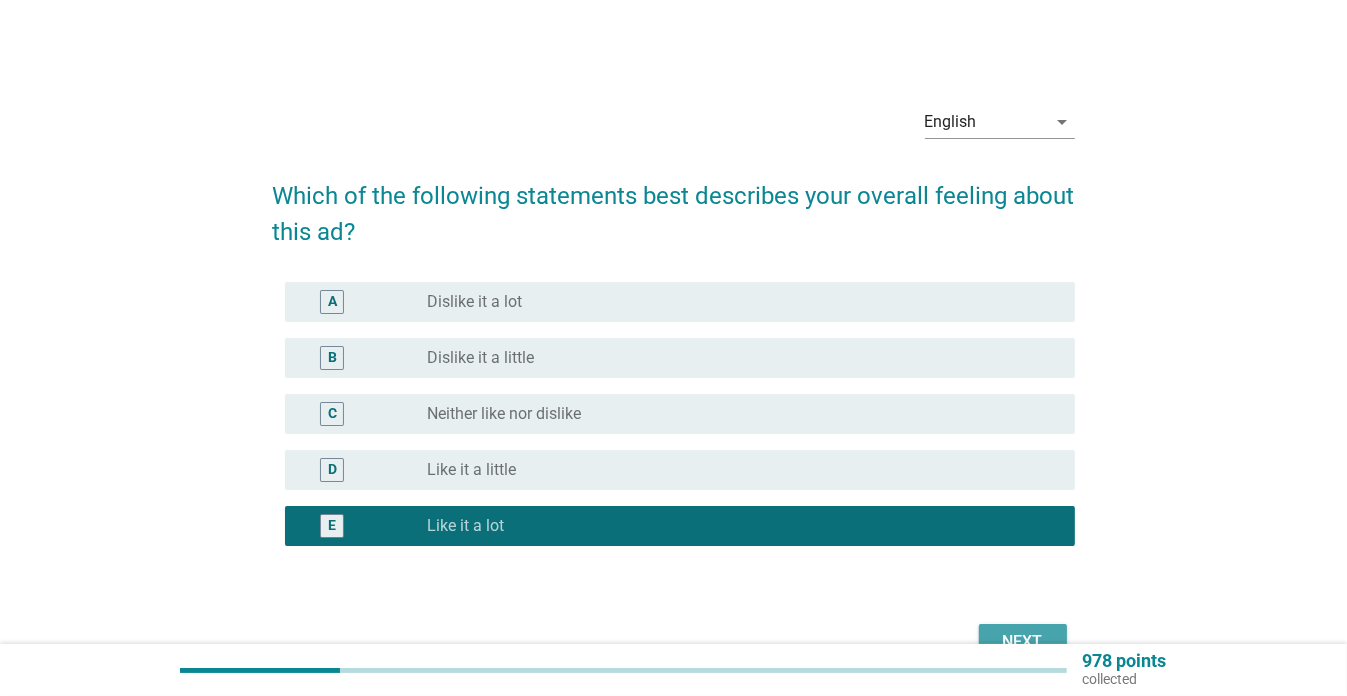 click on "Next" at bounding box center [1023, 642] 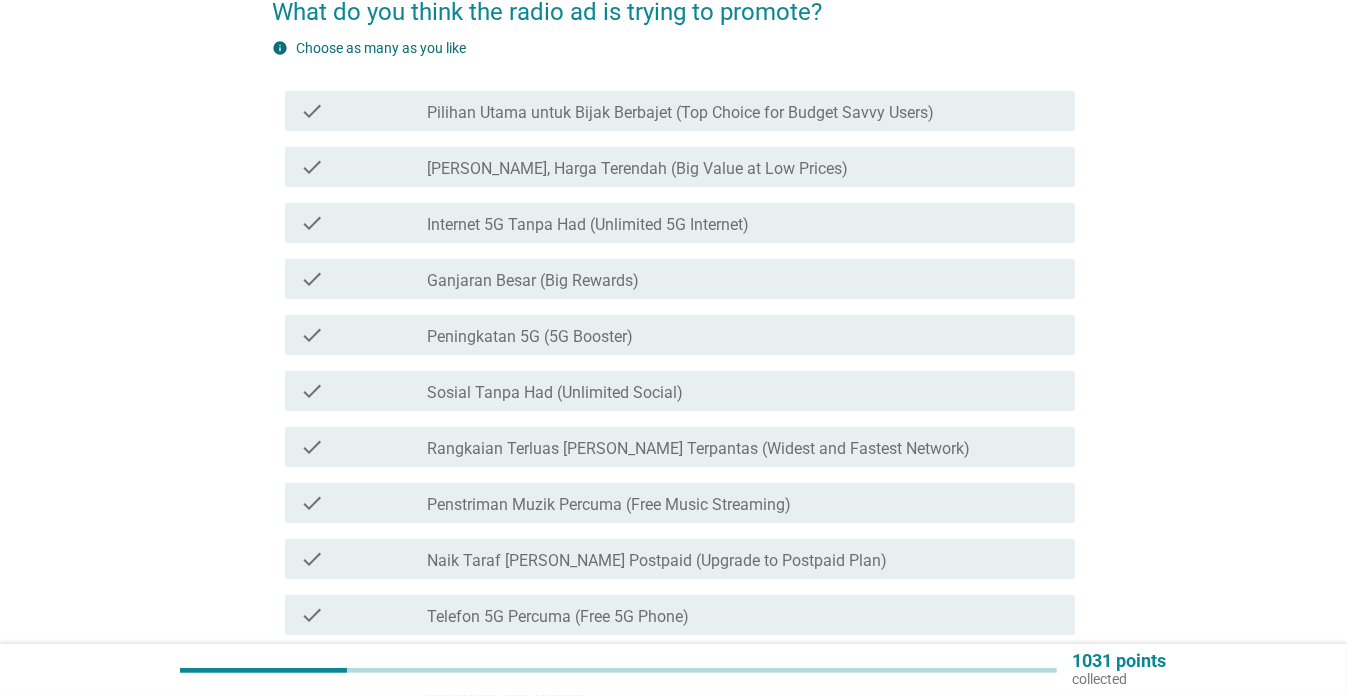 scroll, scrollTop: 186, scrollLeft: 0, axis: vertical 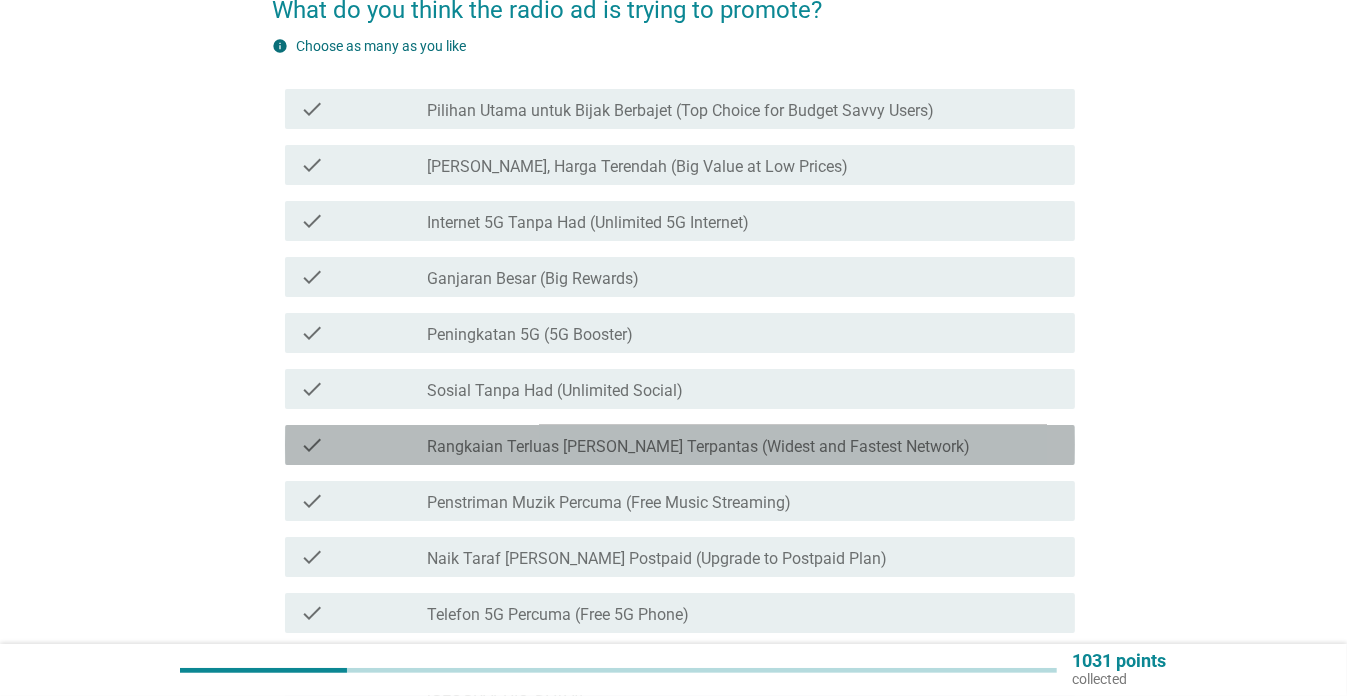 click on "Rangkaian Terluas [PERSON_NAME] Terpantas (Widest and Fastest Network)" at bounding box center (698, 447) 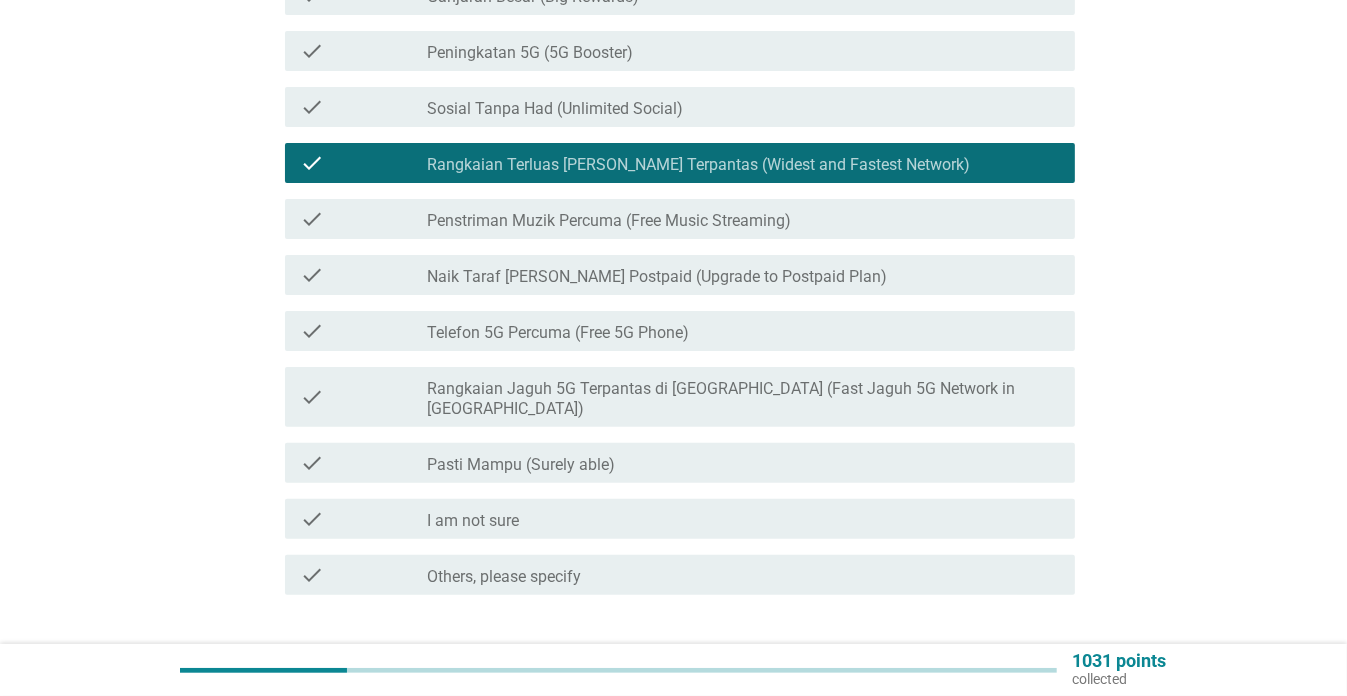 scroll, scrollTop: 584, scrollLeft: 0, axis: vertical 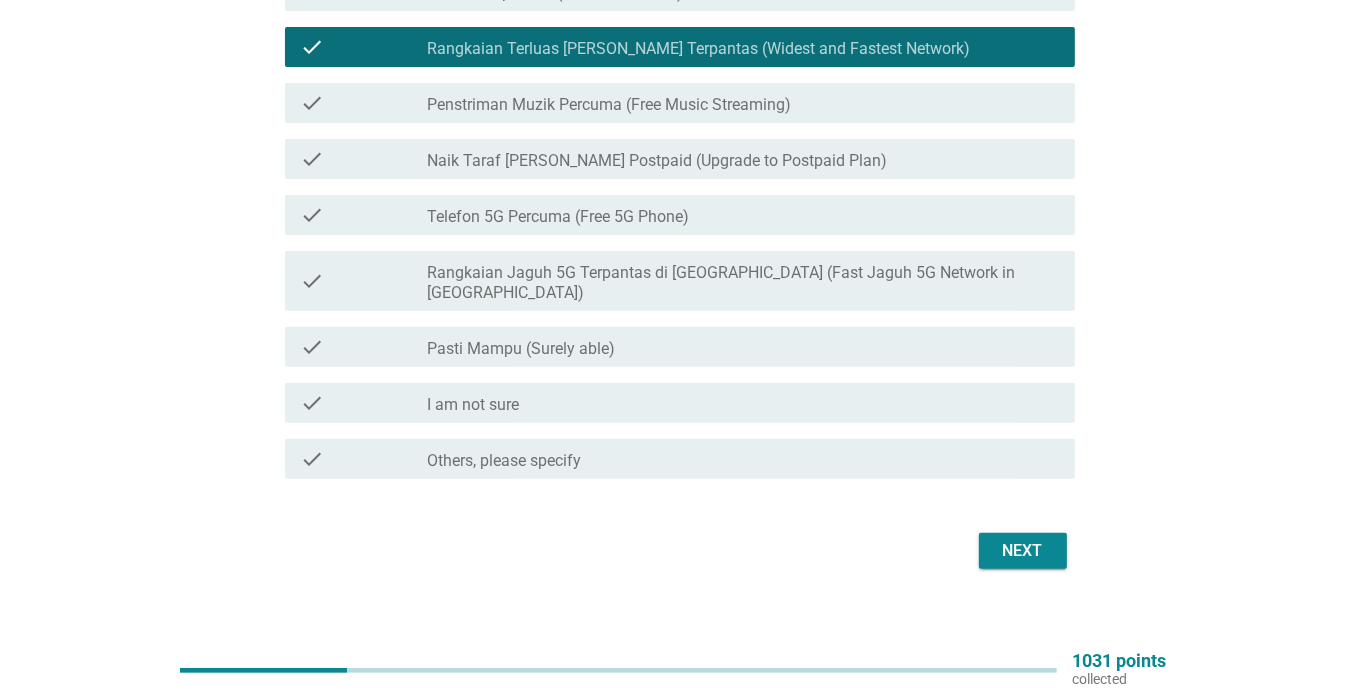 click on "Pasti Mampu (Surely able)" at bounding box center (521, 349) 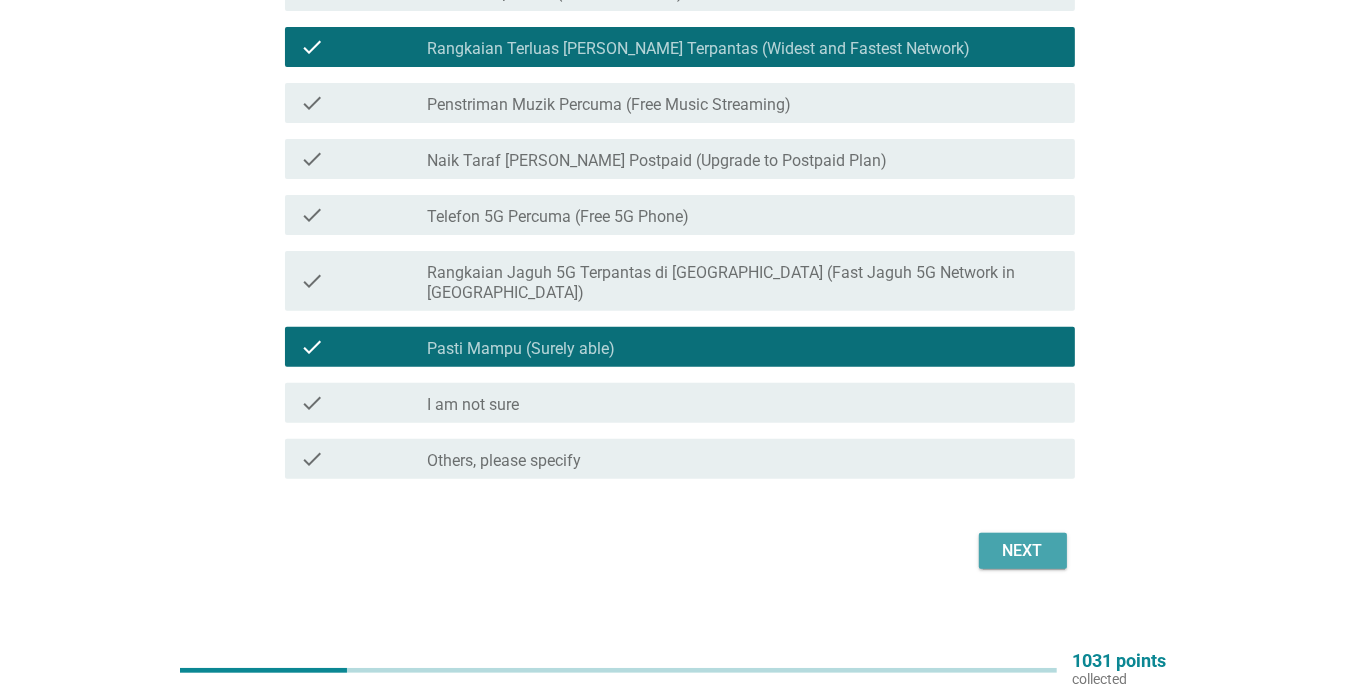 click on "Next" at bounding box center [1023, 551] 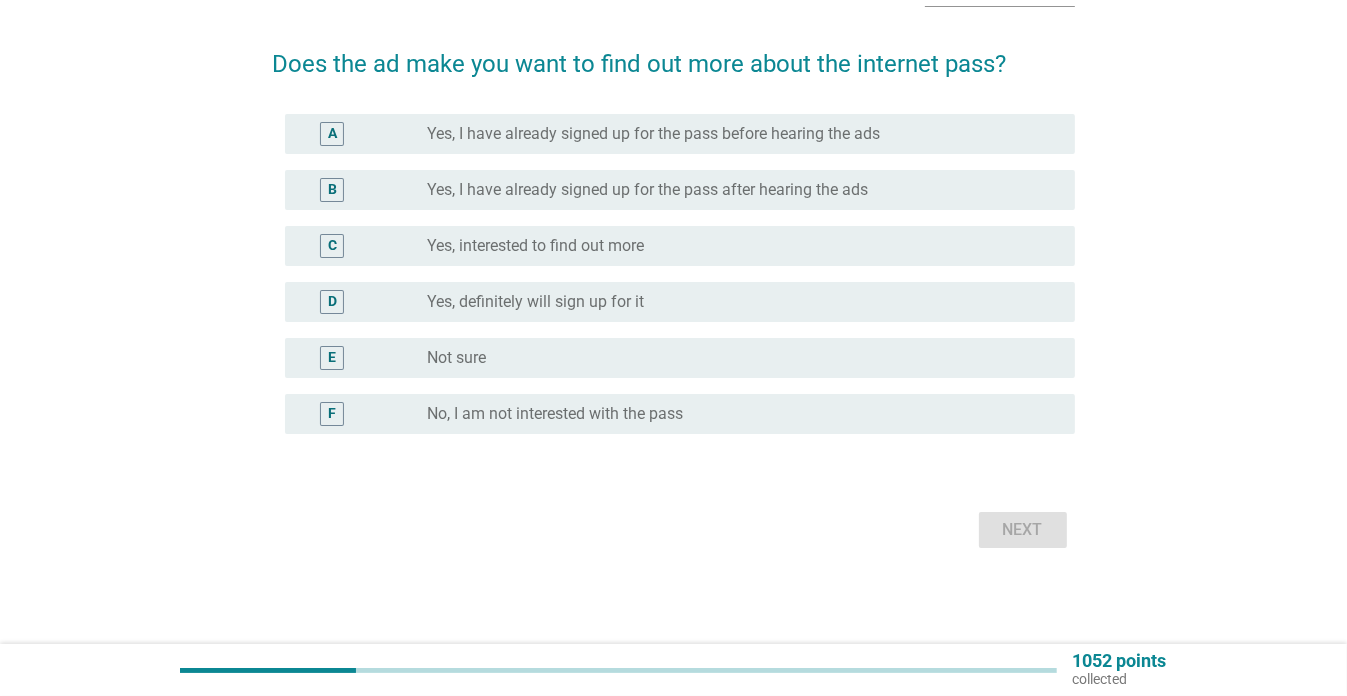 scroll, scrollTop: 0, scrollLeft: 0, axis: both 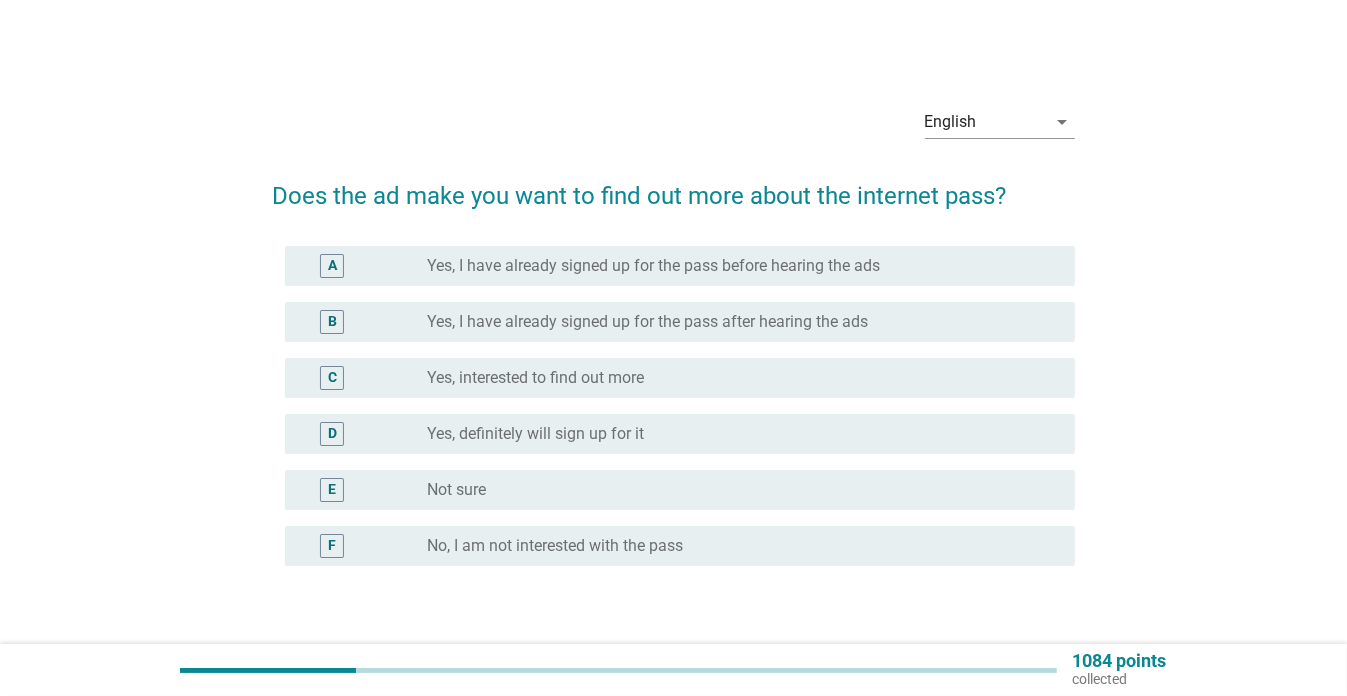 click on "radio_button_unchecked Yes, interested to find out more" at bounding box center (735, 378) 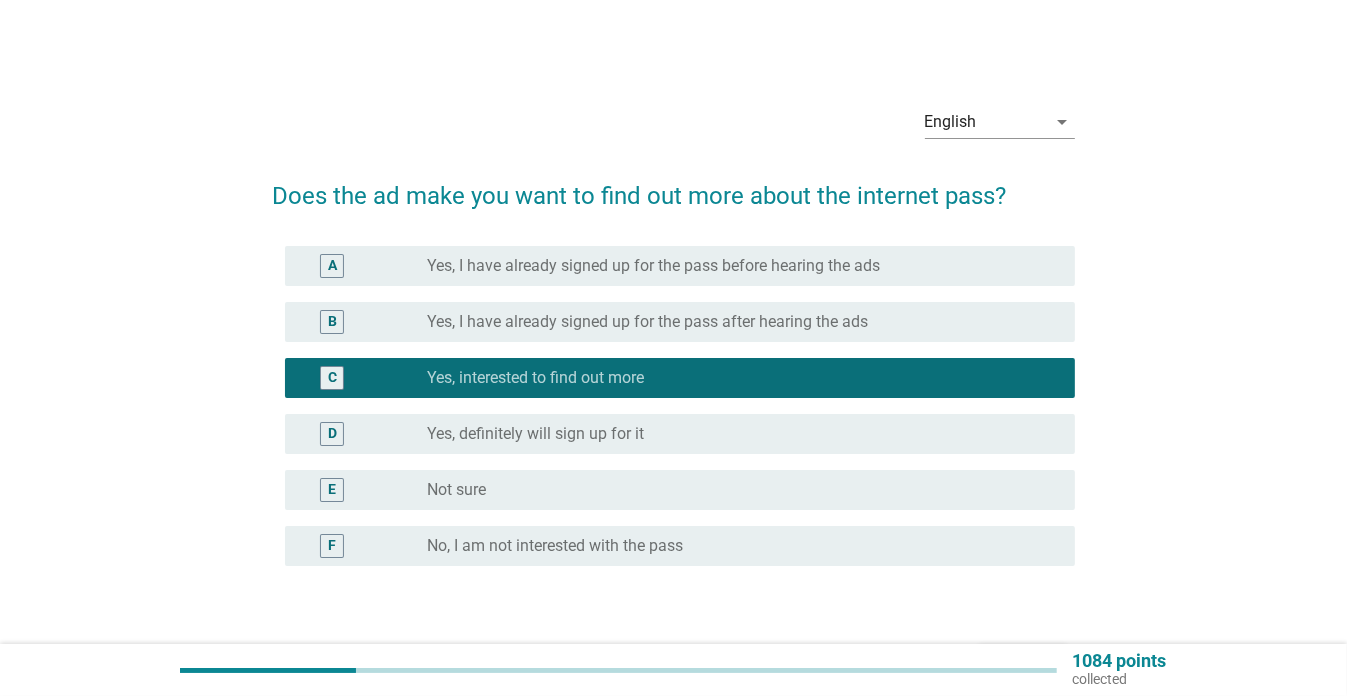 scroll, scrollTop: 132, scrollLeft: 0, axis: vertical 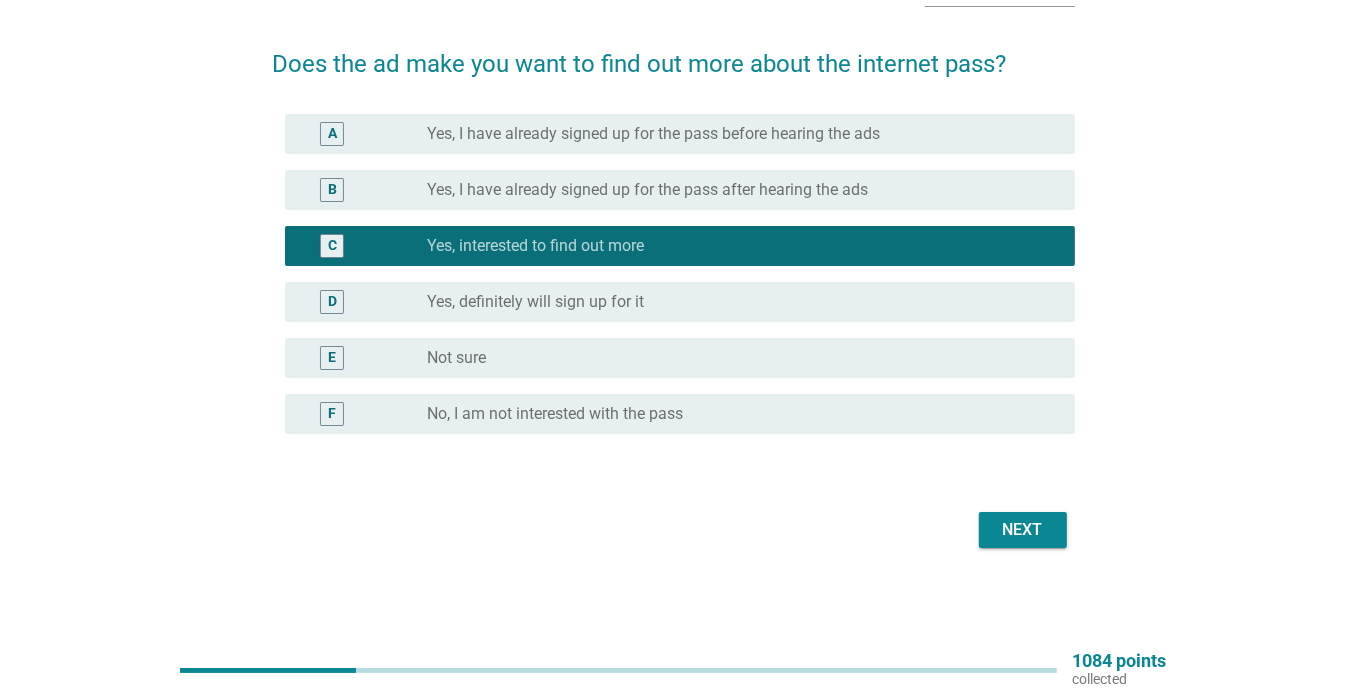 click on "Next" at bounding box center [1023, 530] 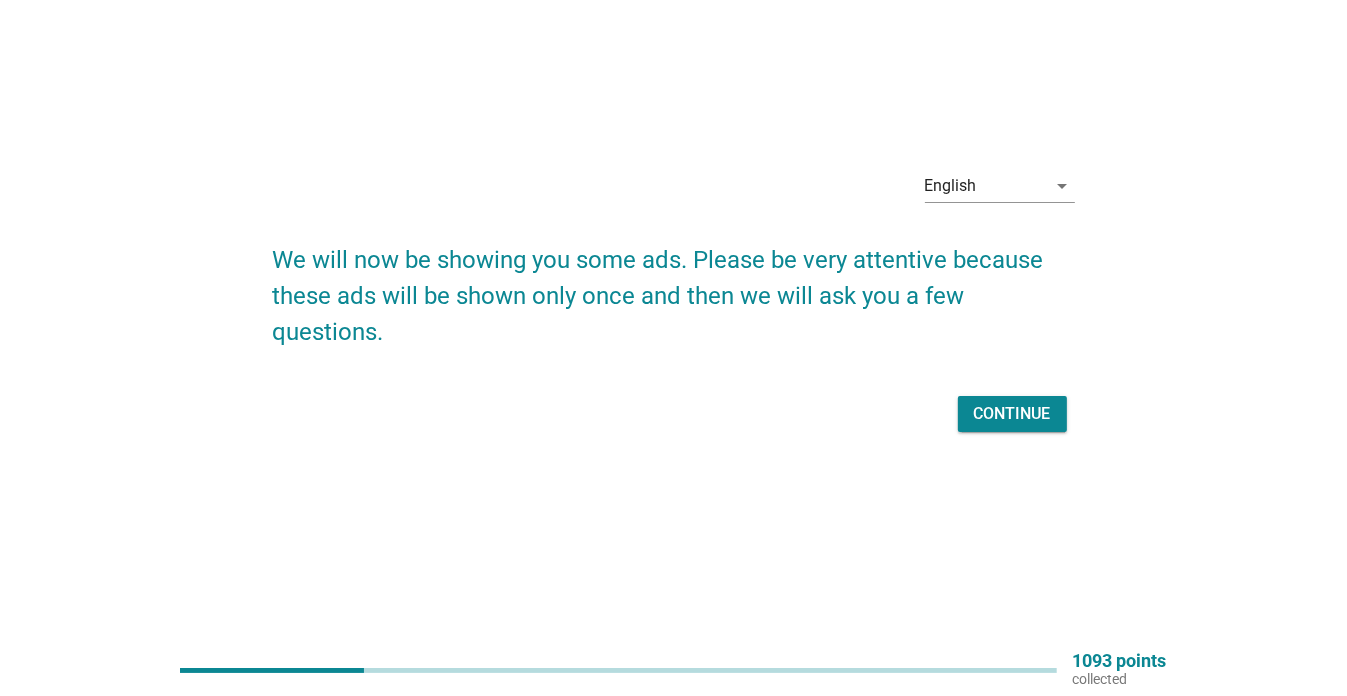 scroll, scrollTop: 0, scrollLeft: 0, axis: both 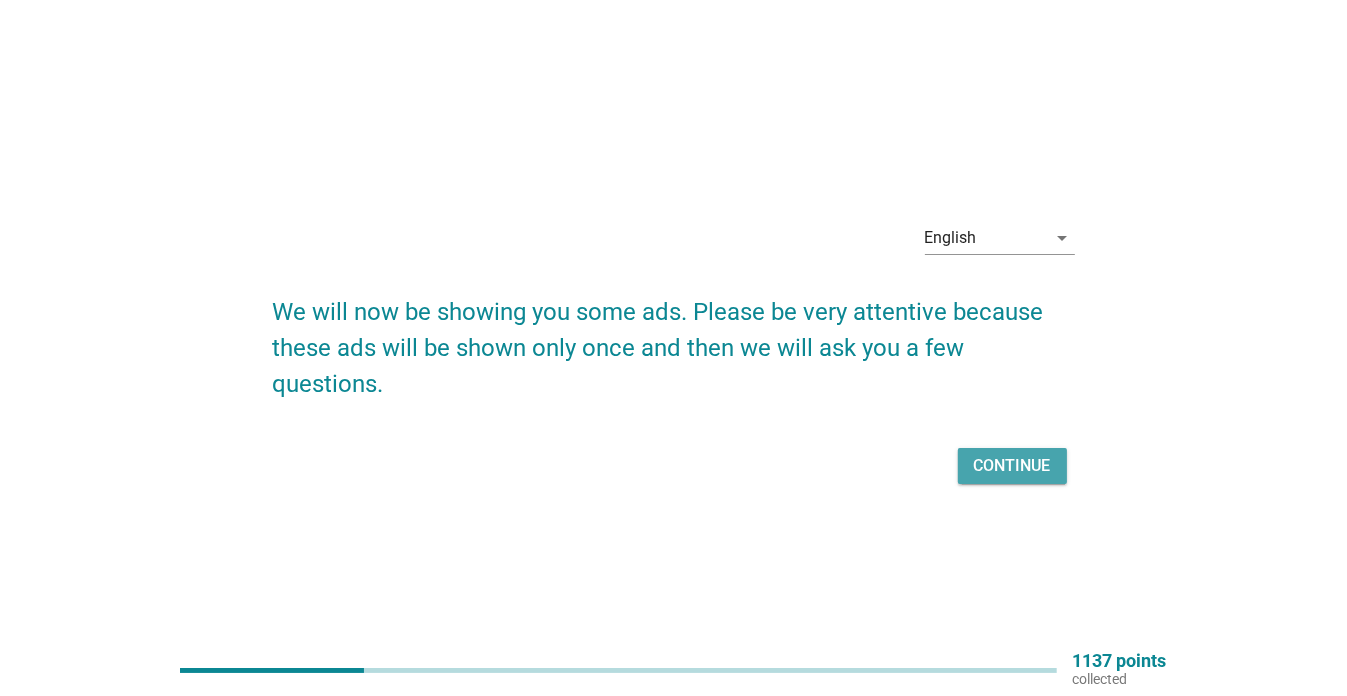 click on "Continue" at bounding box center (1012, 466) 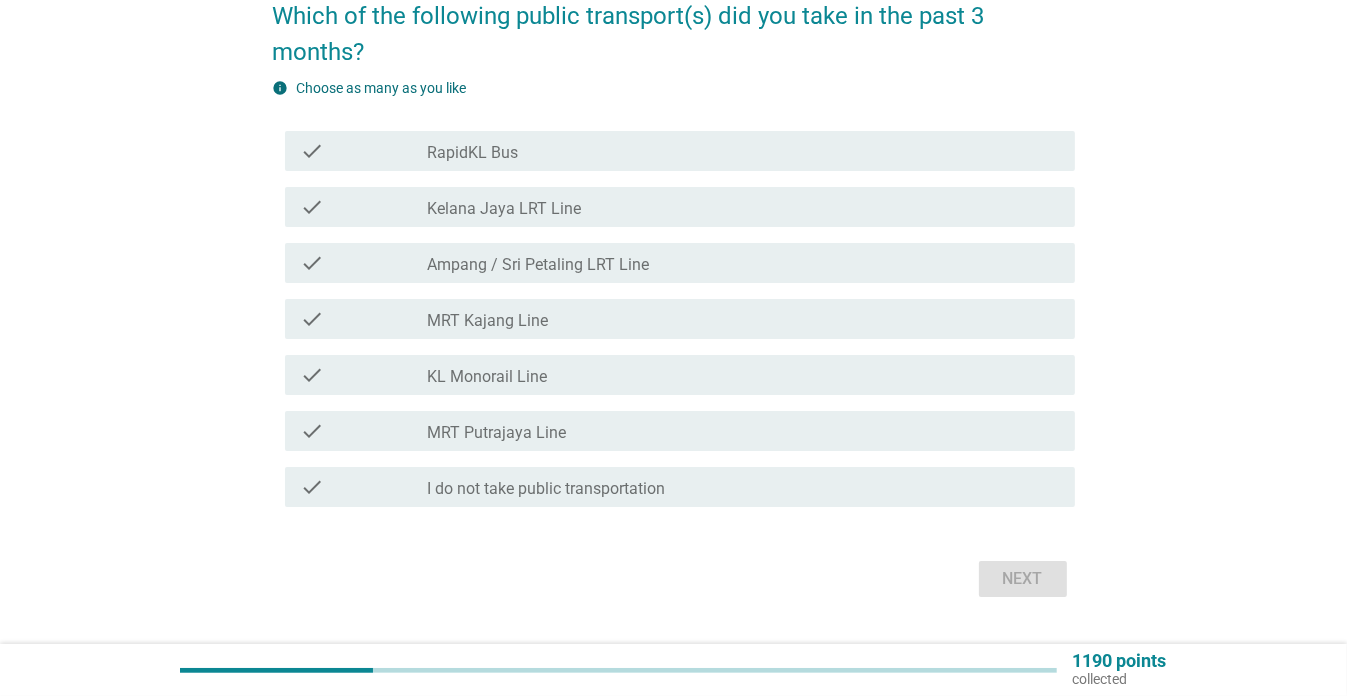 scroll, scrollTop: 183, scrollLeft: 0, axis: vertical 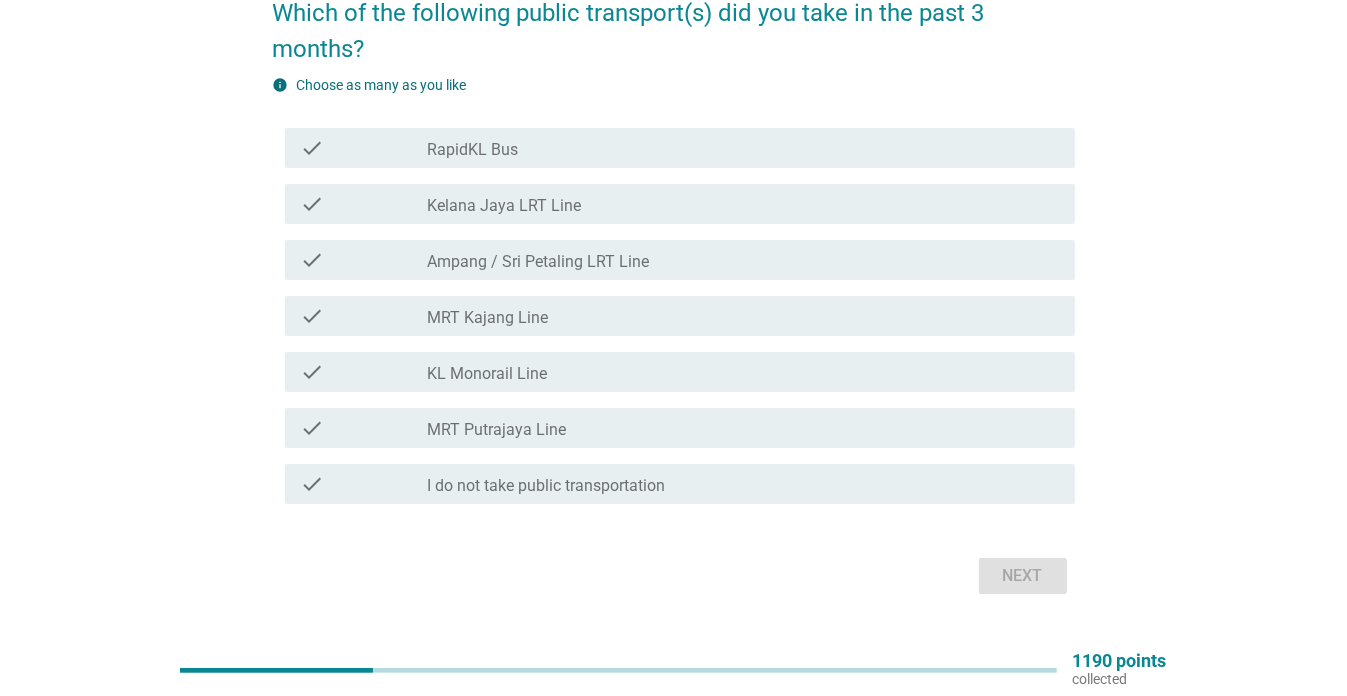 click on "Kelana Jaya LRT Line" at bounding box center (504, 206) 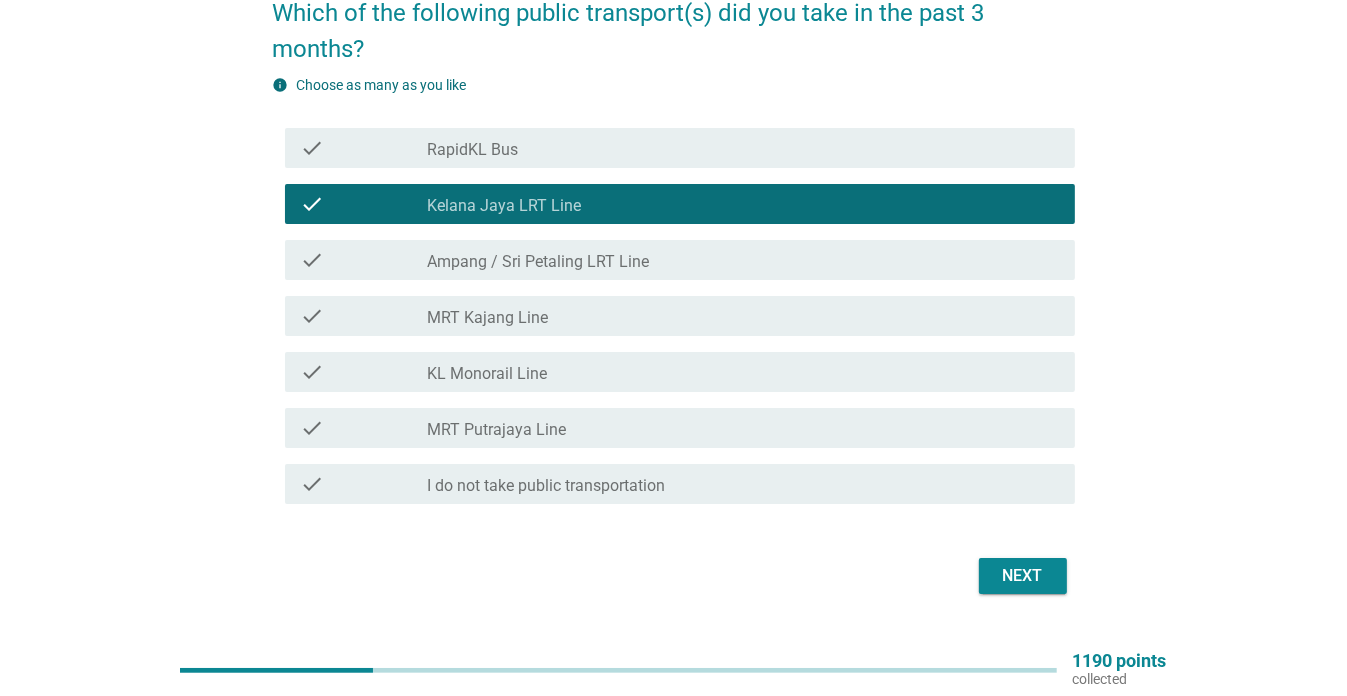 click on "Next" at bounding box center [1023, 576] 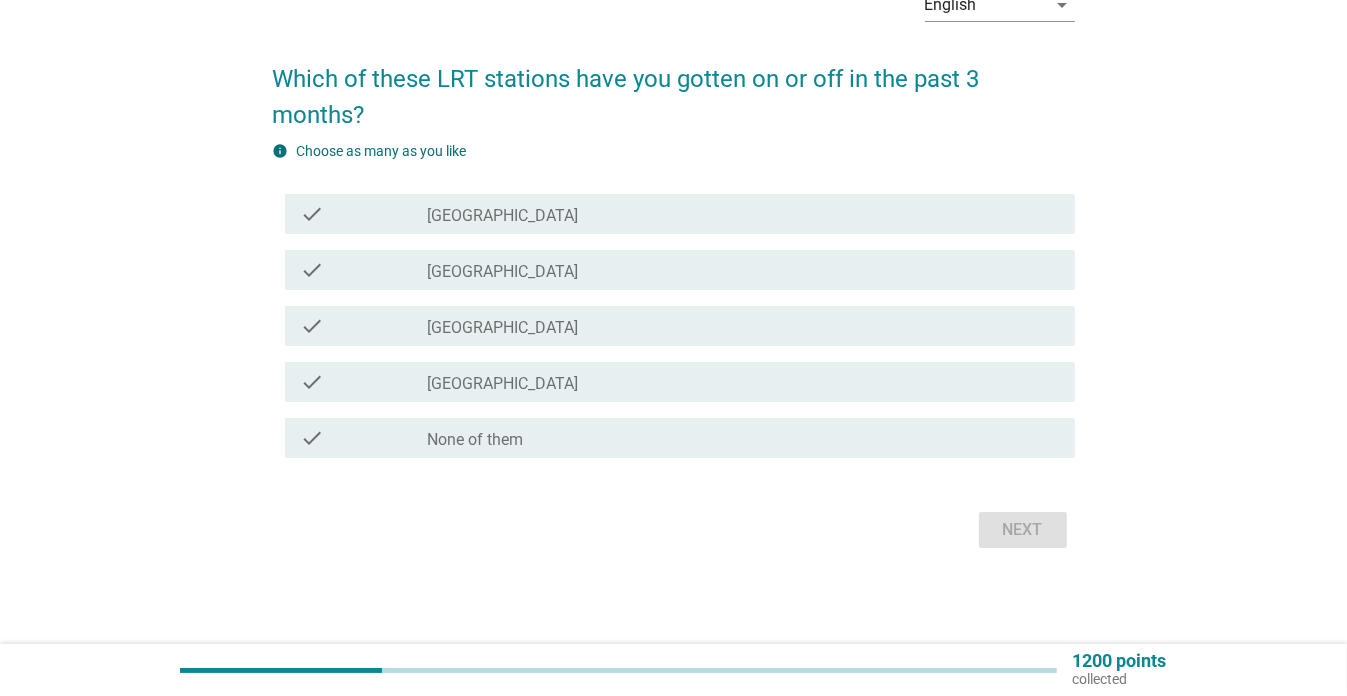 scroll, scrollTop: 0, scrollLeft: 0, axis: both 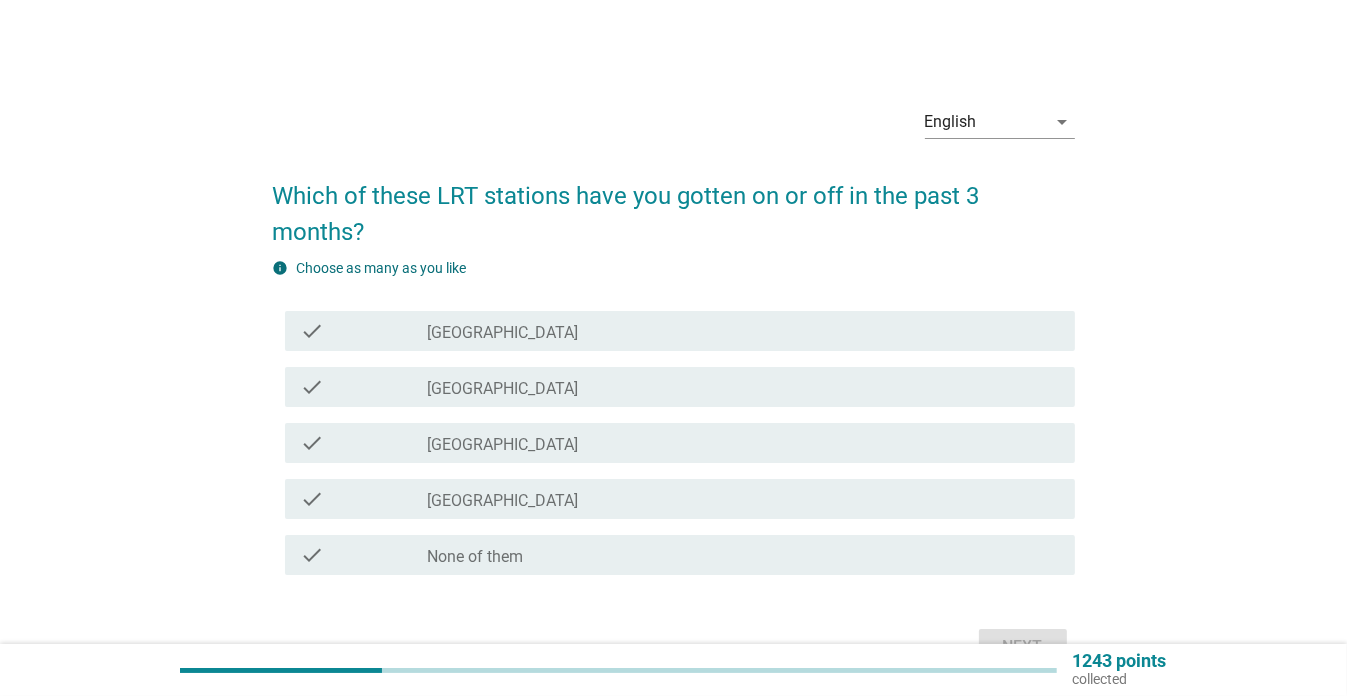 click on "check_box_outline_blank KLCC Station" at bounding box center (743, 331) 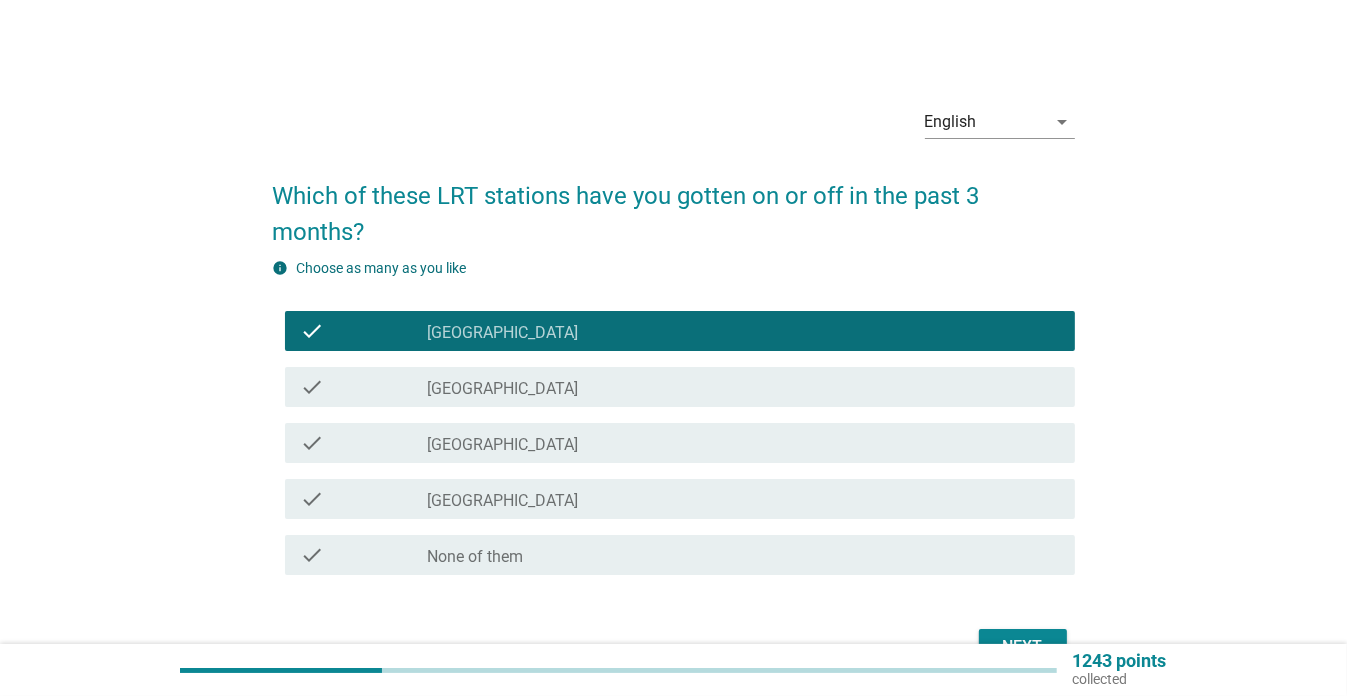 scroll, scrollTop: 116, scrollLeft: 0, axis: vertical 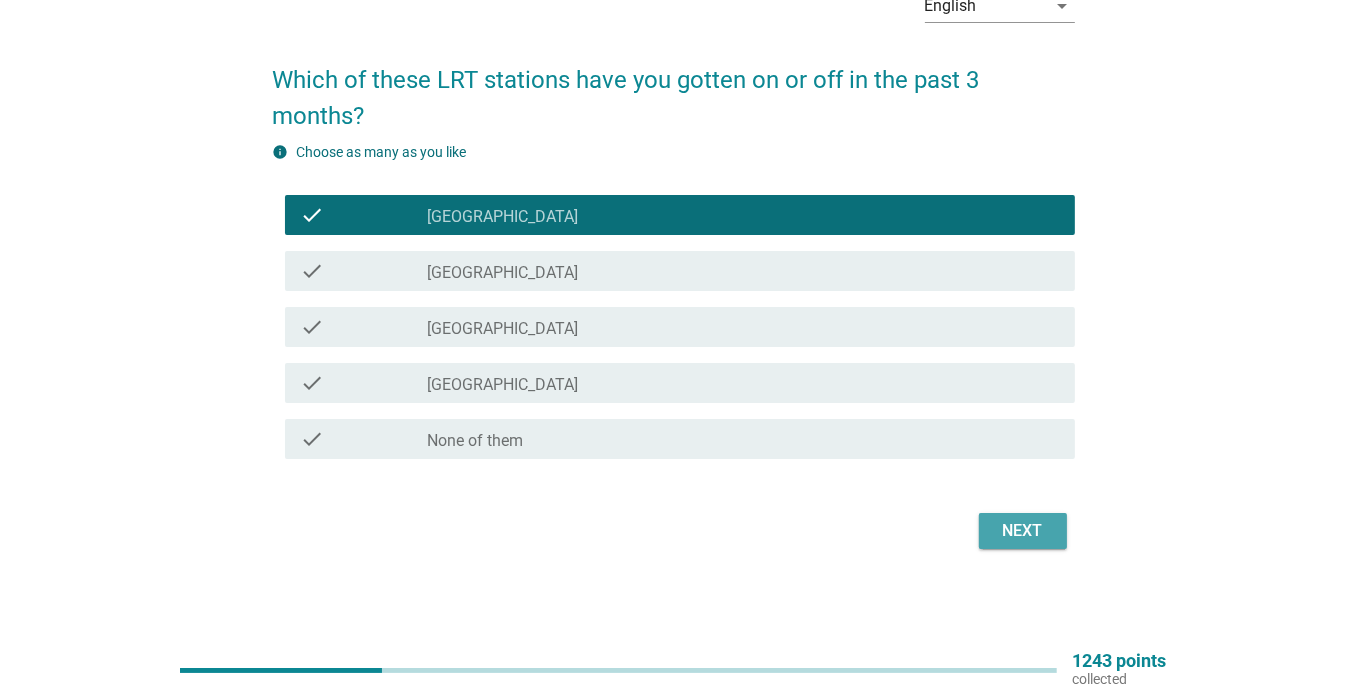 click on "Next" at bounding box center [1023, 531] 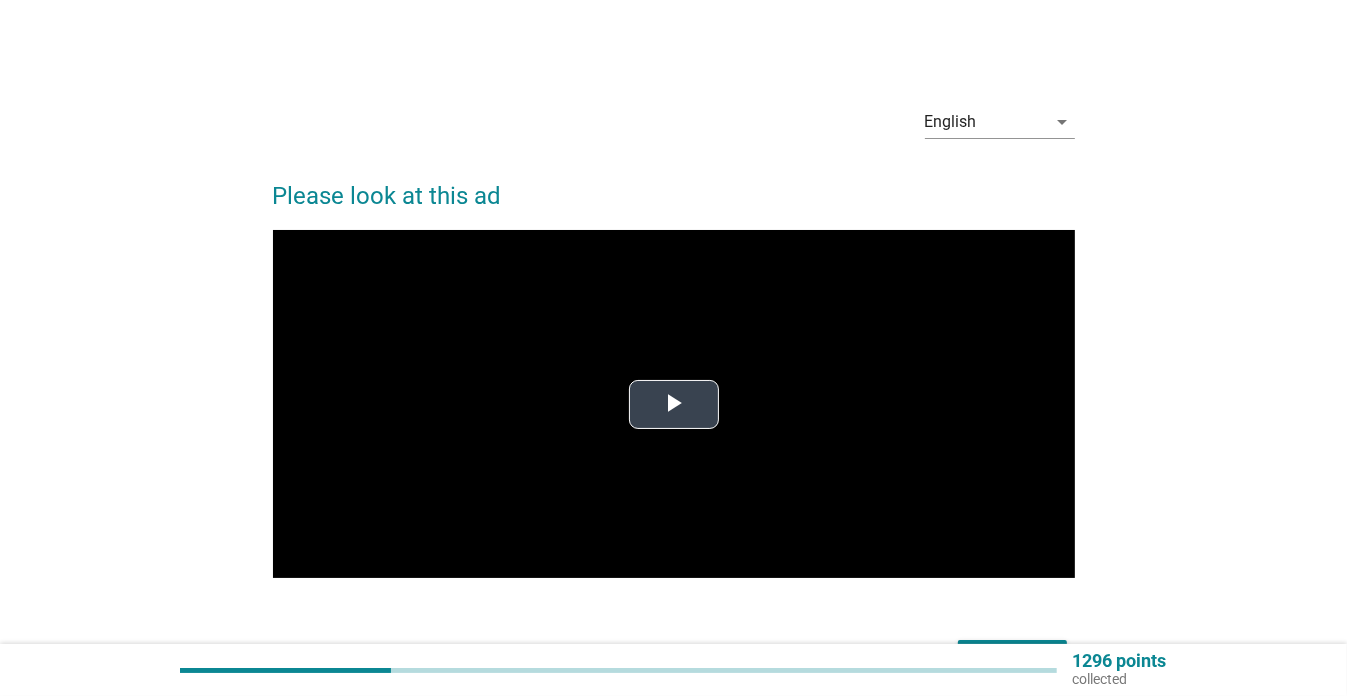 scroll, scrollTop: 128, scrollLeft: 0, axis: vertical 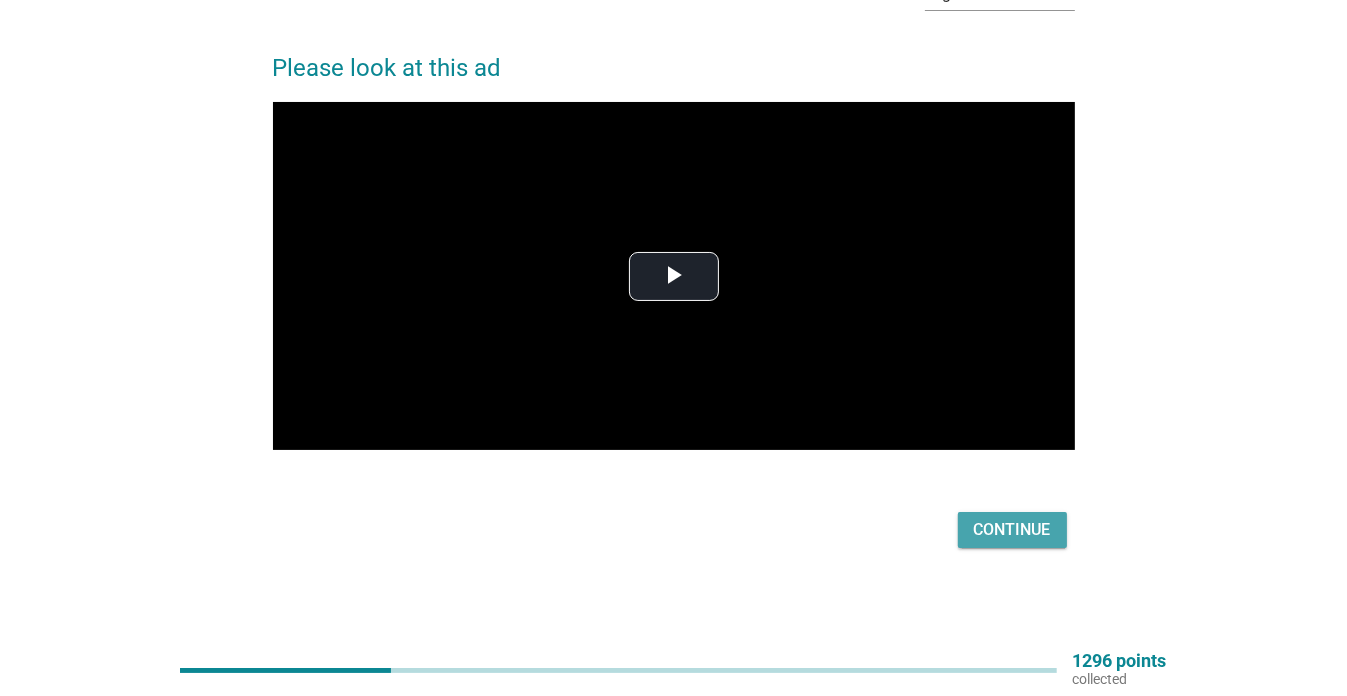 click on "Continue" at bounding box center (1012, 530) 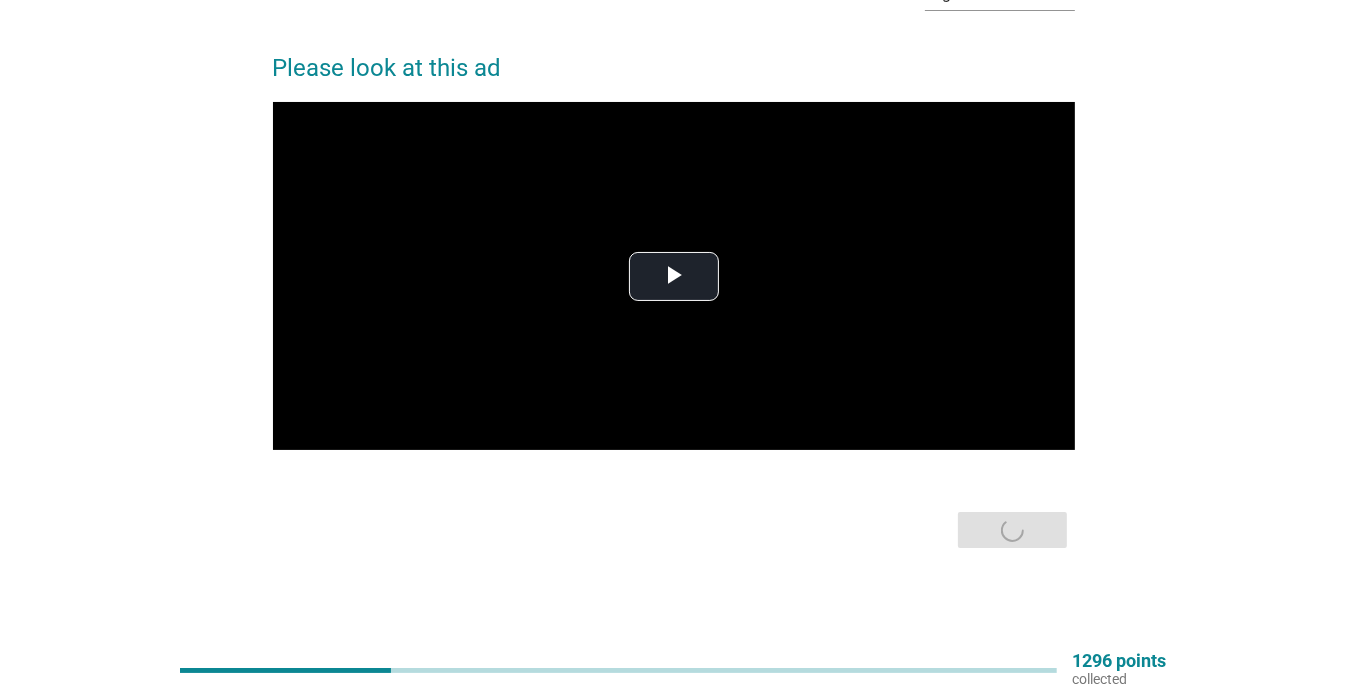 scroll, scrollTop: 0, scrollLeft: 0, axis: both 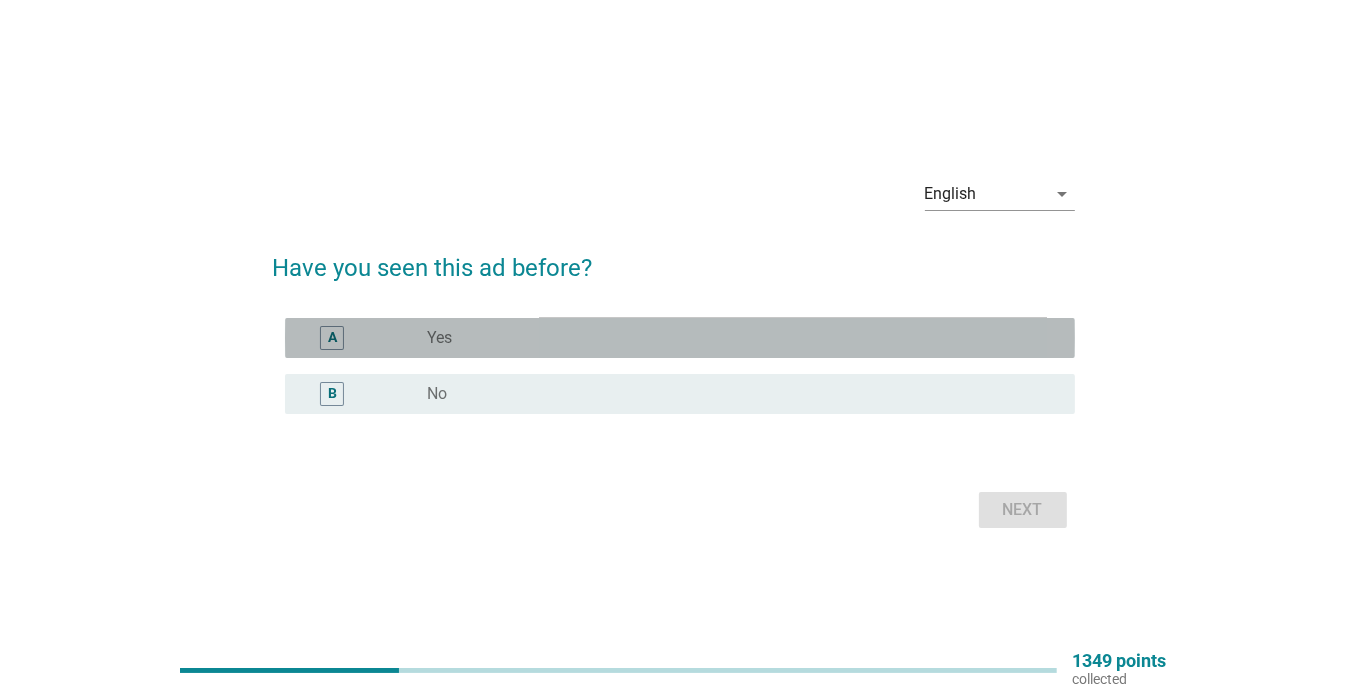 click on "radio_button_unchecked Yes" at bounding box center [735, 338] 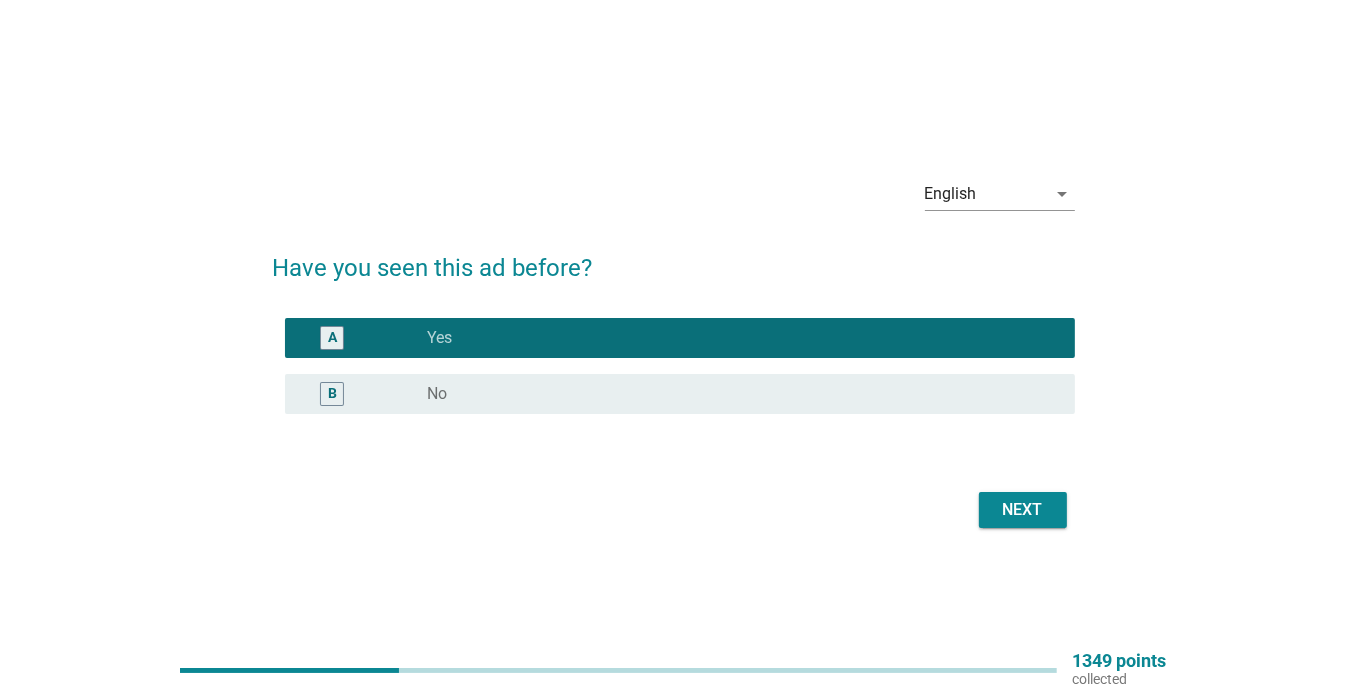 click on "Next" at bounding box center (1023, 510) 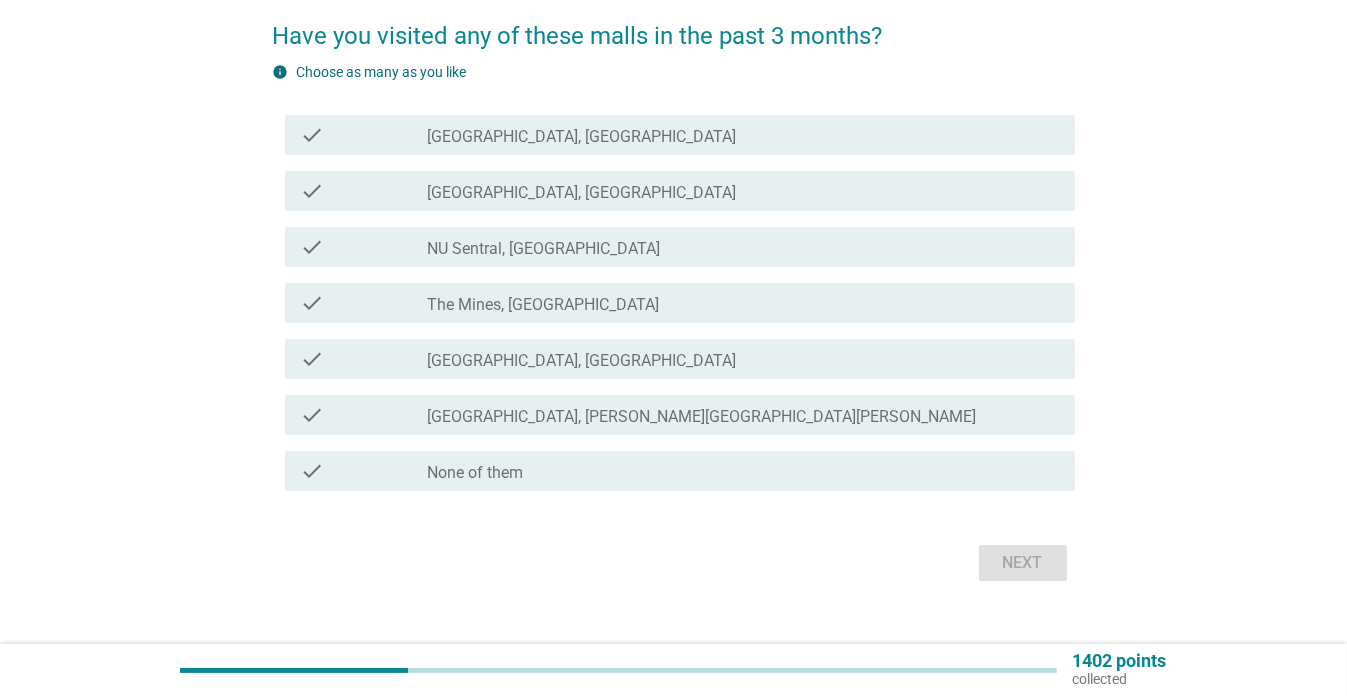 scroll, scrollTop: 164, scrollLeft: 0, axis: vertical 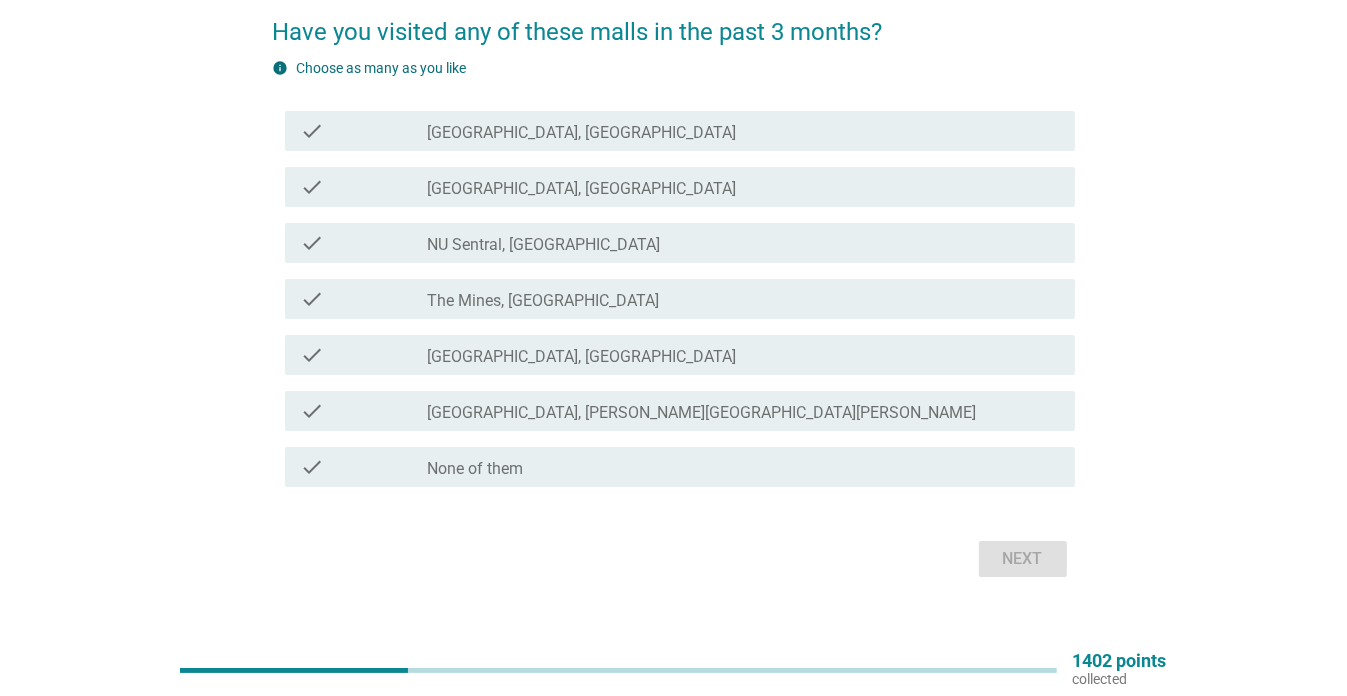 click on "NU Sentral, [GEOGRAPHIC_DATA]" at bounding box center [543, 245] 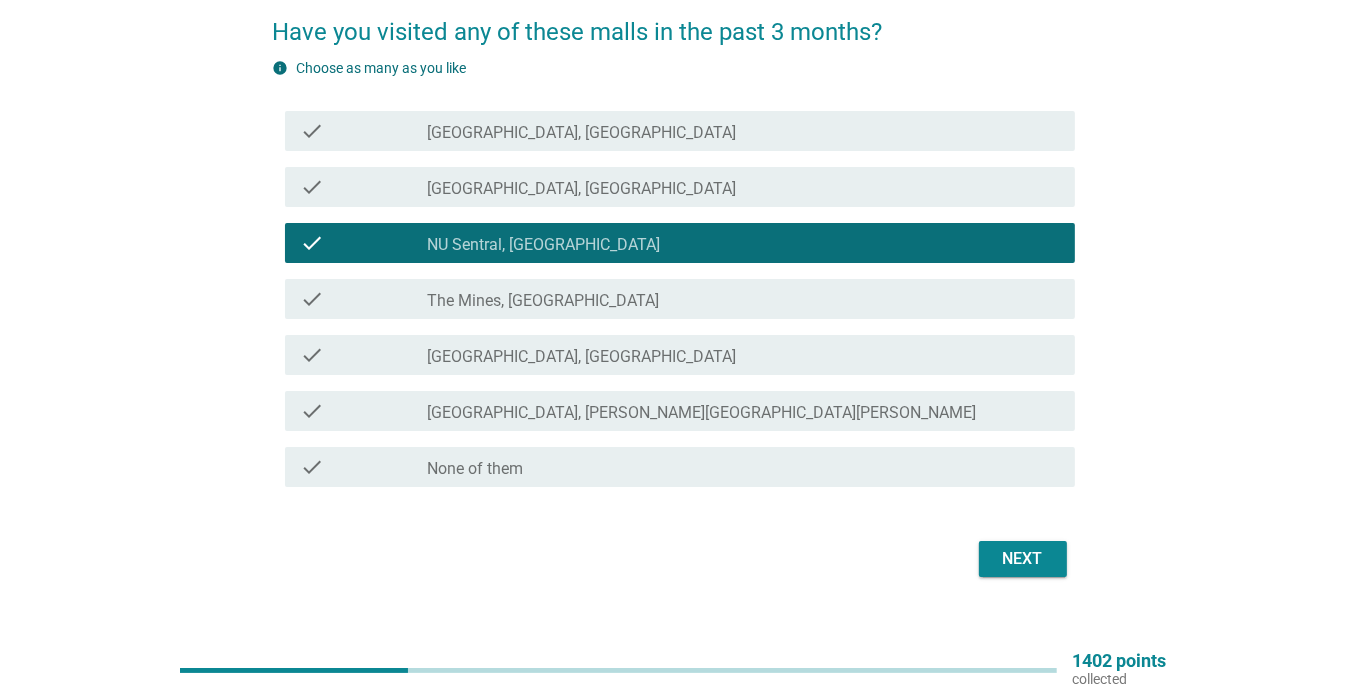 click on "check     check_box_outline_blank [GEOGRAPHIC_DATA], [GEOGRAPHIC_DATA]" at bounding box center [680, 187] 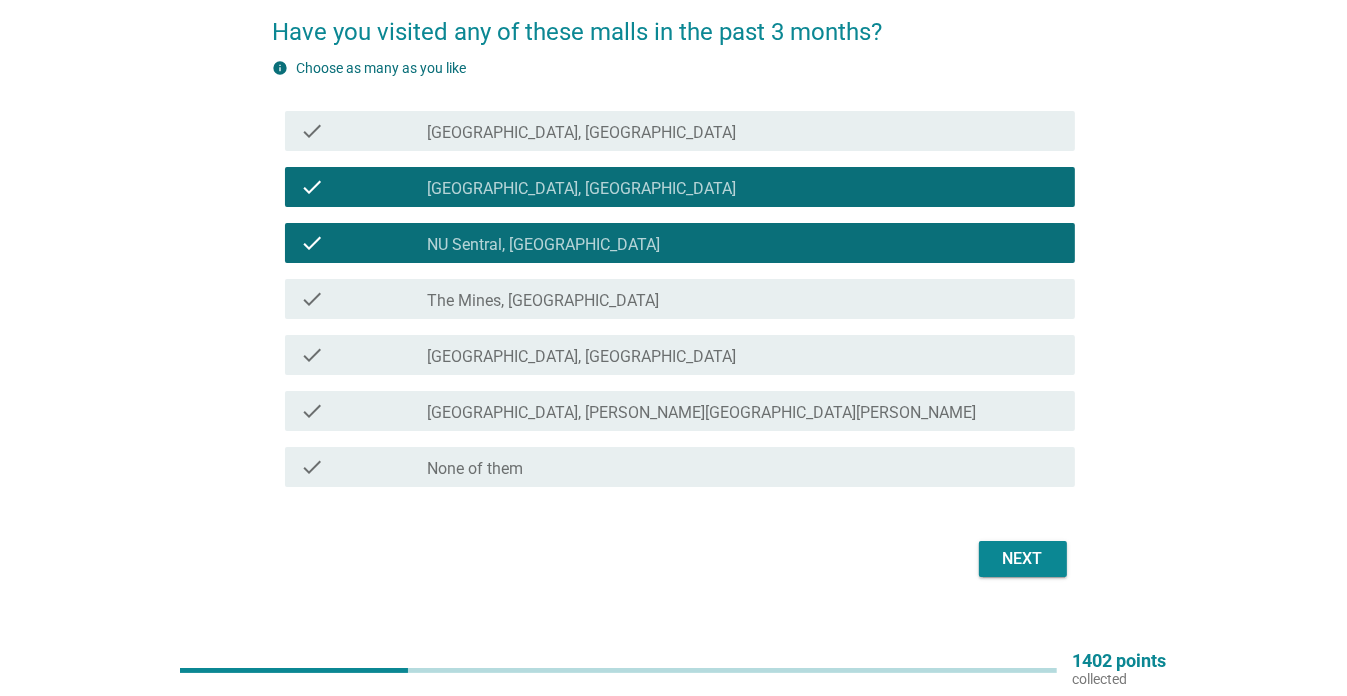 click on "Next" at bounding box center (1023, 559) 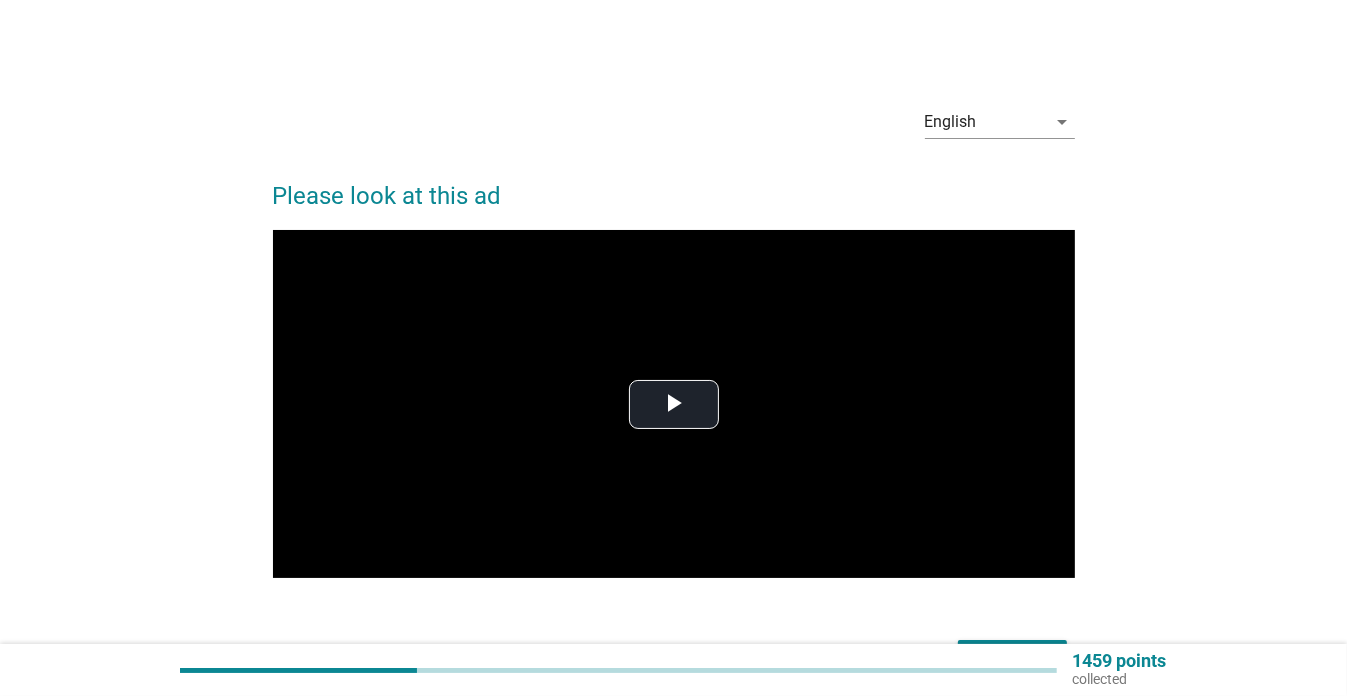 scroll, scrollTop: 128, scrollLeft: 0, axis: vertical 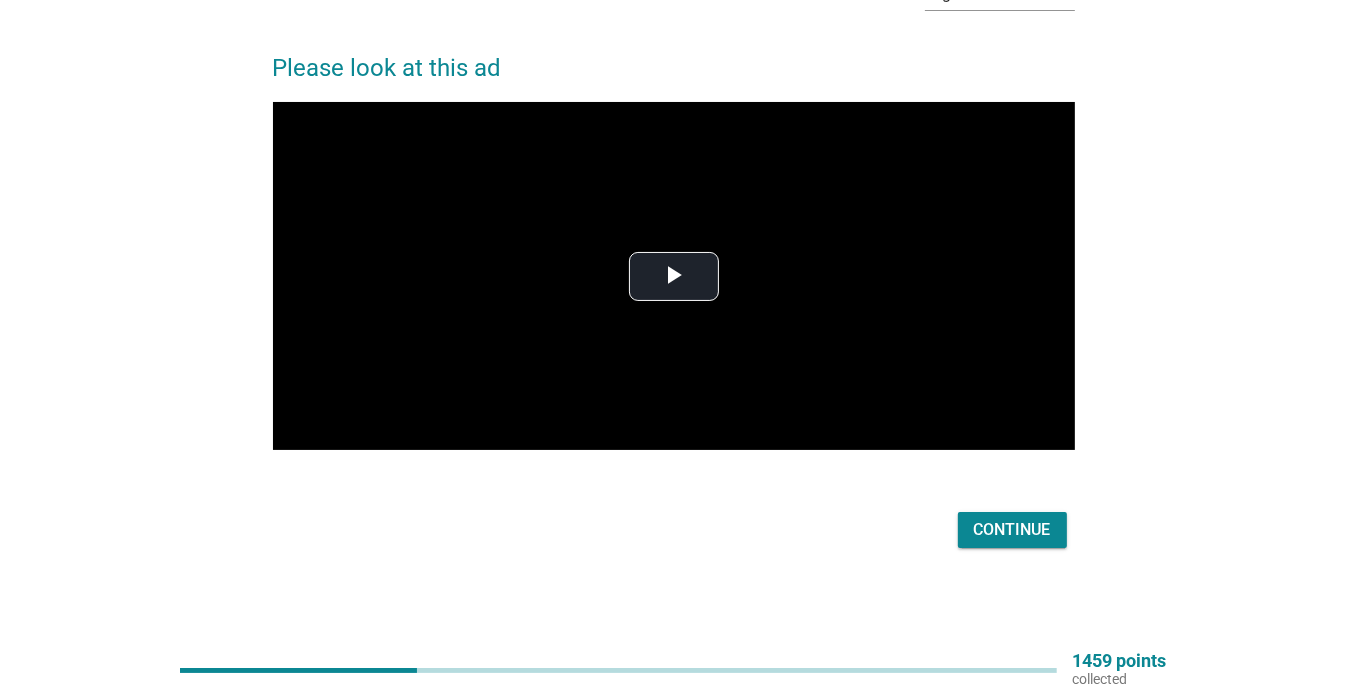 click on "Continue" at bounding box center (1012, 530) 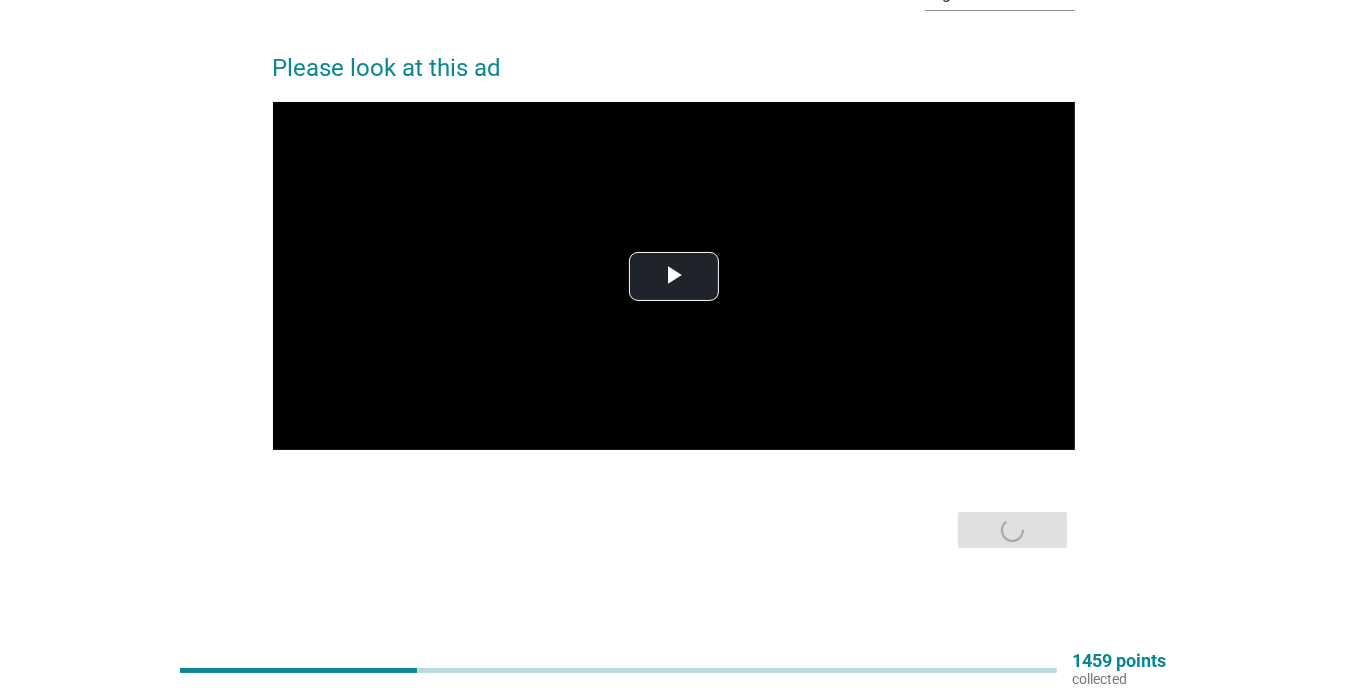 scroll, scrollTop: 0, scrollLeft: 0, axis: both 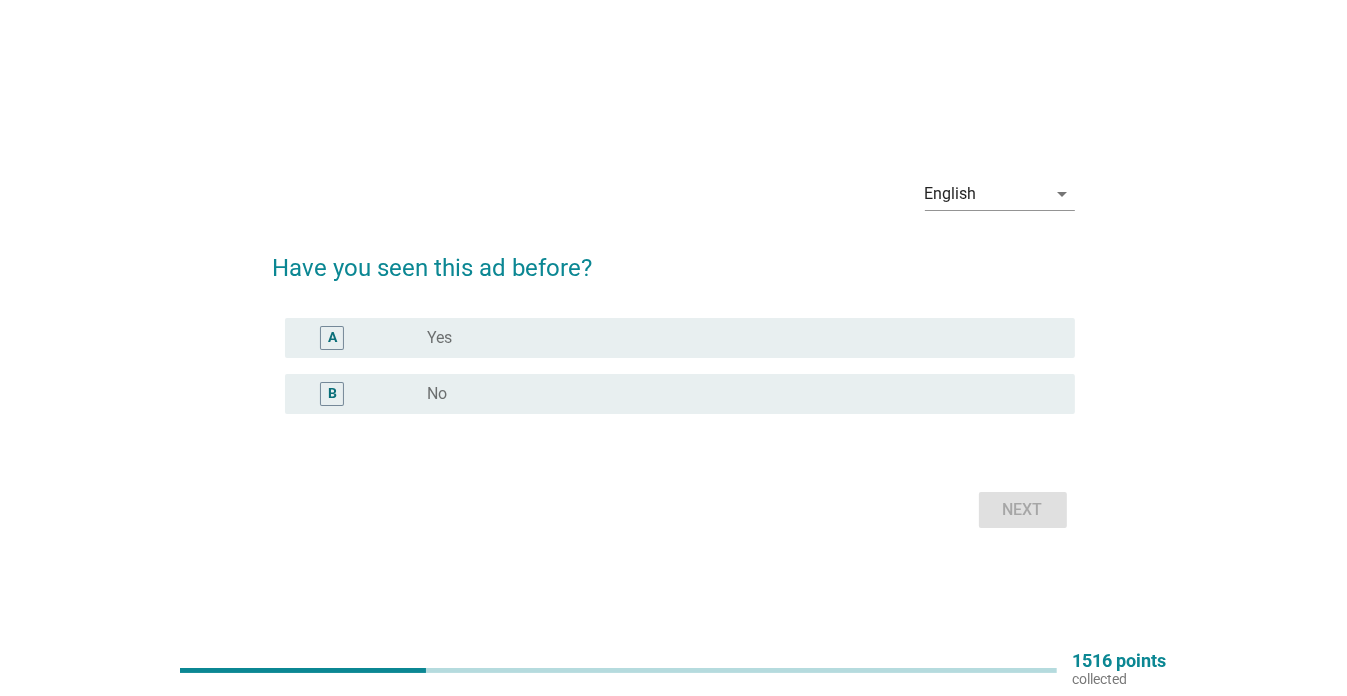 click on "radio_button_unchecked Yes" at bounding box center (743, 338) 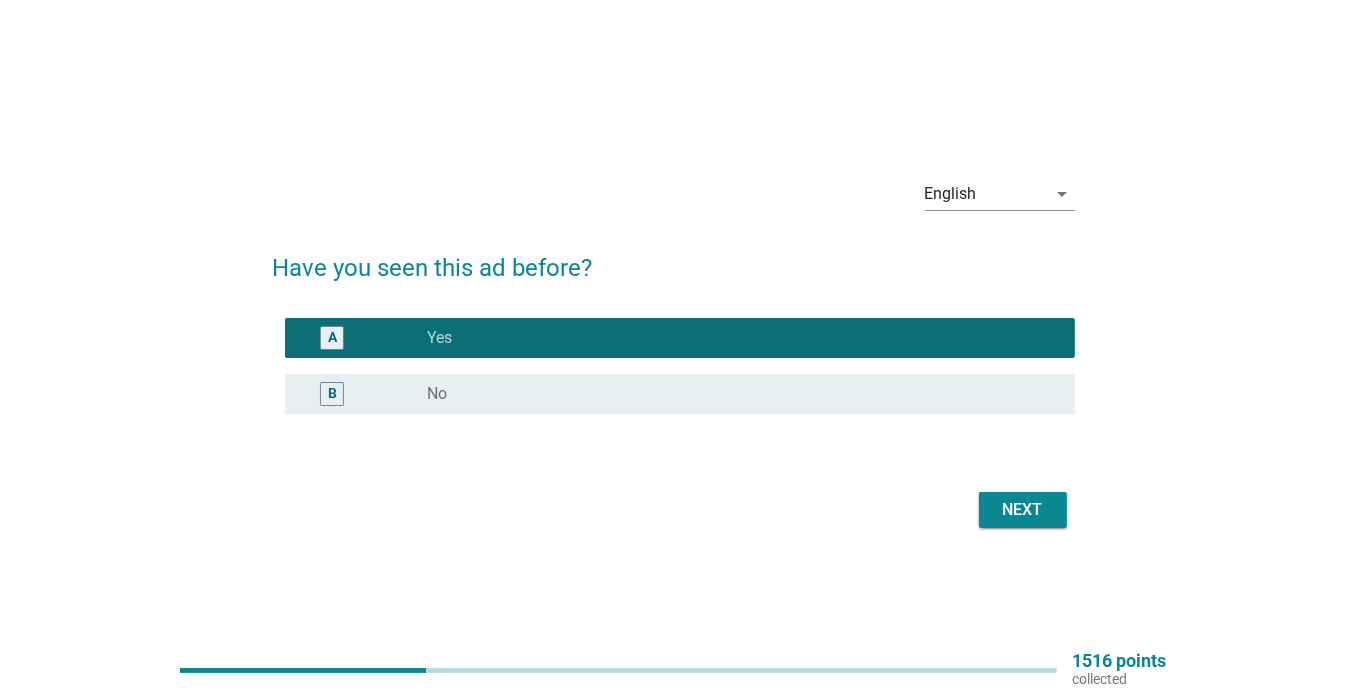 click on "Next" at bounding box center [1023, 510] 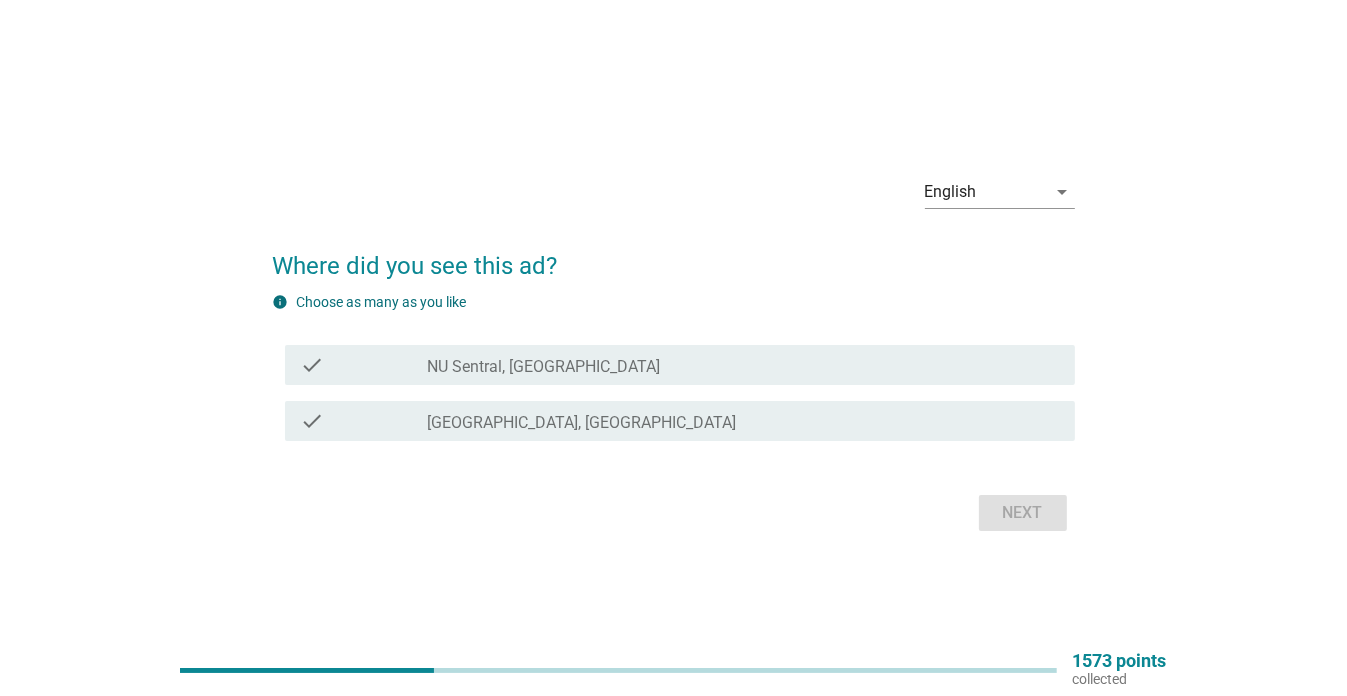 click on "NU Sentral, [GEOGRAPHIC_DATA]" at bounding box center (543, 367) 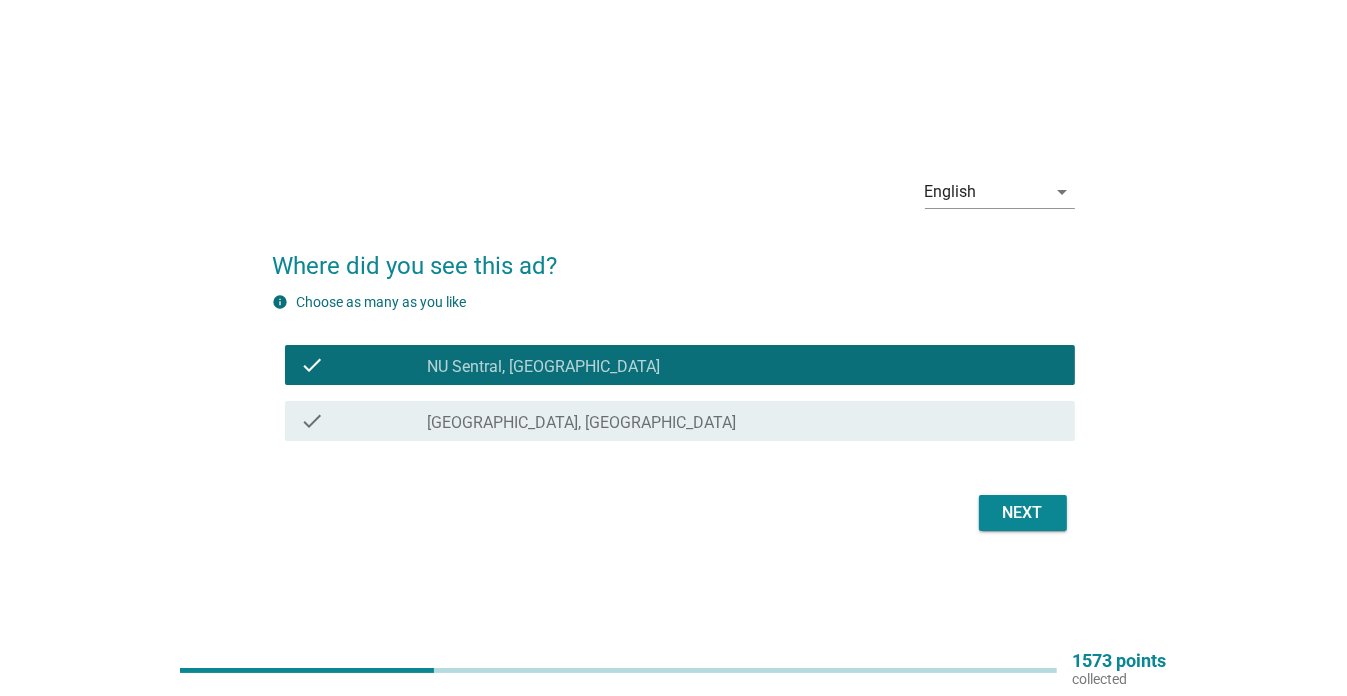 click on "check     check_box_outline_blank [GEOGRAPHIC_DATA], [GEOGRAPHIC_DATA]" at bounding box center [674, 421] 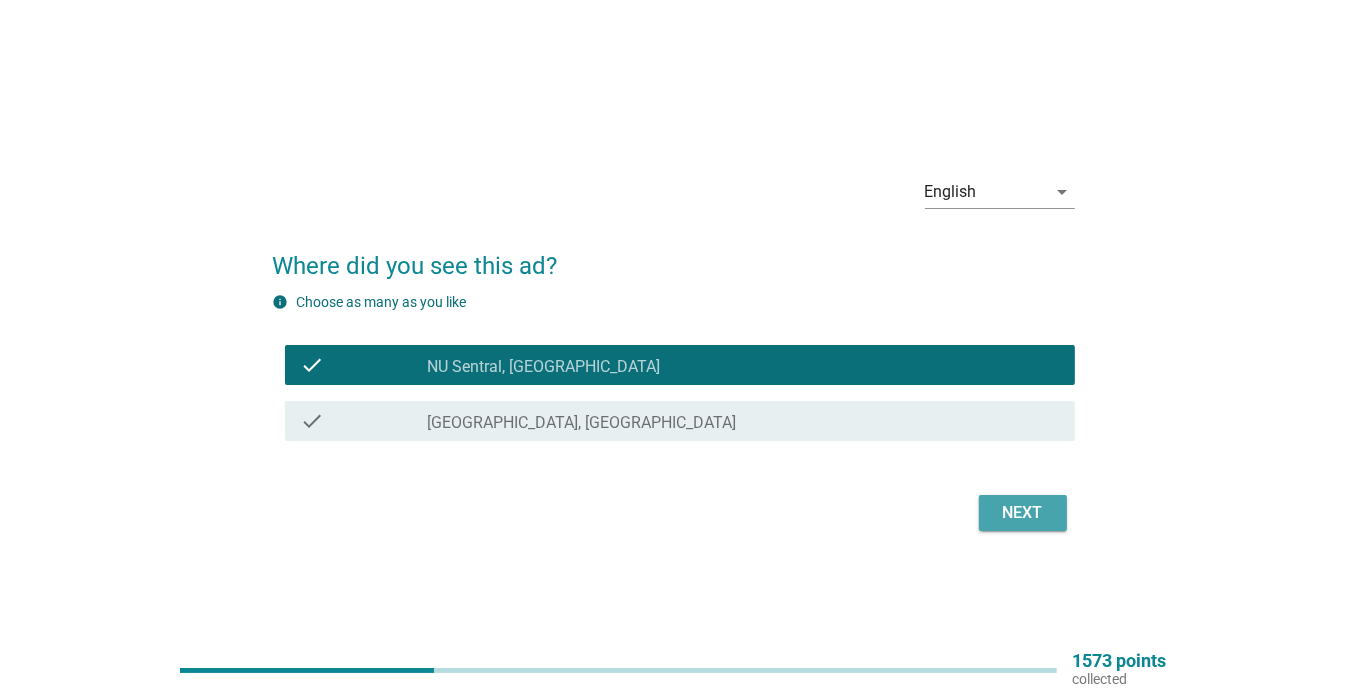 click on "Next" at bounding box center [1023, 513] 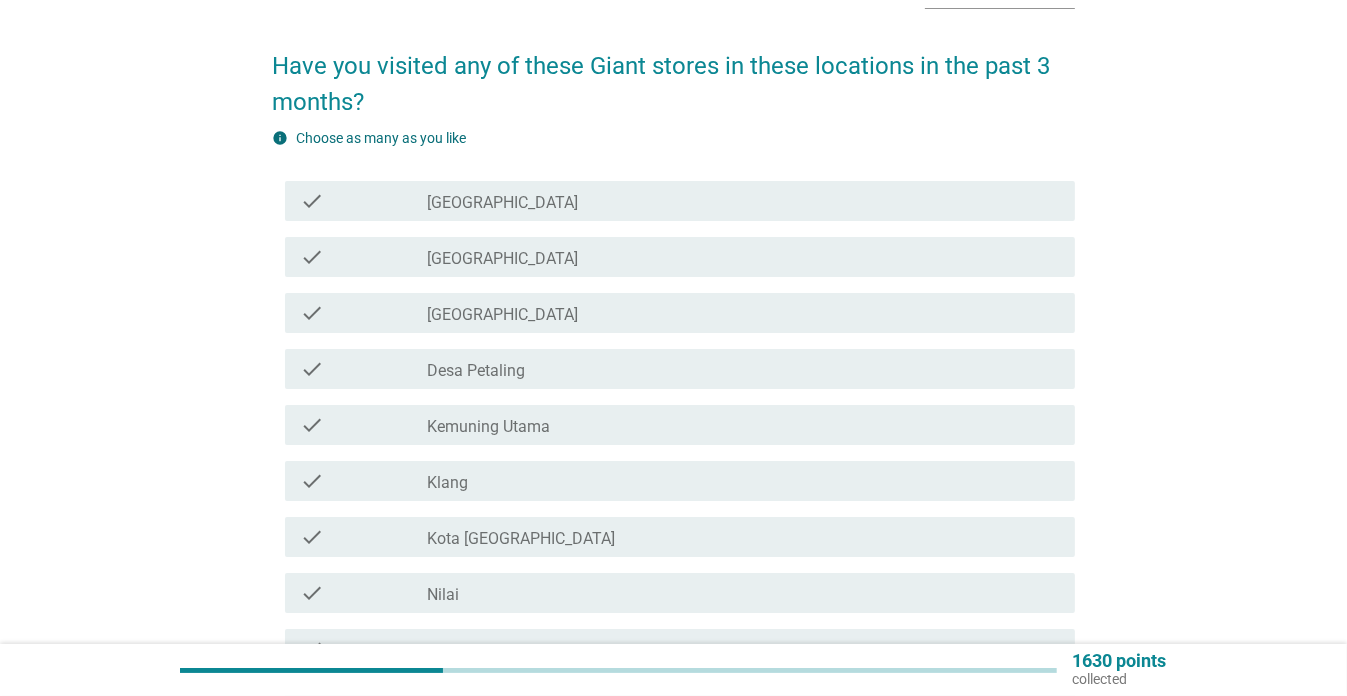 scroll, scrollTop: 188, scrollLeft: 0, axis: vertical 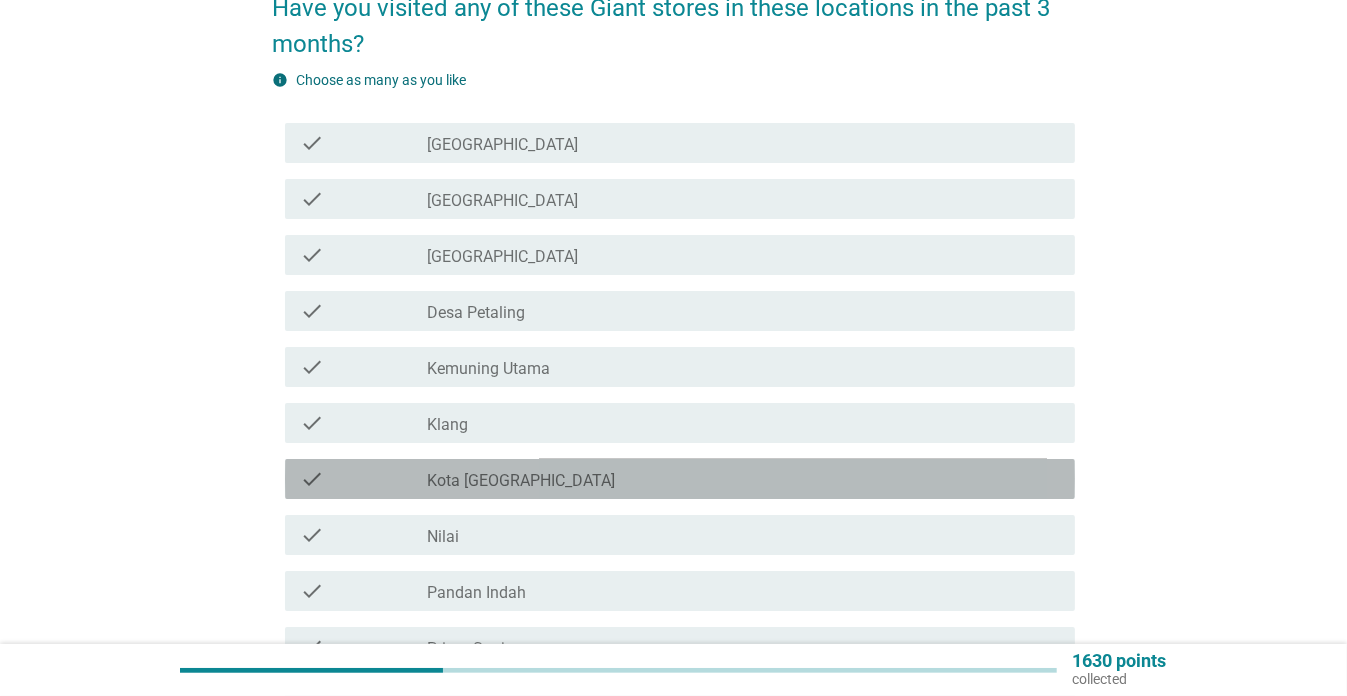 click on "check_box_outline_blank Kota [GEOGRAPHIC_DATA]" at bounding box center (743, 479) 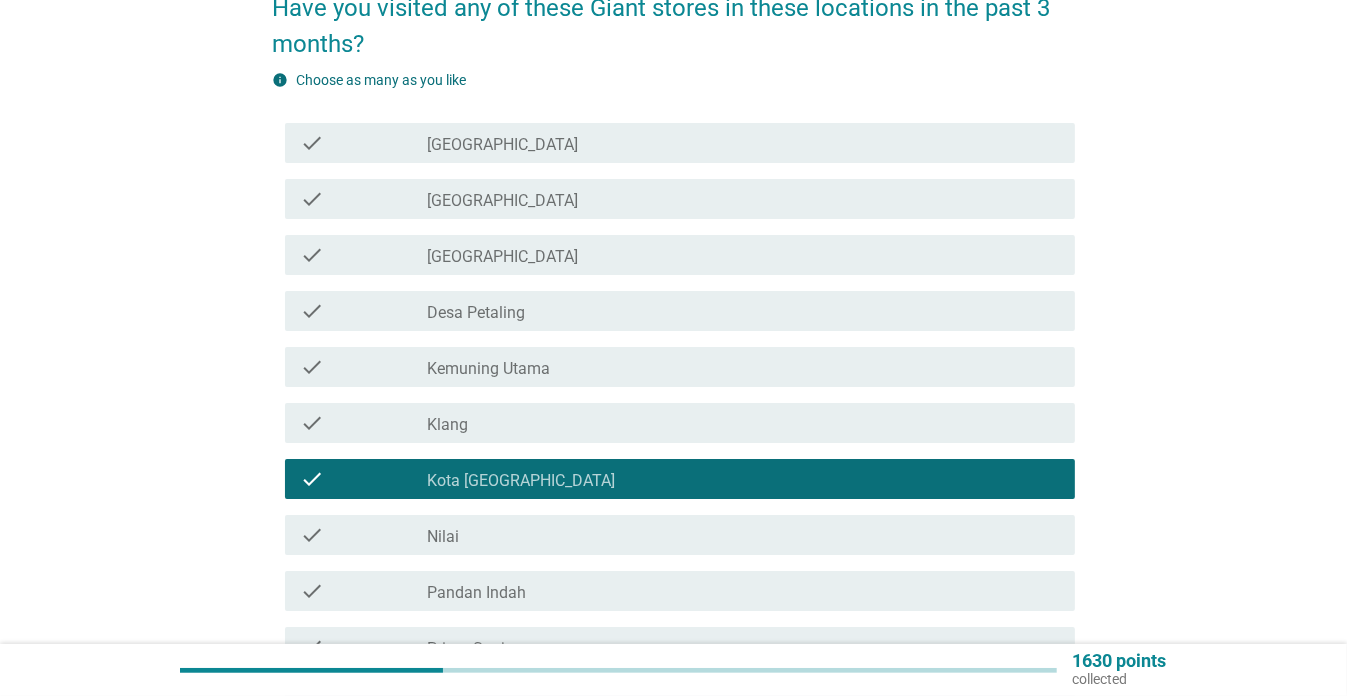 click on "English arrow_drop_down   Have you visited any of these Giant stores in these locations in the past 3 months?     info   Choose as many as you like   check     check_box_outline_blank Ampang Point   check     check_box_outline_blank [GEOGRAPHIC_DATA]   check     check_box_outline_blank Bukit Antarabangsa   check     check_box_outline_blank Desa Petaling   check     check_box_outline_blank Kemuning Utama   check     check_box_outline_blank Klang   check     check_box_outline_blank Kota Damansara   check     check_box_outline_blank Nilai   check     check_box_outline_blank Pandan Indah   check     check_box_outline_blank Prima Saujana   check     check_box_outline_blank Putra Heights   check     check_box_outline_blank Rawang   check     check_box_outline_blank Seri Kembangan   check     check_box_outline_blank Setapak   check     check_box_outline_blank Setiawangsa   check     check_box_outline_blank Shah Alam   check     check_box_outline_blank Stadium Shah Alam   check     check_box_outline_blank Ulu Kelang" at bounding box center [673, 584] 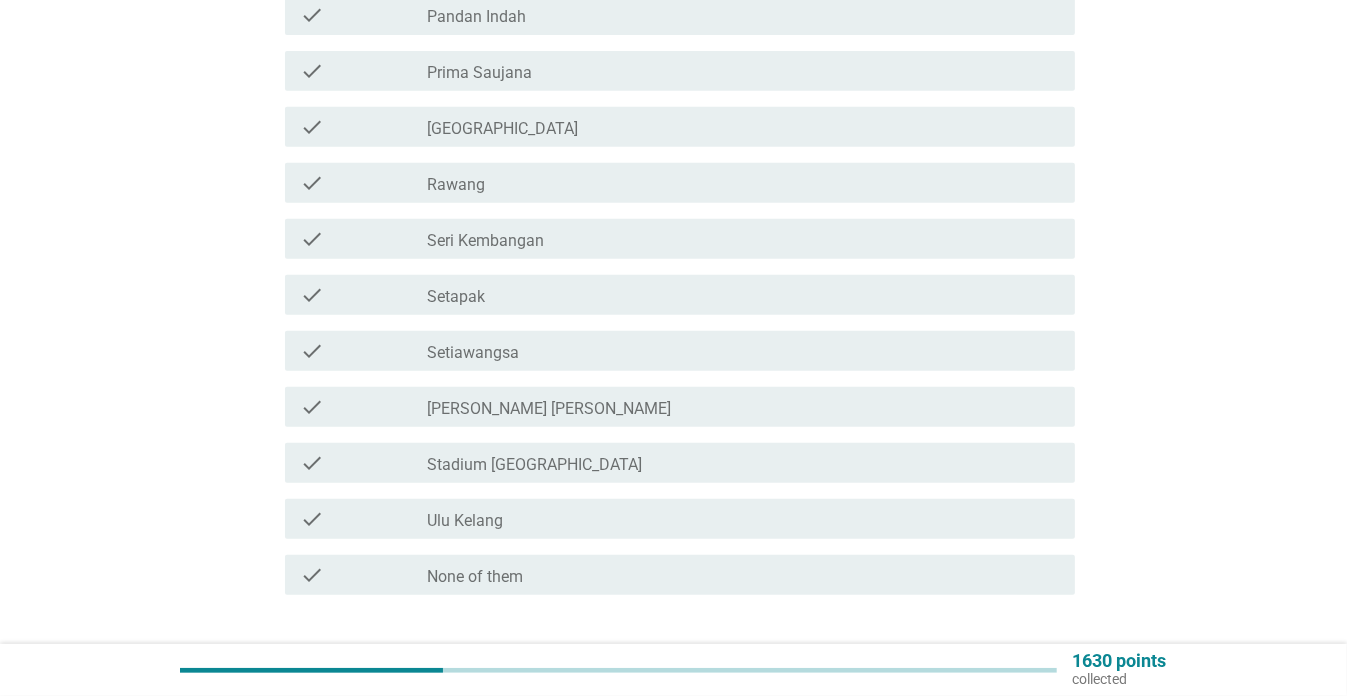 scroll, scrollTop: 900, scrollLeft: 0, axis: vertical 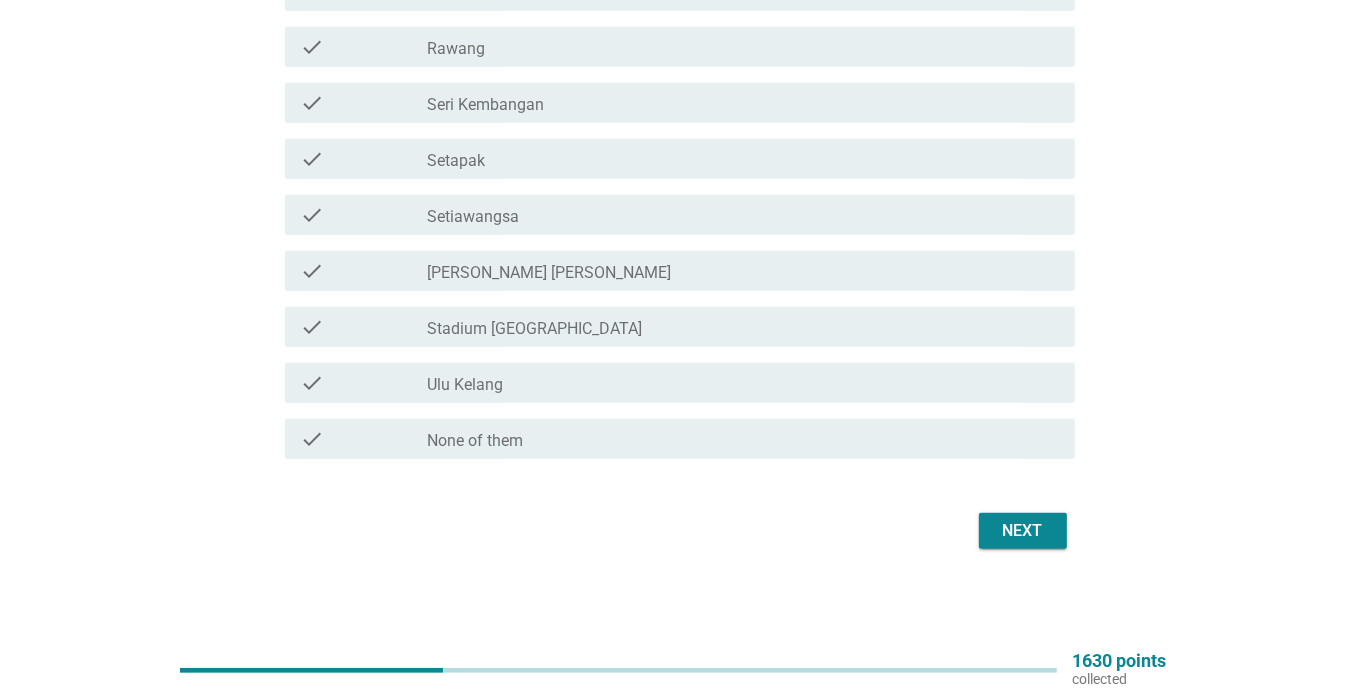 click on "Next" at bounding box center [1023, 531] 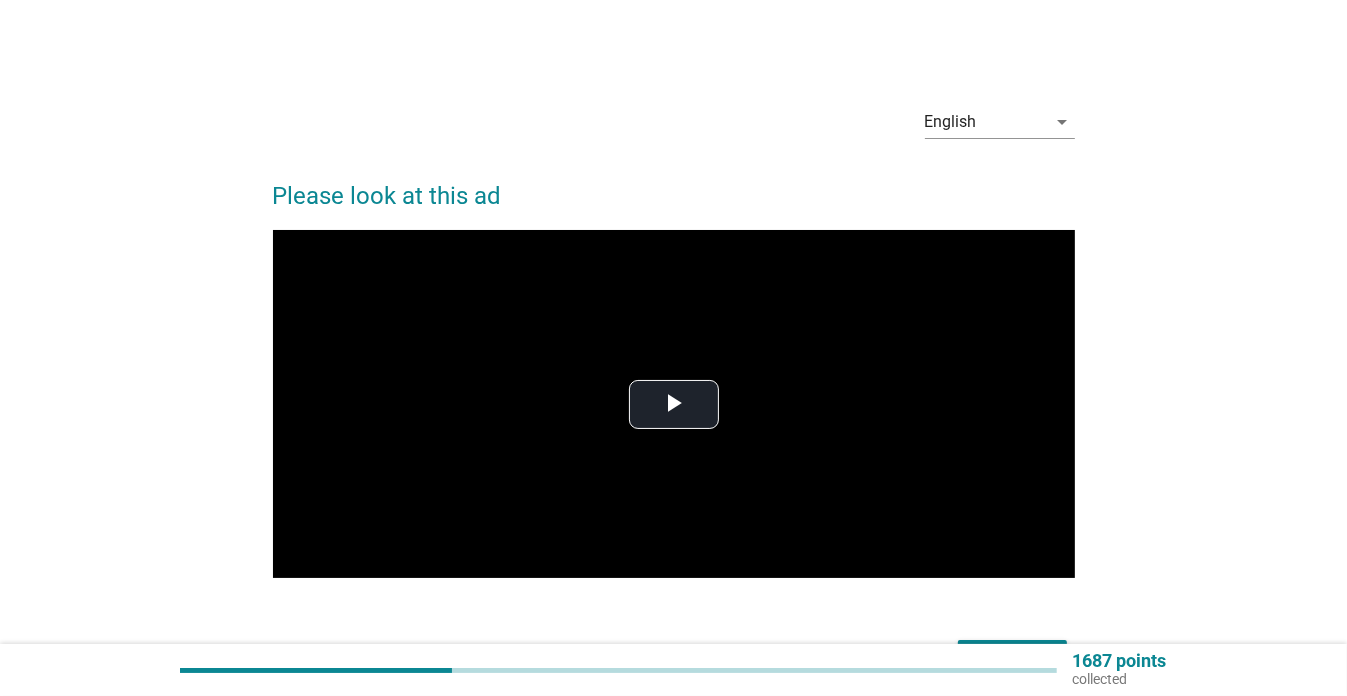 scroll, scrollTop: 128, scrollLeft: 0, axis: vertical 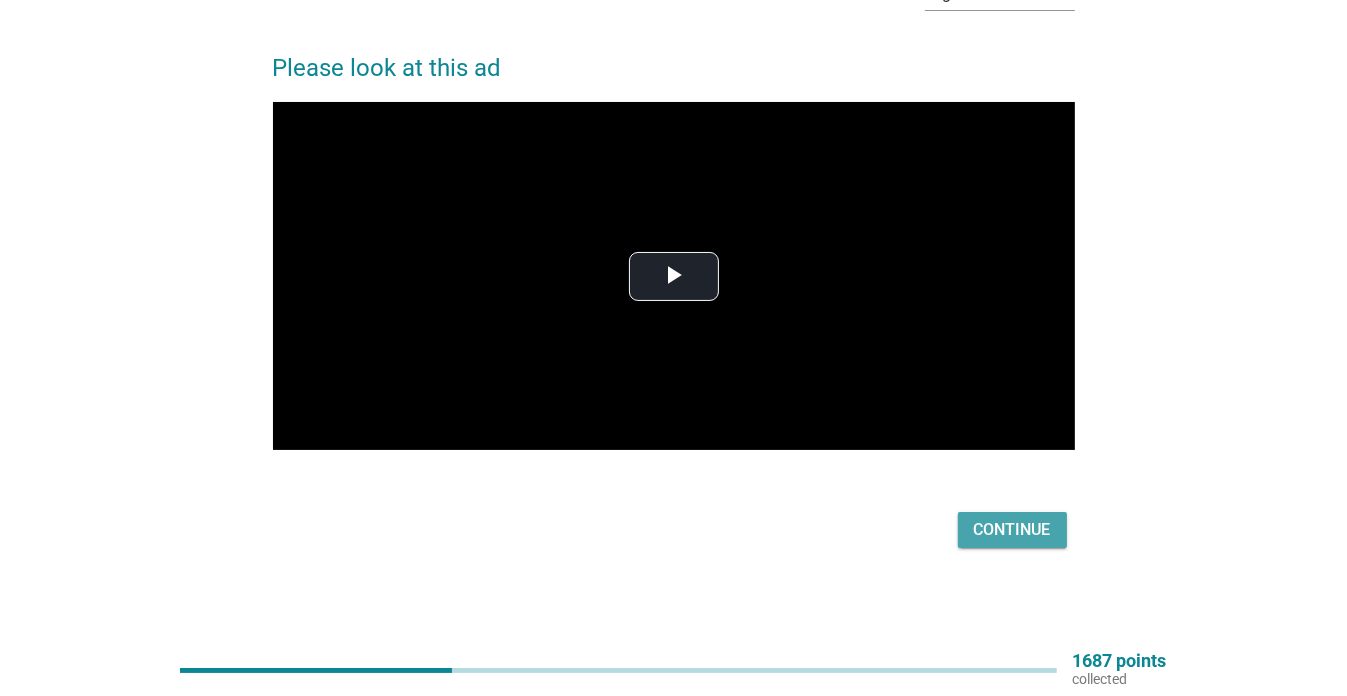 click on "Continue" at bounding box center [1012, 530] 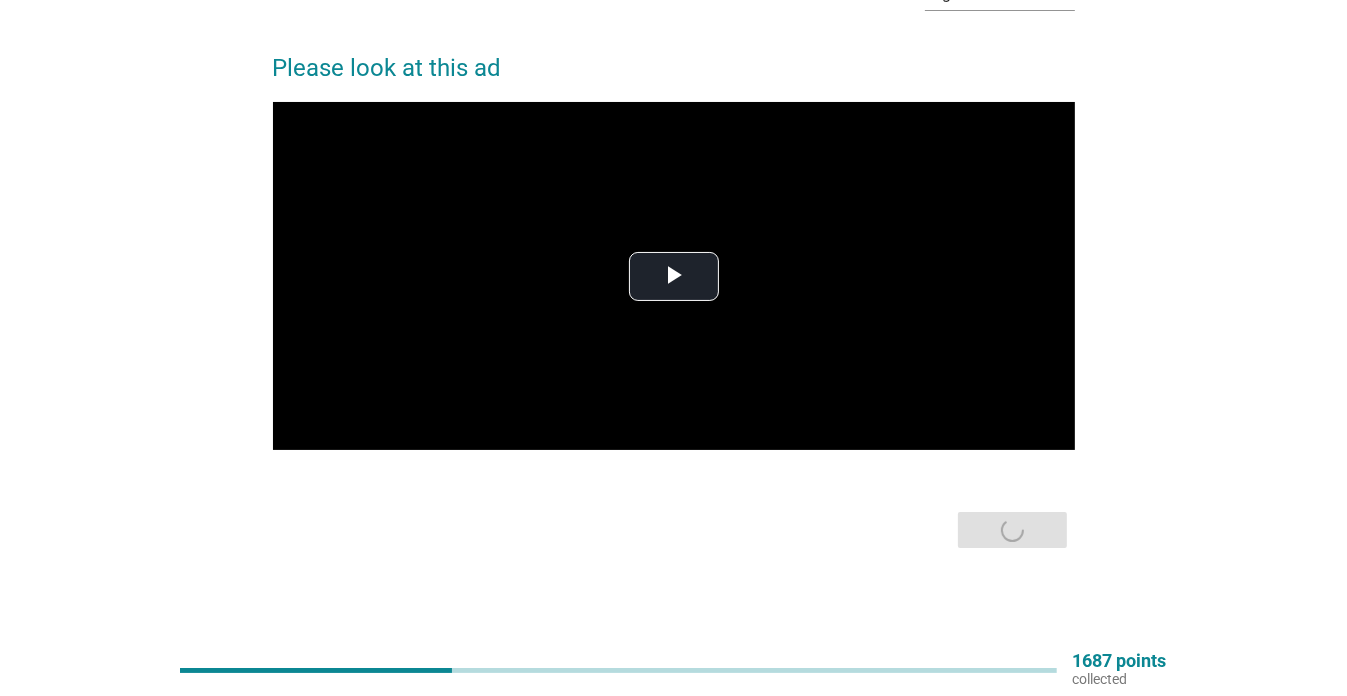 scroll, scrollTop: 0, scrollLeft: 0, axis: both 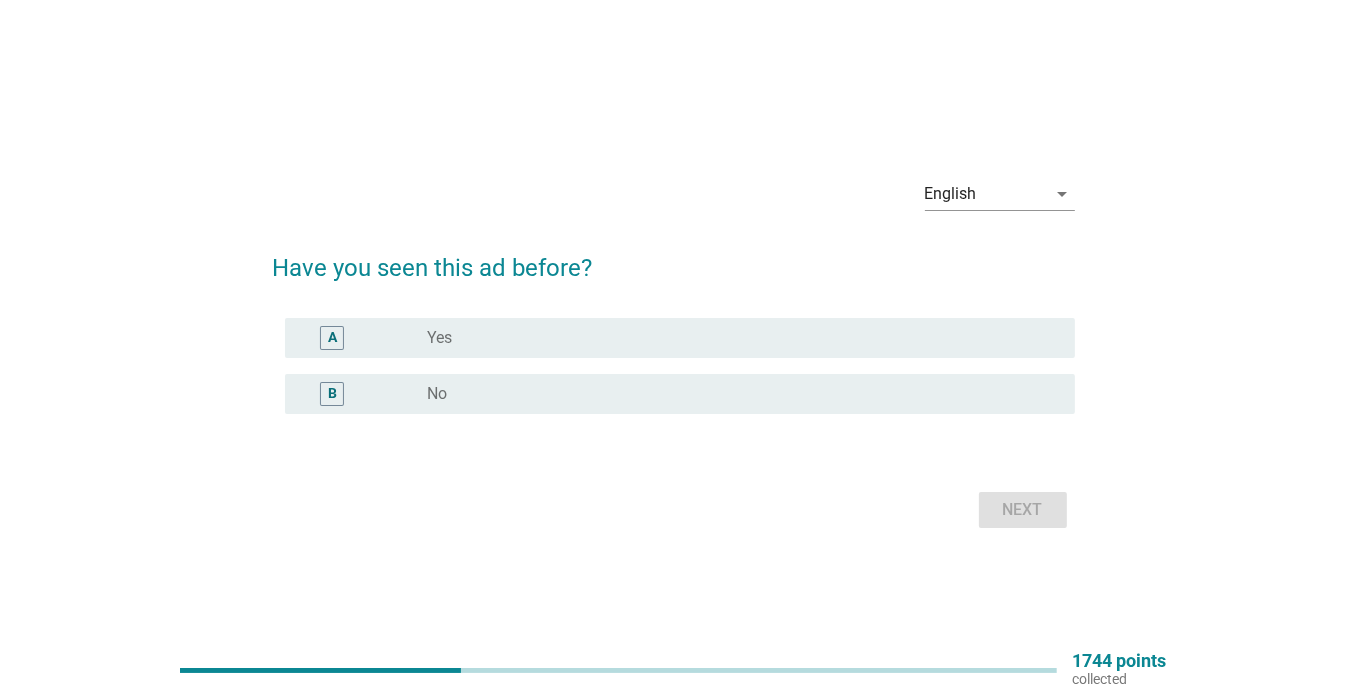 click on "radio_button_unchecked Yes" at bounding box center (735, 338) 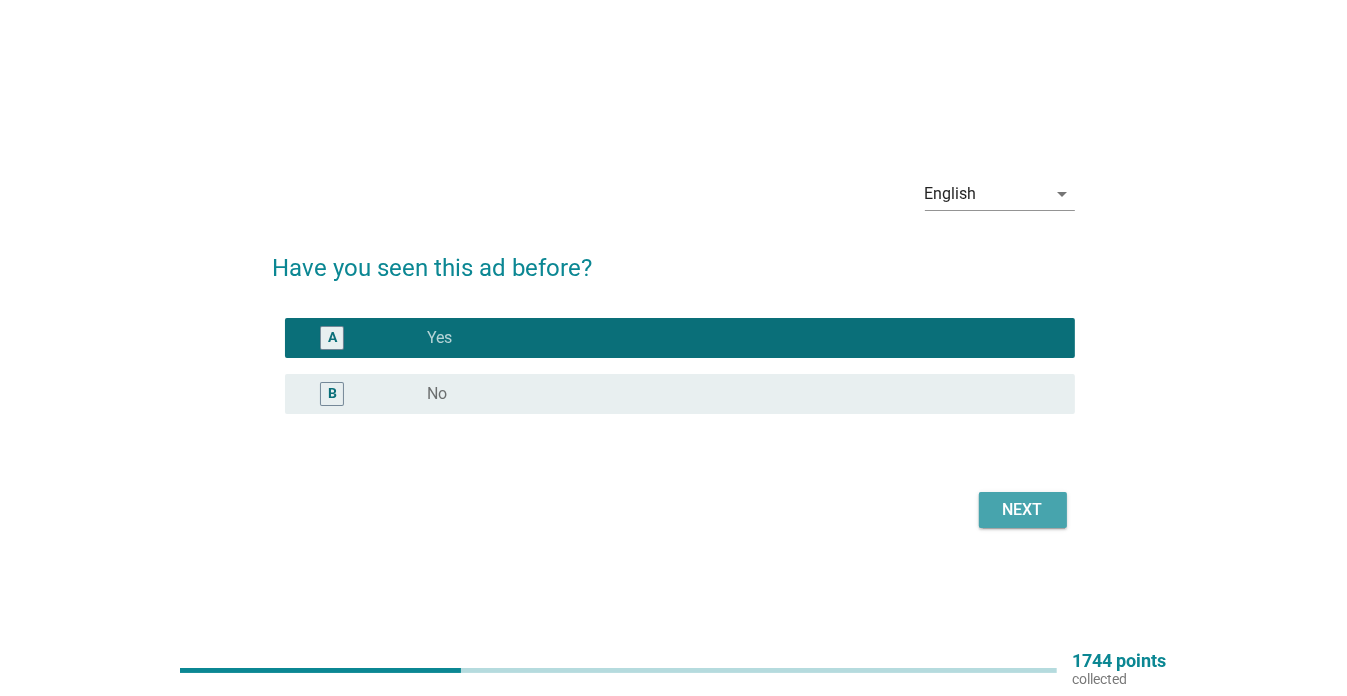 click on "Next" at bounding box center (1023, 510) 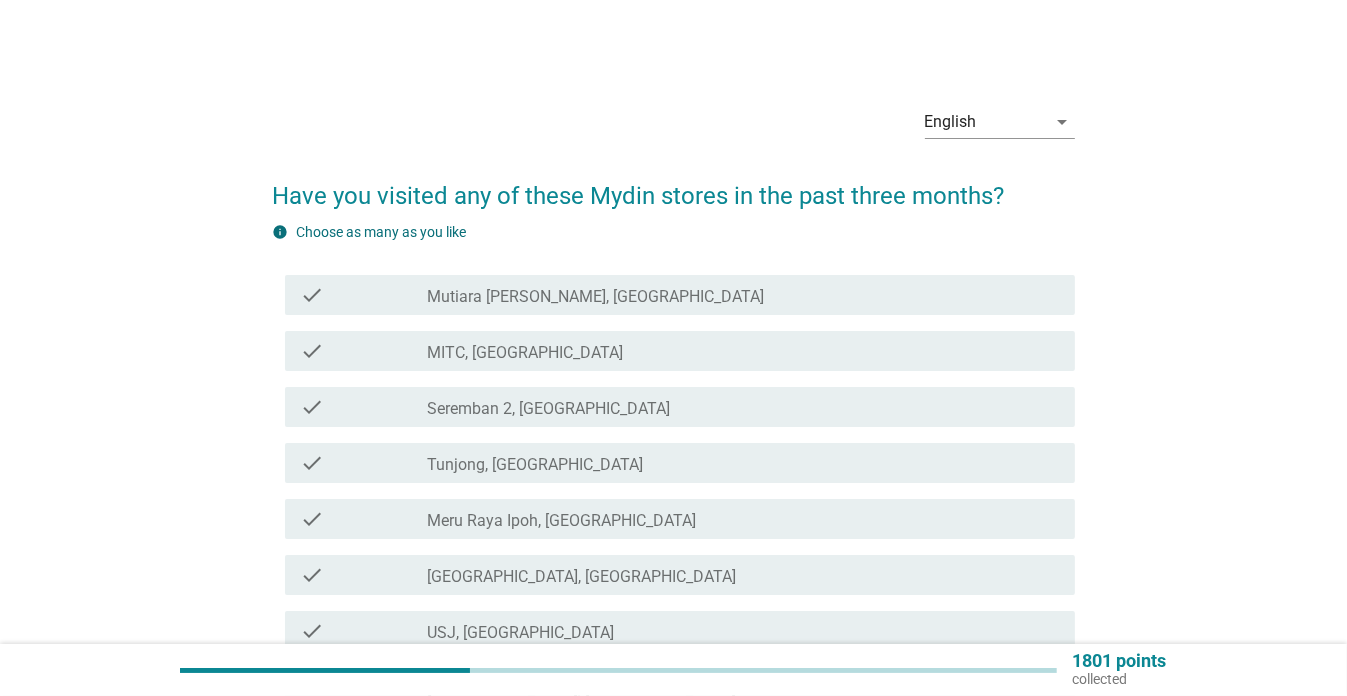 click on "check_box_outline_blank Seremban 2, [GEOGRAPHIC_DATA]" at bounding box center (743, 407) 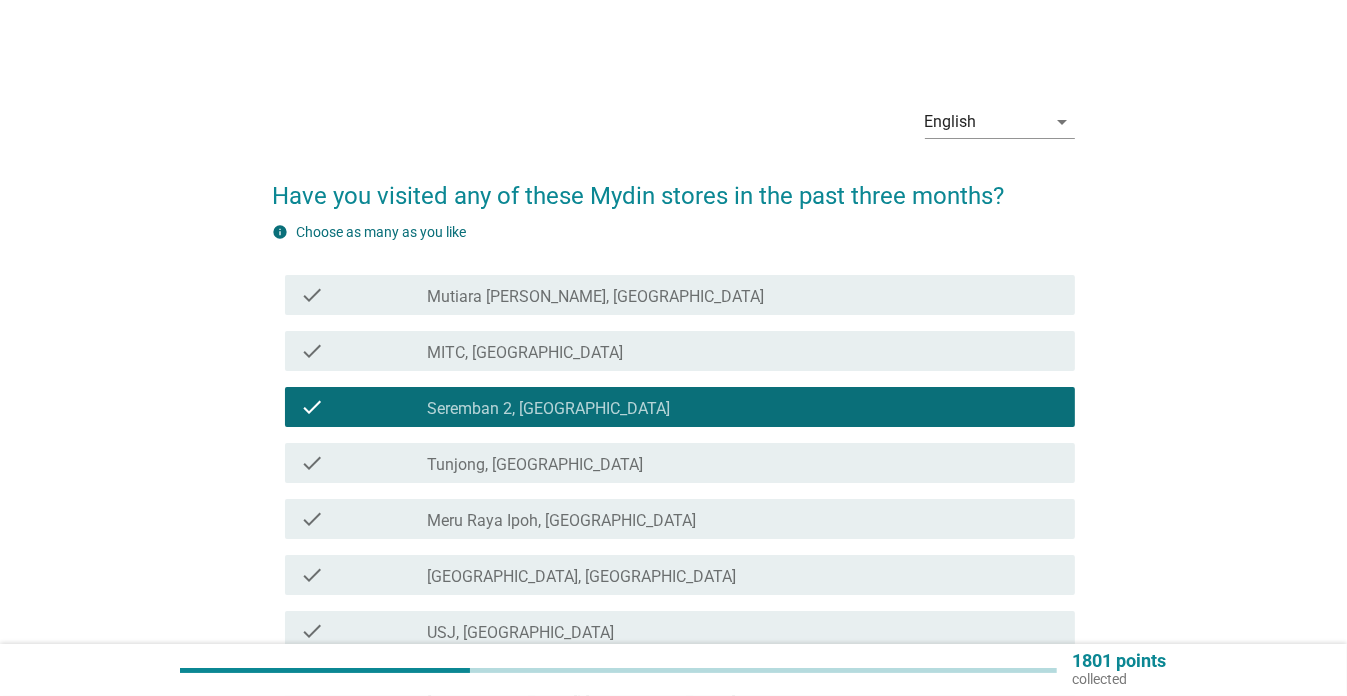 scroll, scrollTop: 304, scrollLeft: 0, axis: vertical 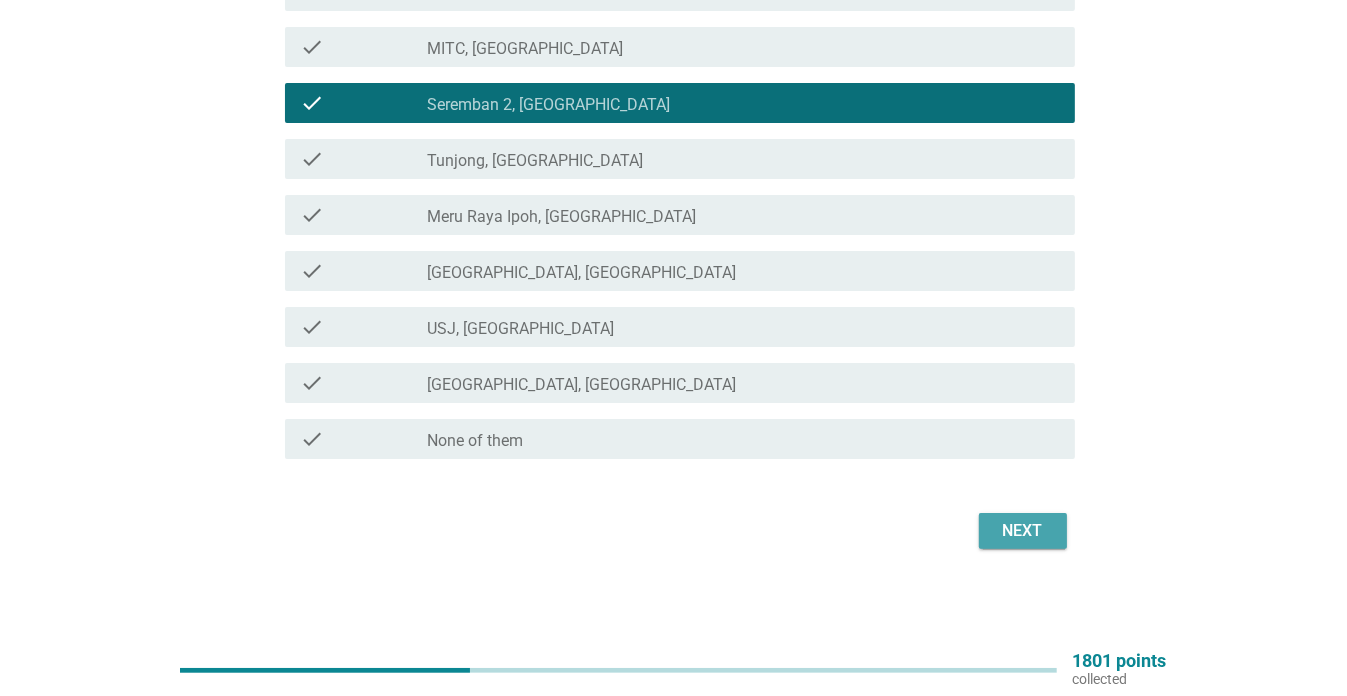 click on "Next" at bounding box center (1023, 531) 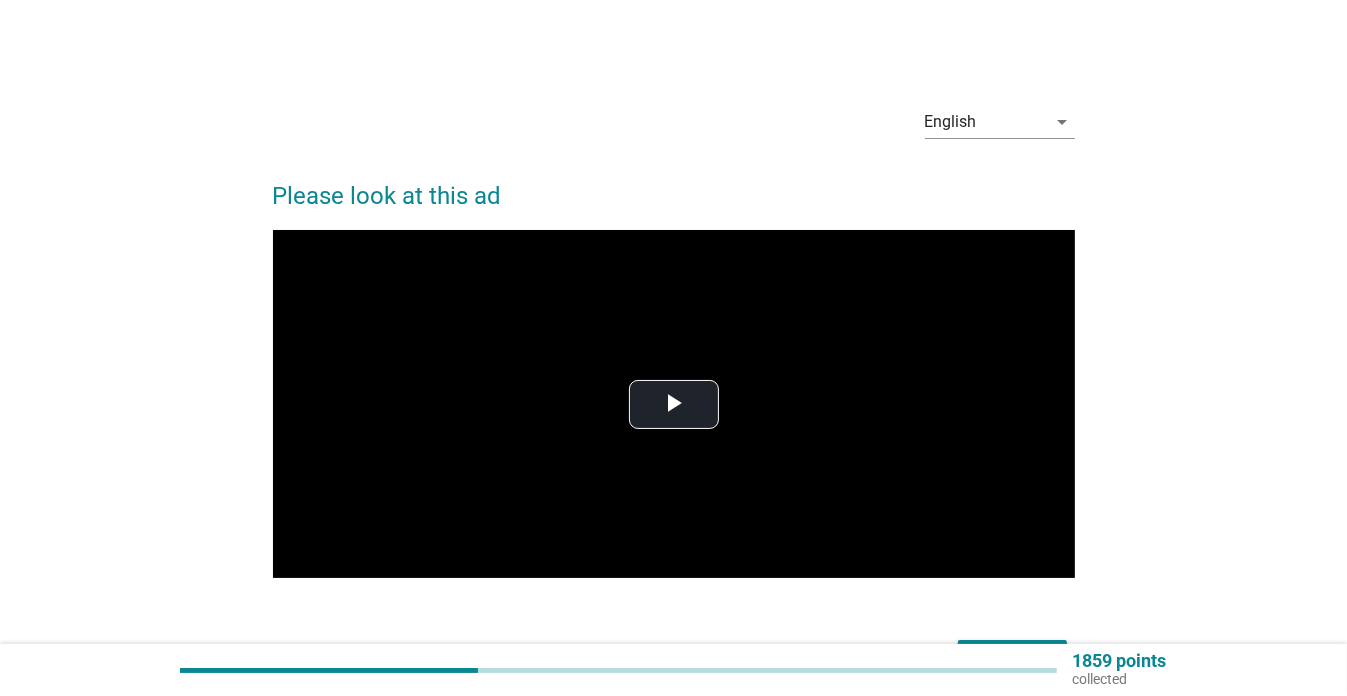 scroll, scrollTop: 128, scrollLeft: 0, axis: vertical 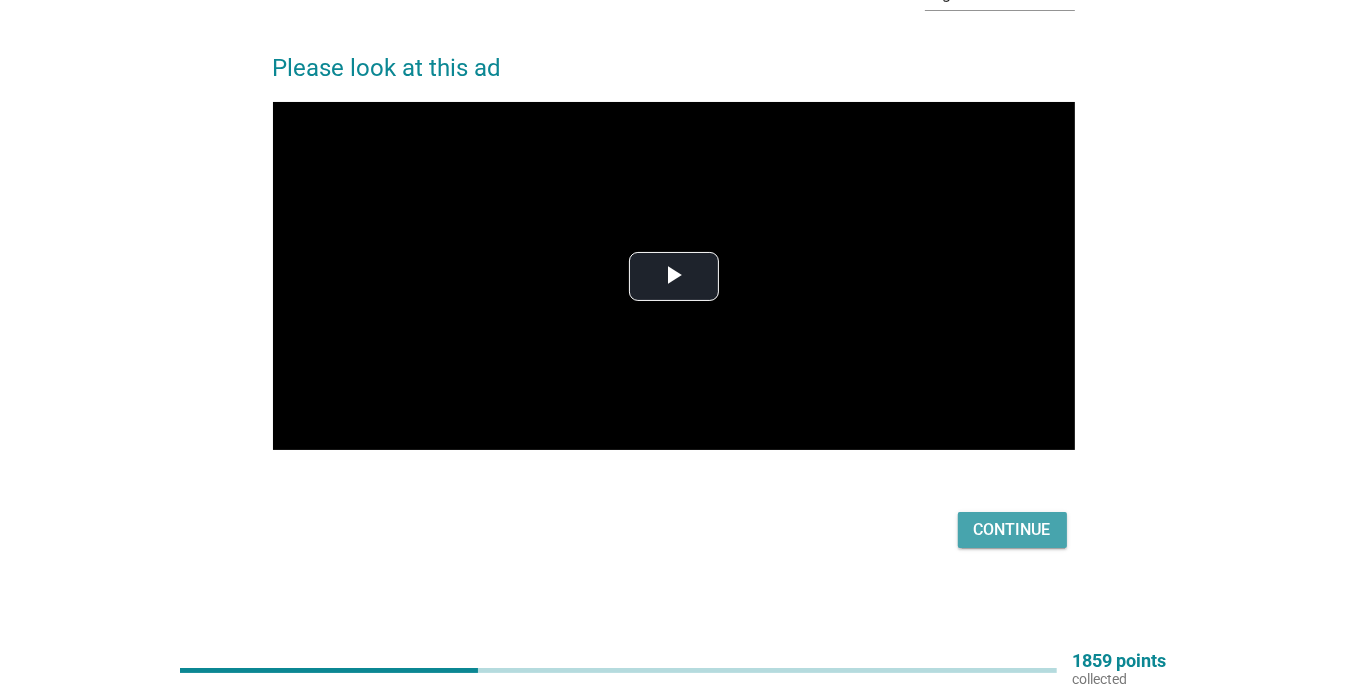 click on "Continue" at bounding box center (1012, 530) 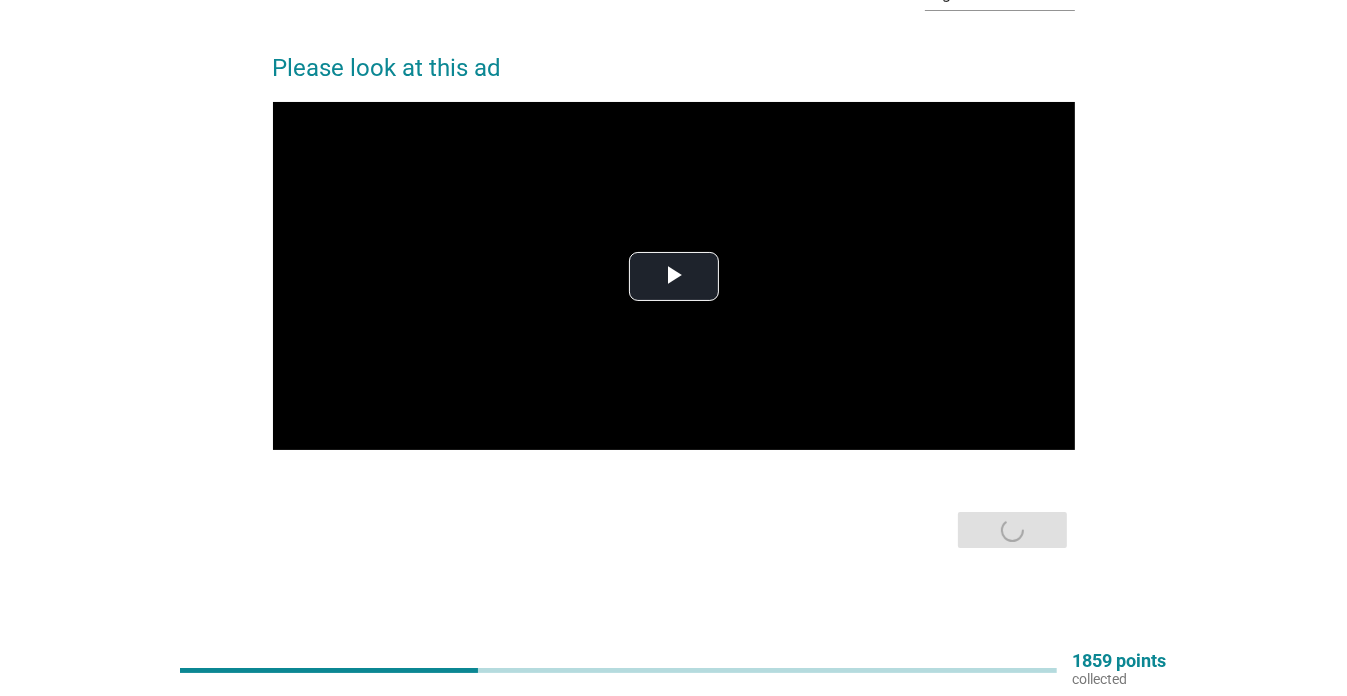 scroll, scrollTop: 0, scrollLeft: 0, axis: both 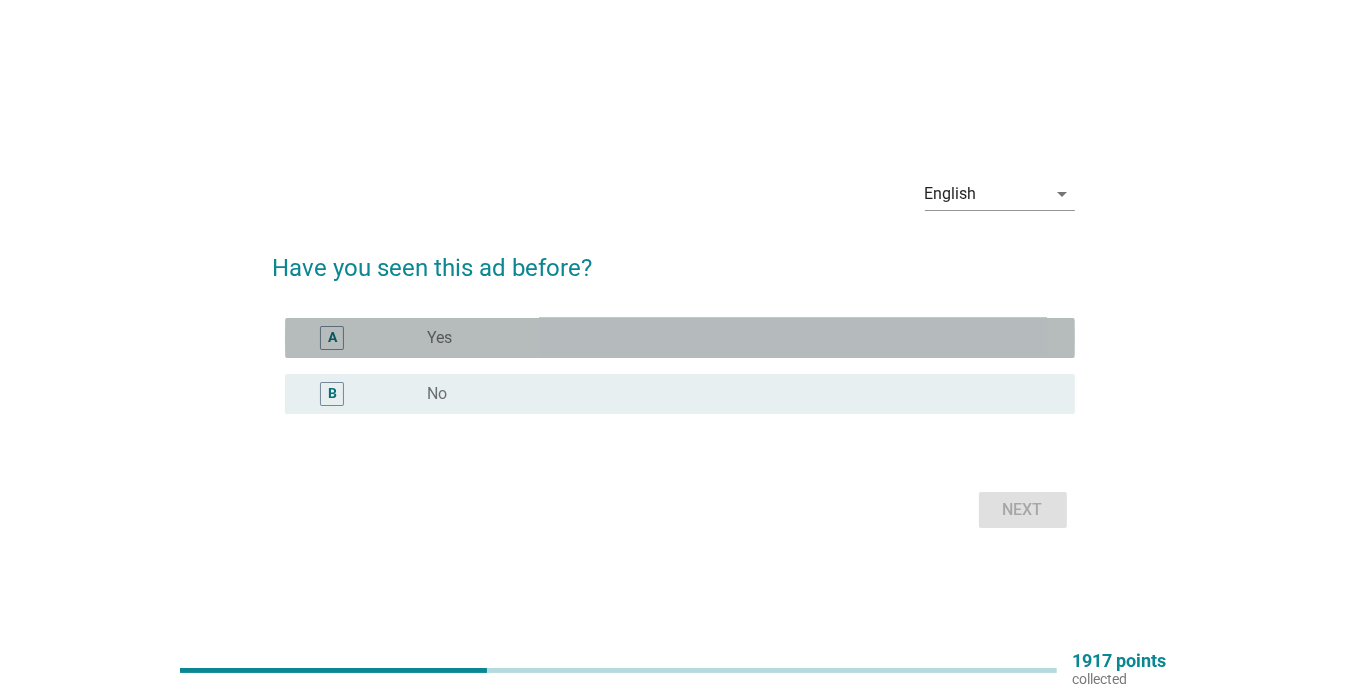 click on "radio_button_unchecked Yes" at bounding box center [743, 338] 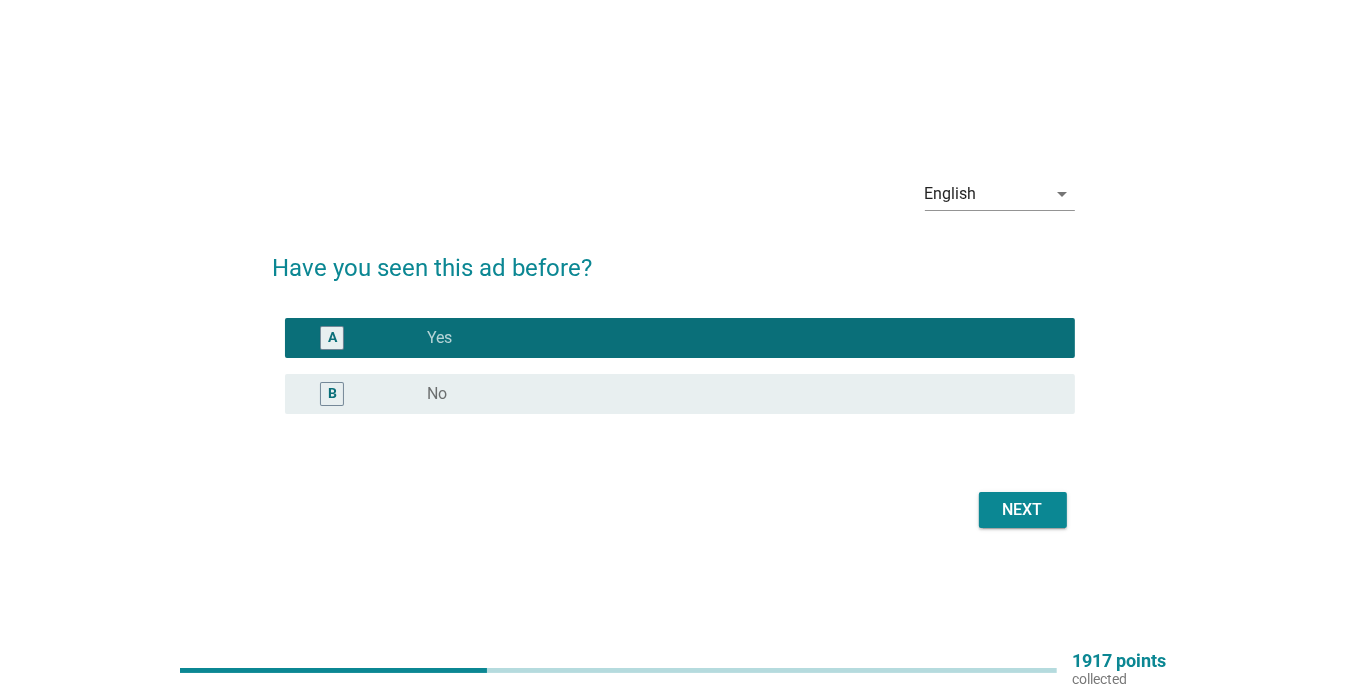 click on "Next" at bounding box center [1023, 510] 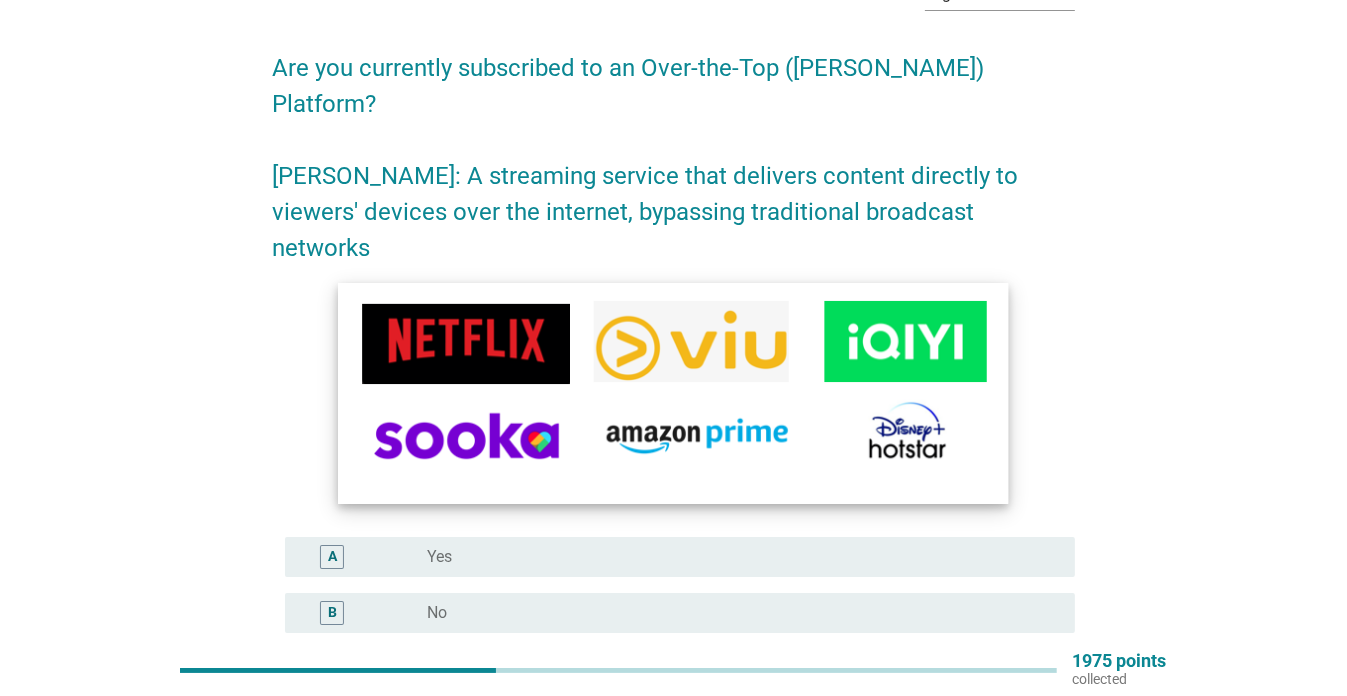 scroll, scrollTop: 128, scrollLeft: 0, axis: vertical 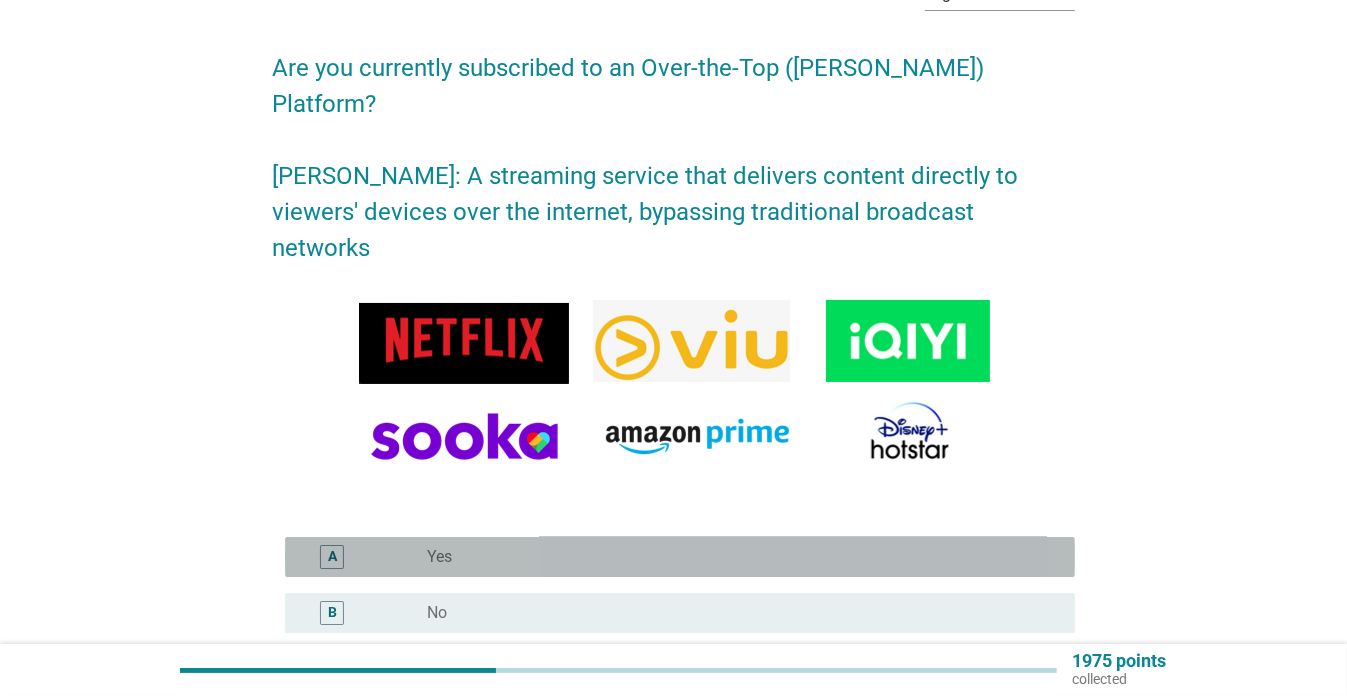click on "A     radio_button_unchecked Yes" at bounding box center [680, 557] 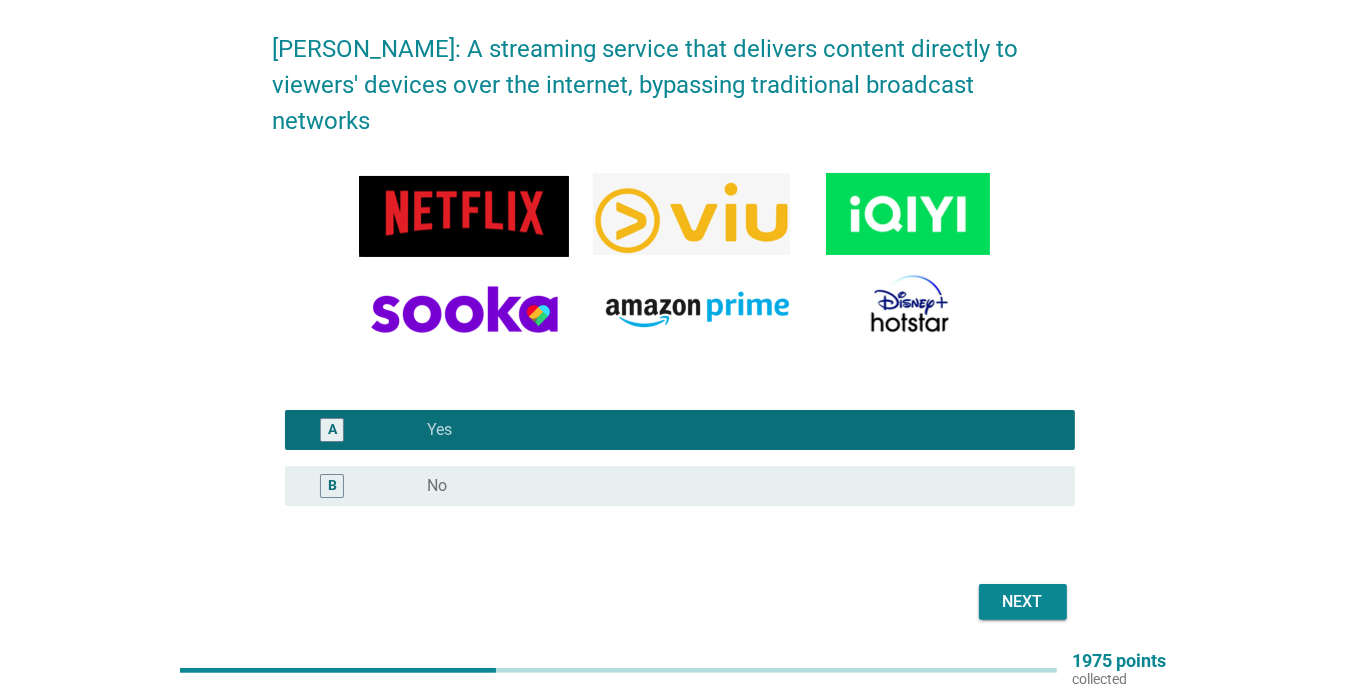 scroll, scrollTop: 254, scrollLeft: 0, axis: vertical 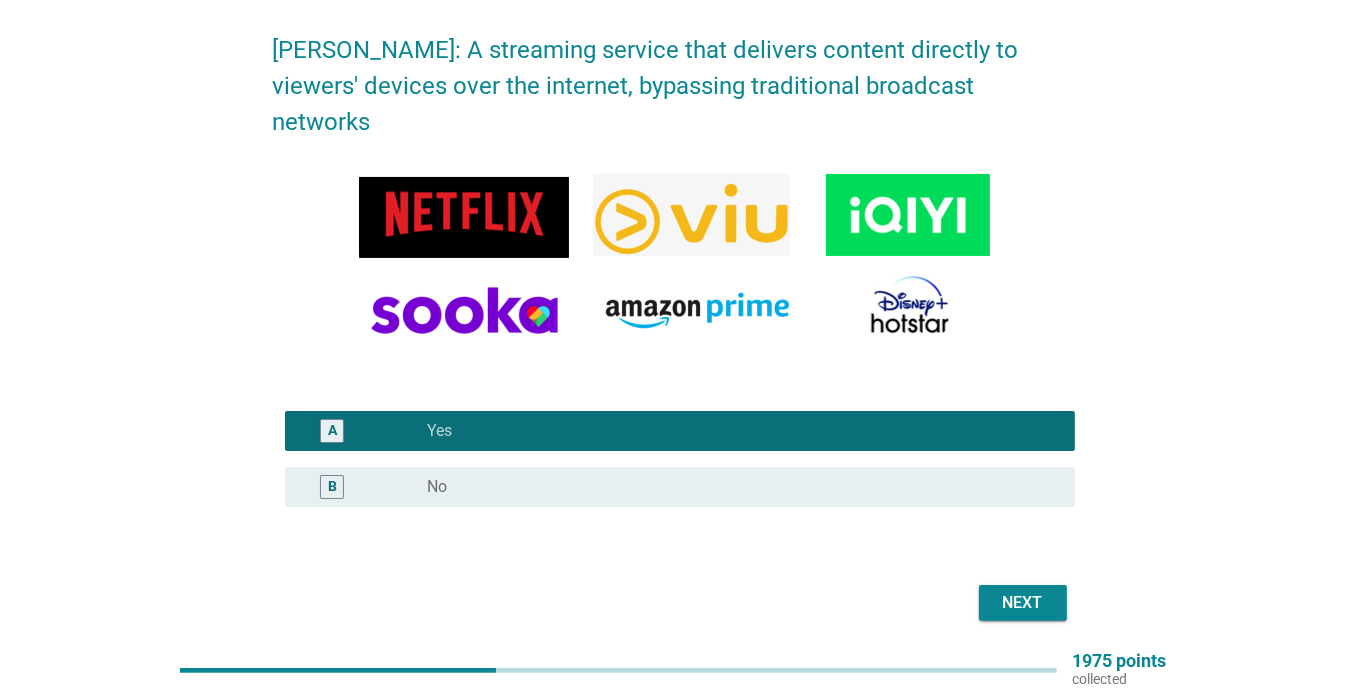 click on "Next" at bounding box center [1023, 603] 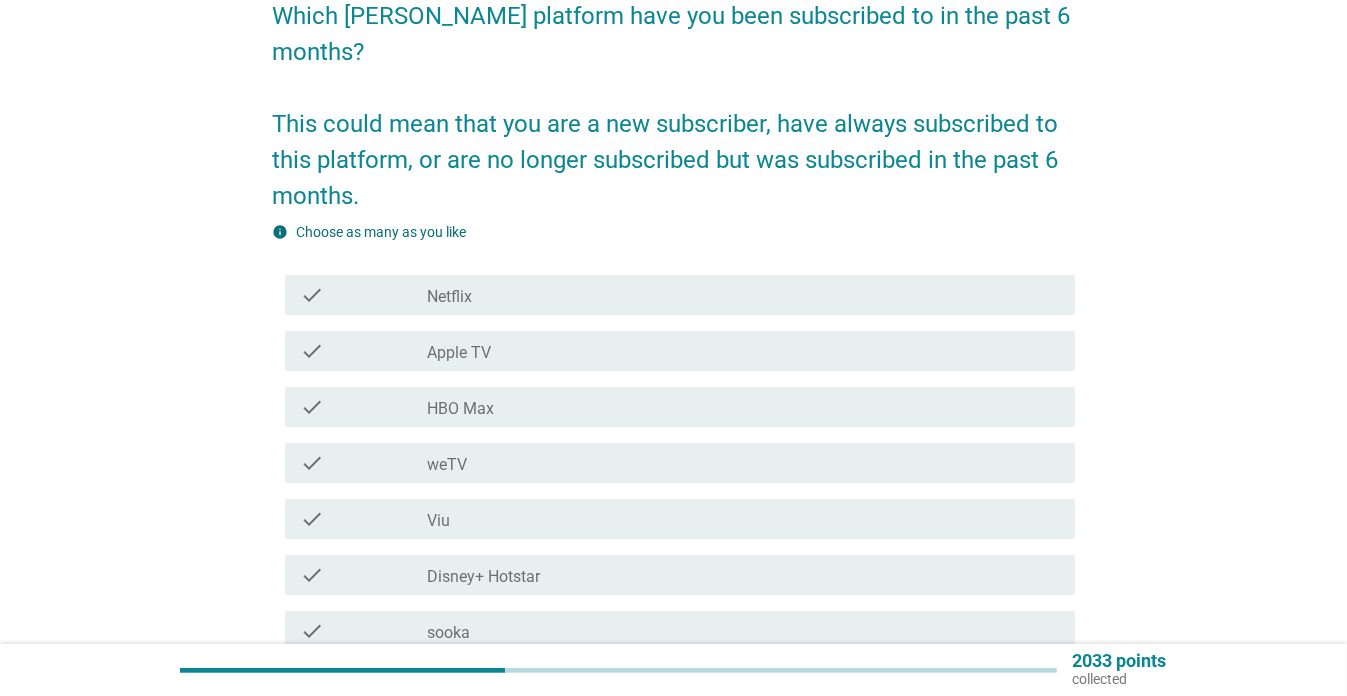 scroll, scrollTop: 183, scrollLeft: 0, axis: vertical 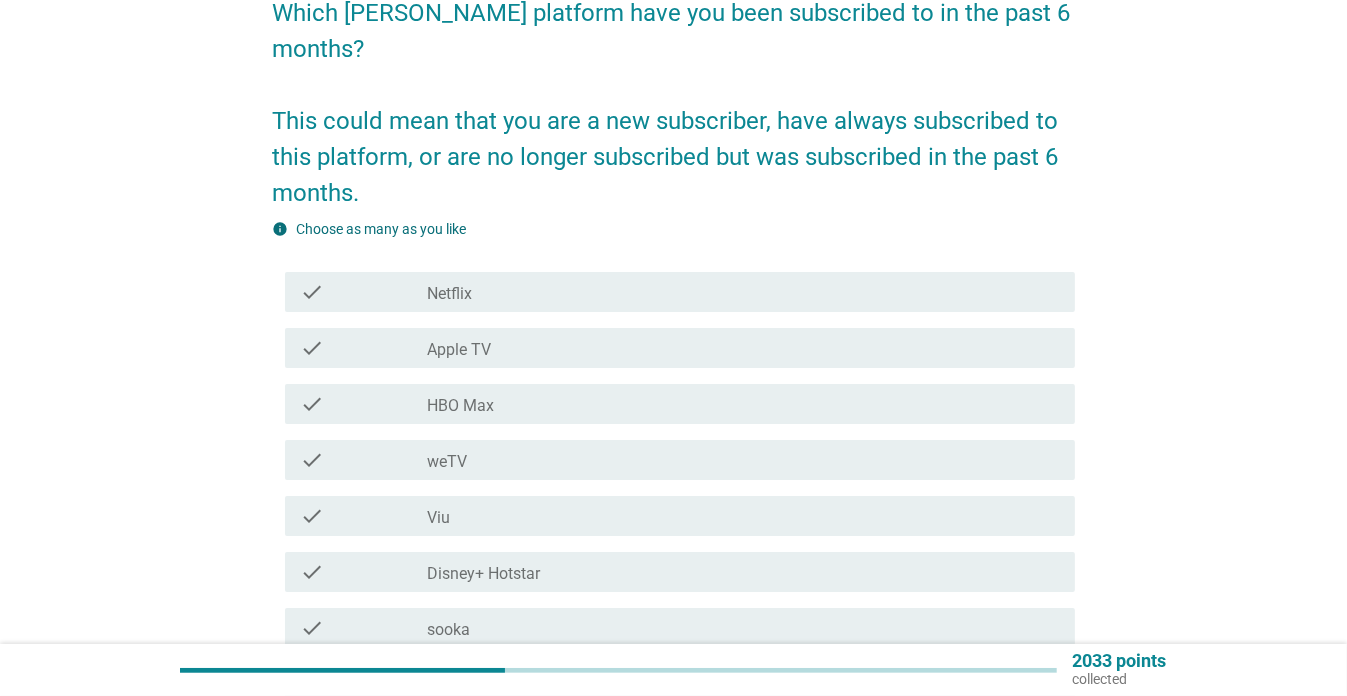 click on "check_box_outline_blank Netflix" at bounding box center [743, 292] 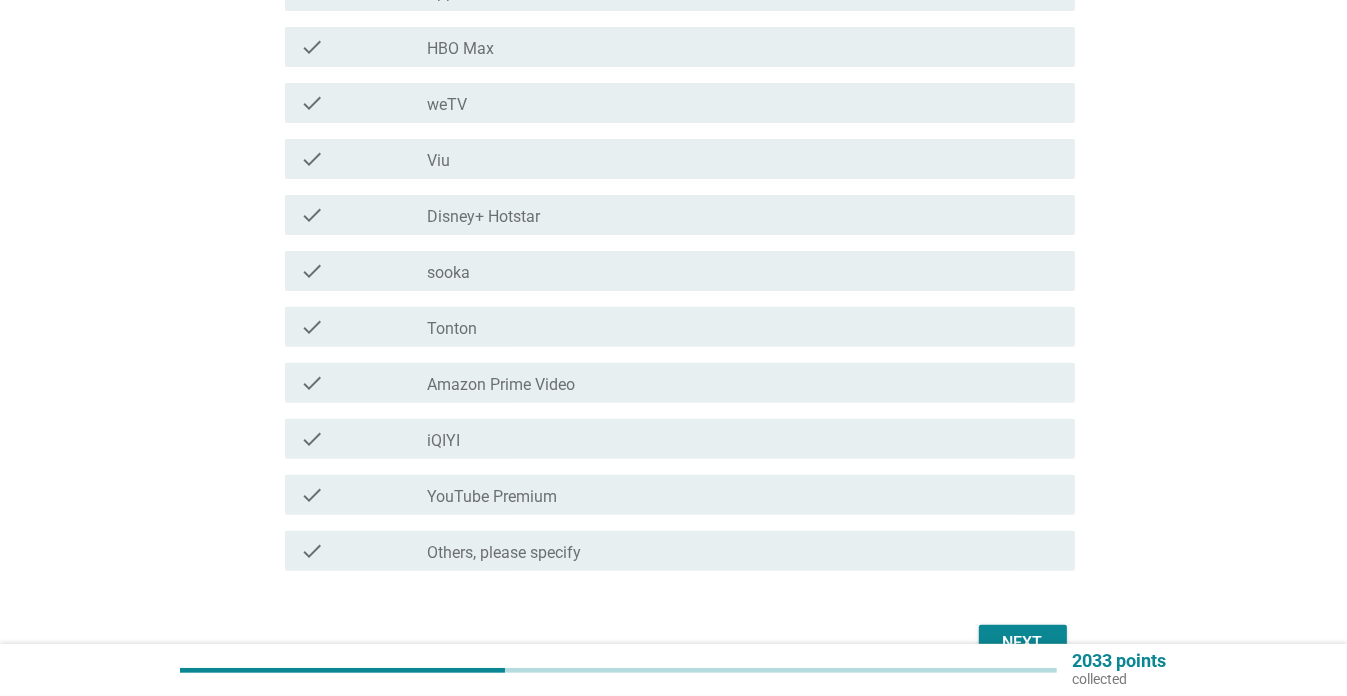 scroll, scrollTop: 616, scrollLeft: 0, axis: vertical 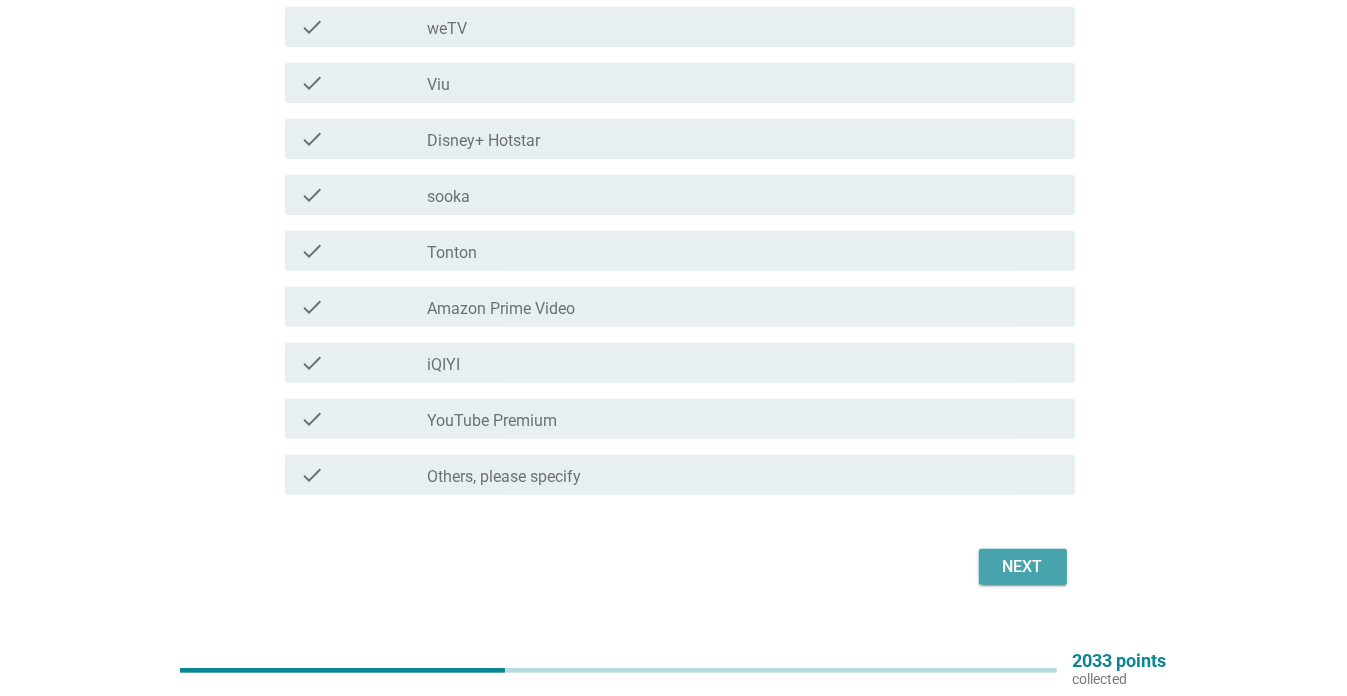 click on "Next" at bounding box center (1023, 567) 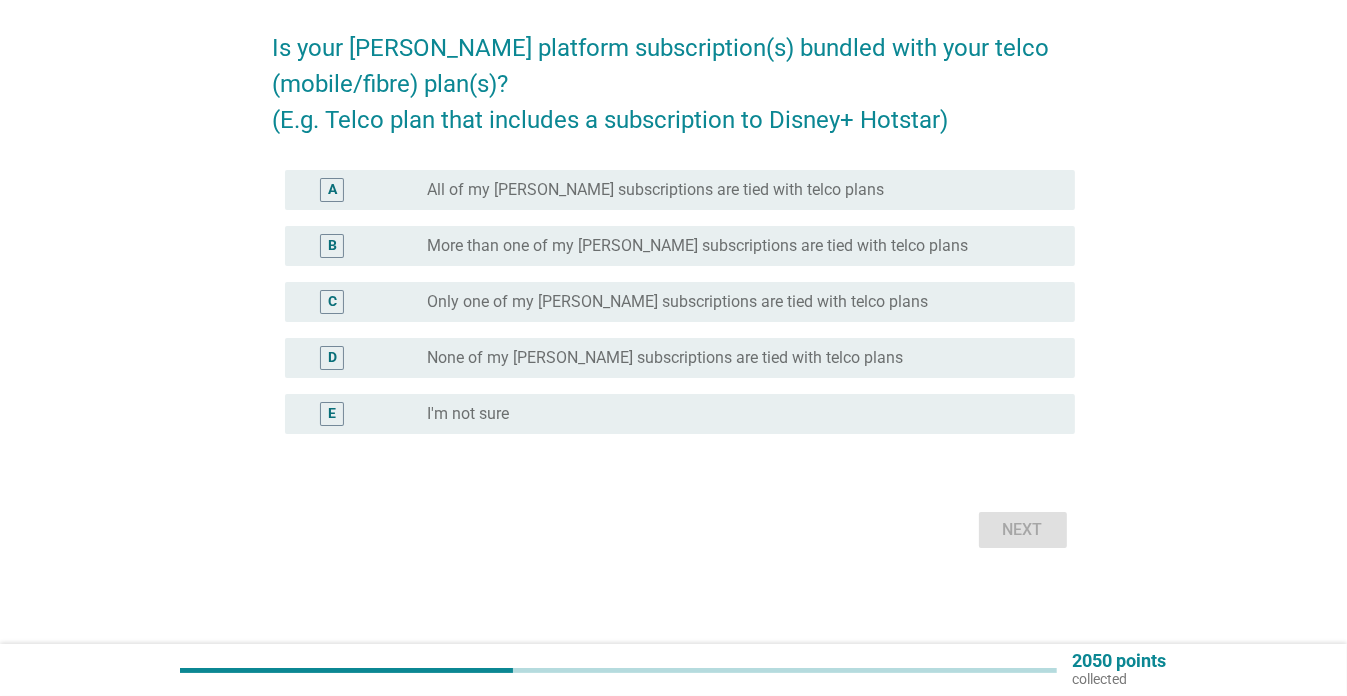 scroll, scrollTop: 0, scrollLeft: 0, axis: both 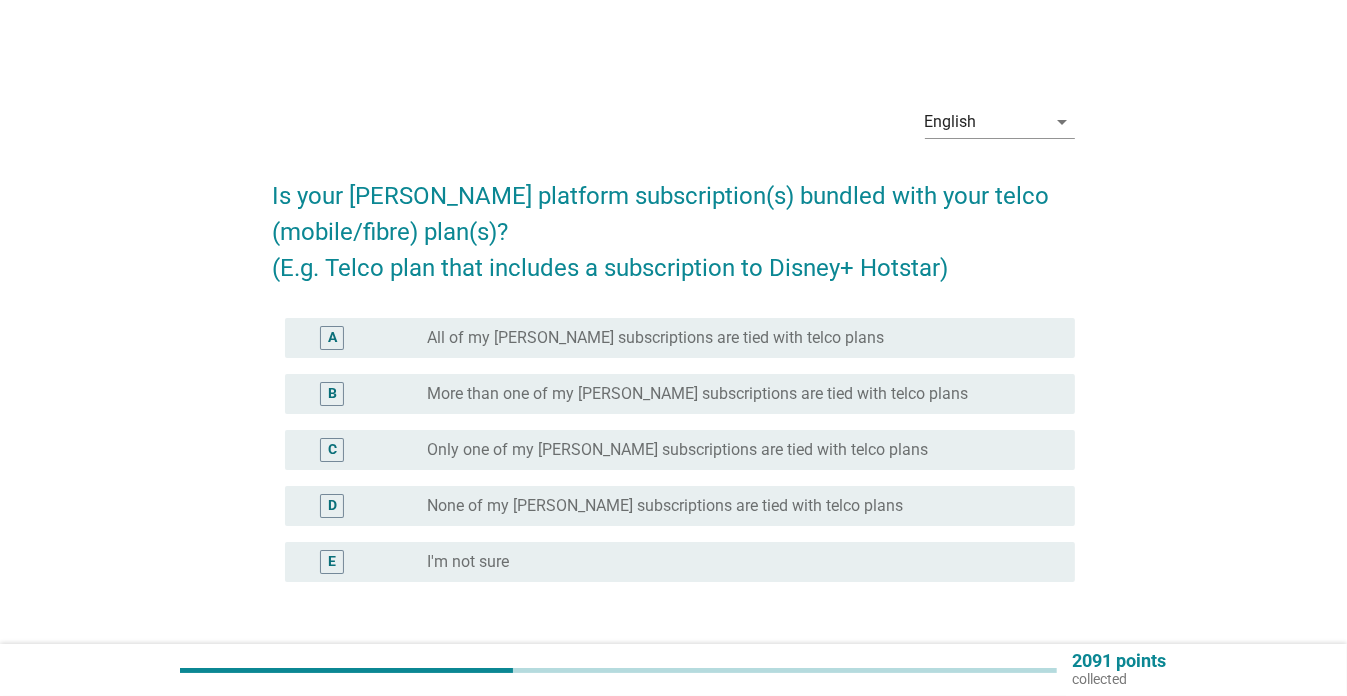 click on "More than one of my [PERSON_NAME] subscriptions are tied with telco plans" at bounding box center [697, 394] 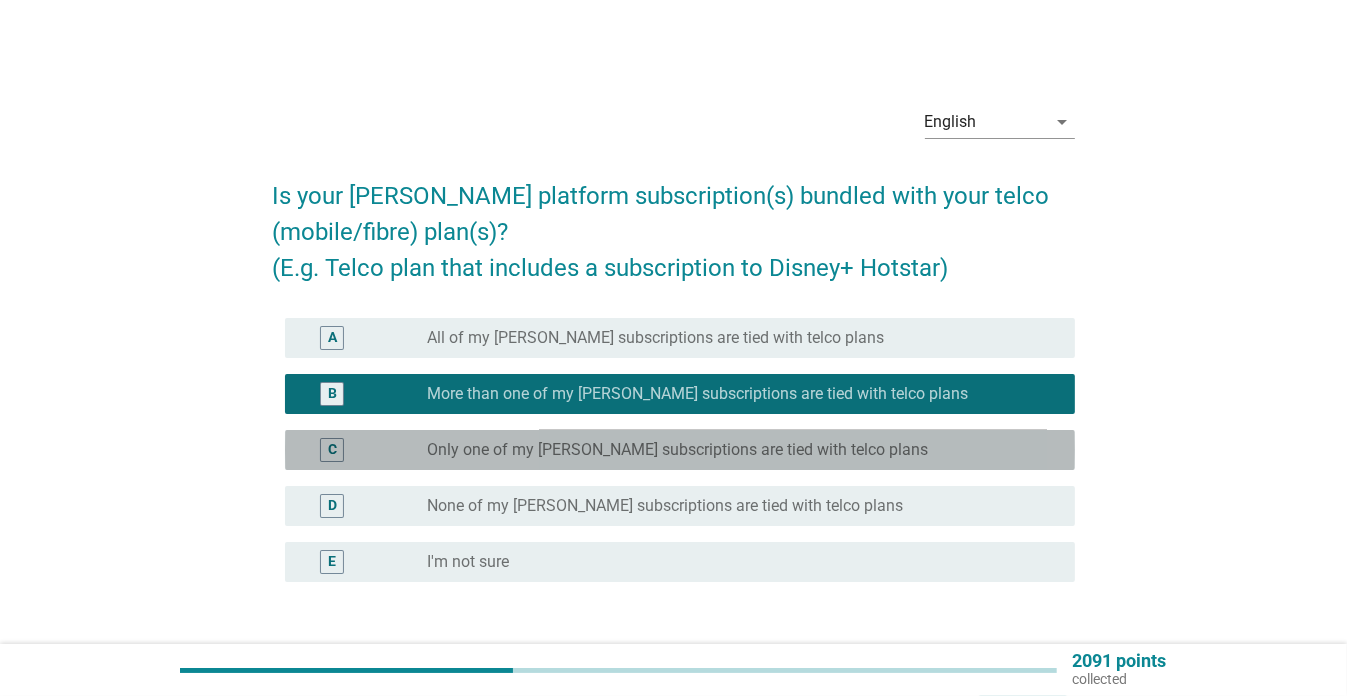 click on "Only one of my [PERSON_NAME] subscriptions are tied with telco plans" at bounding box center (677, 450) 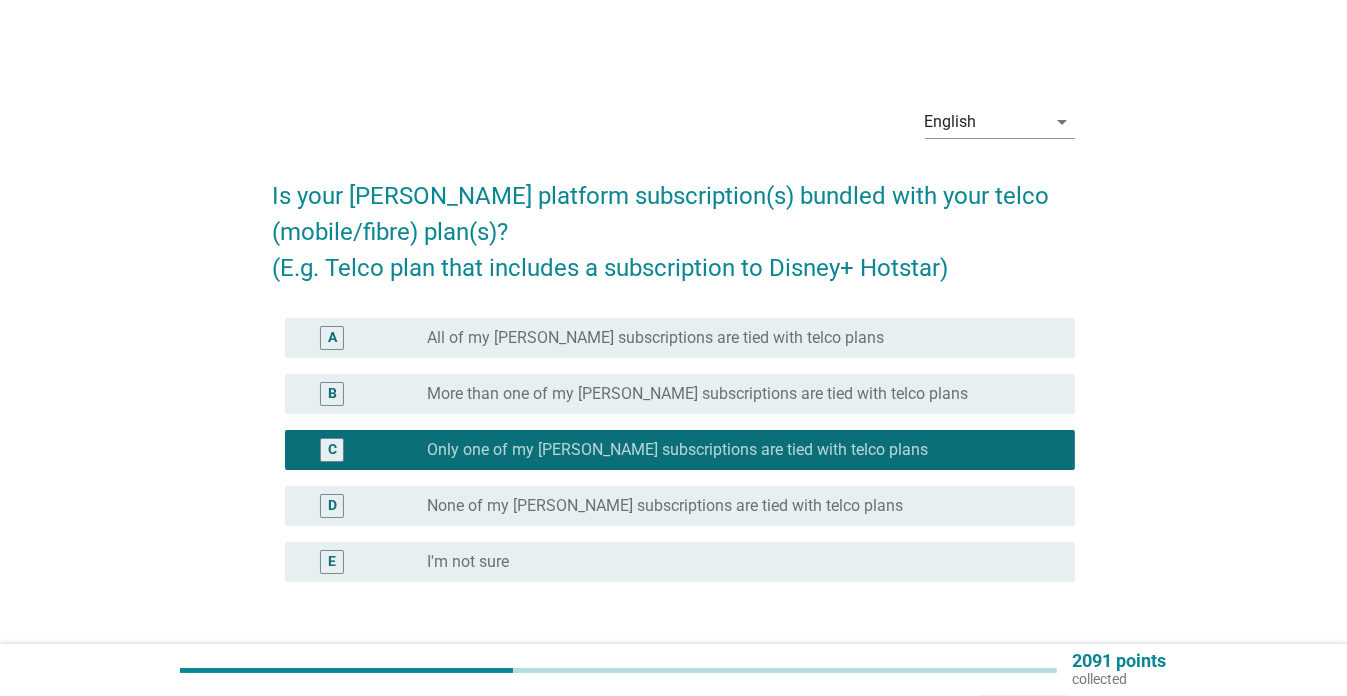 scroll, scrollTop: 148, scrollLeft: 0, axis: vertical 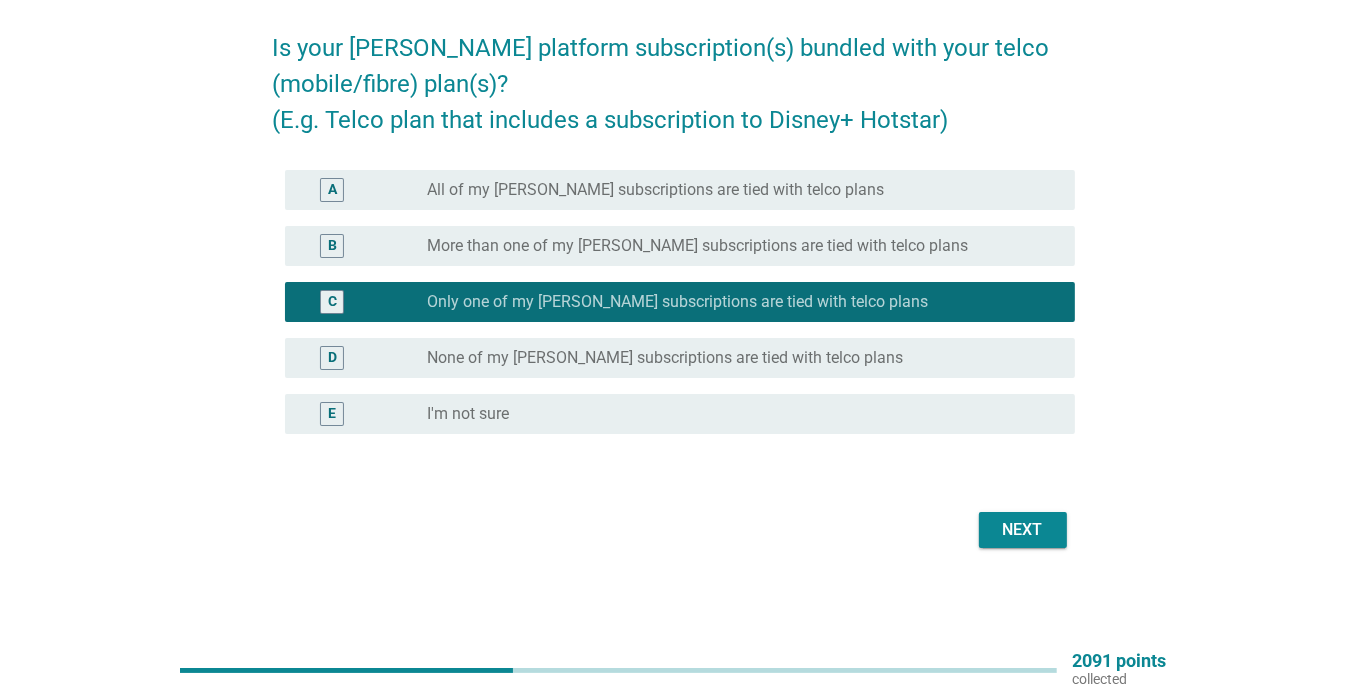 click on "Next" at bounding box center (1023, 530) 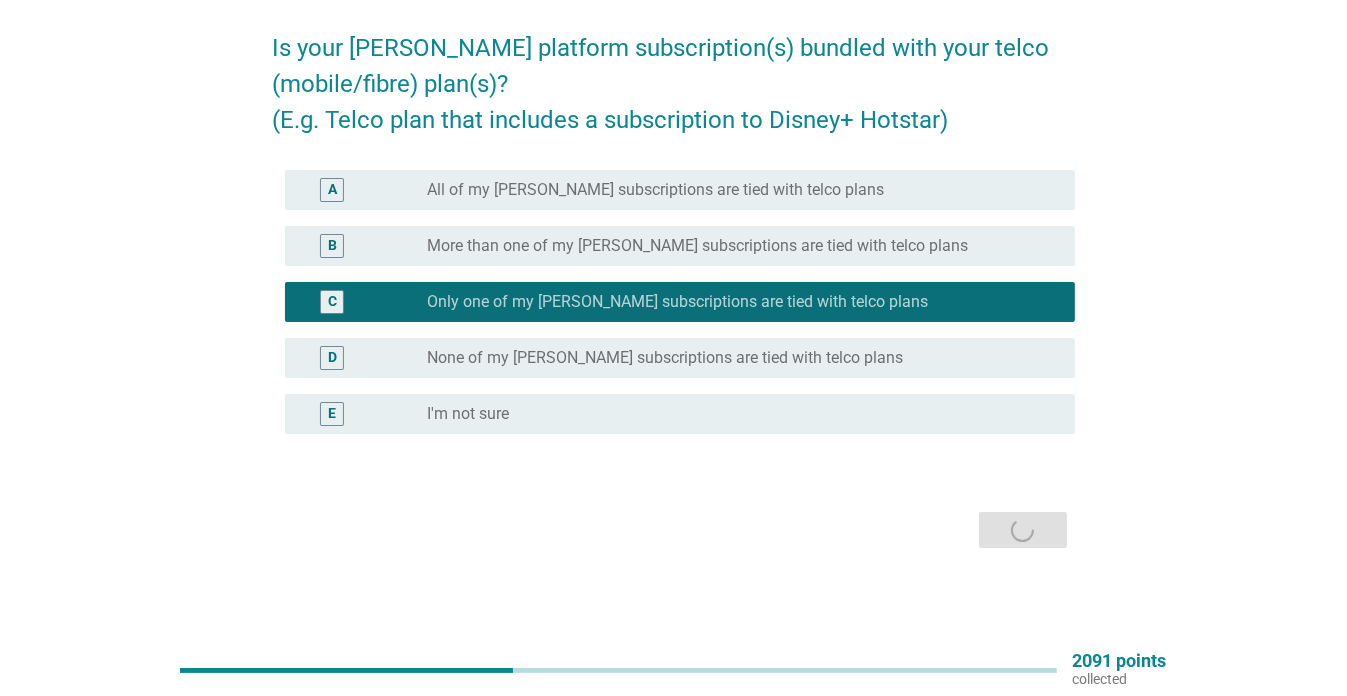 scroll, scrollTop: 0, scrollLeft: 0, axis: both 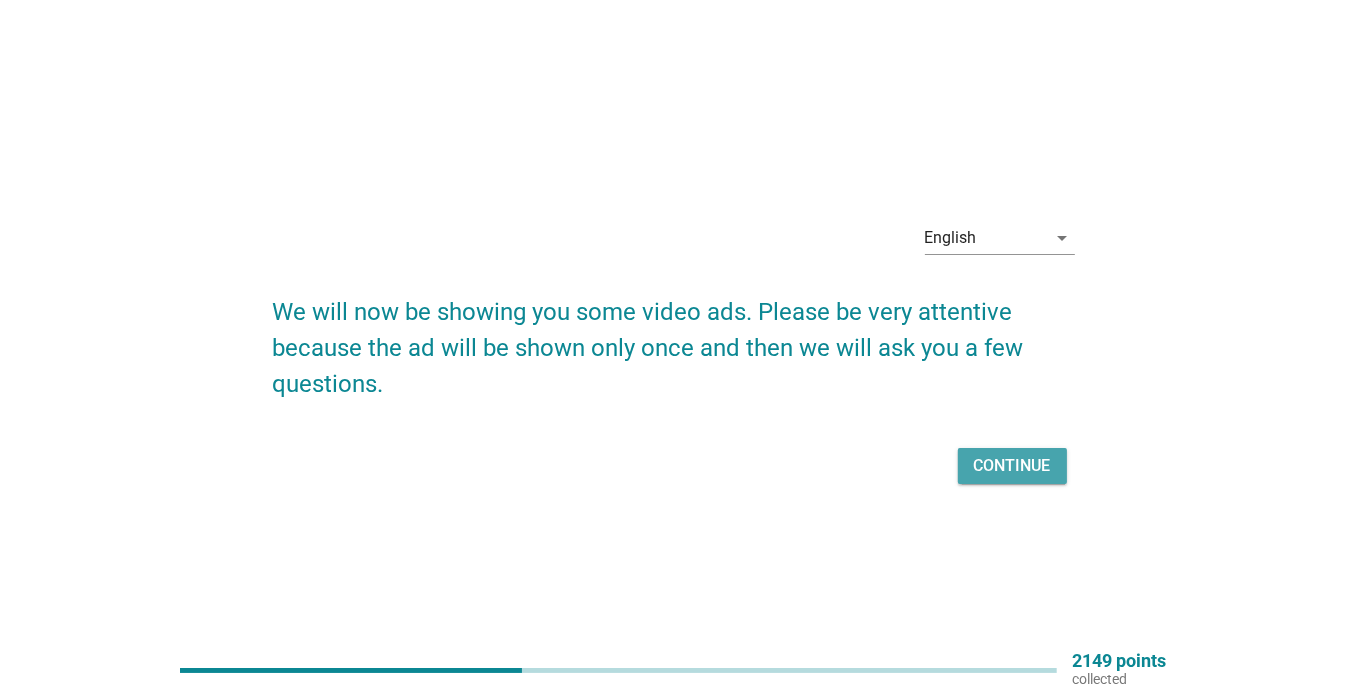 click on "Continue" at bounding box center [1012, 466] 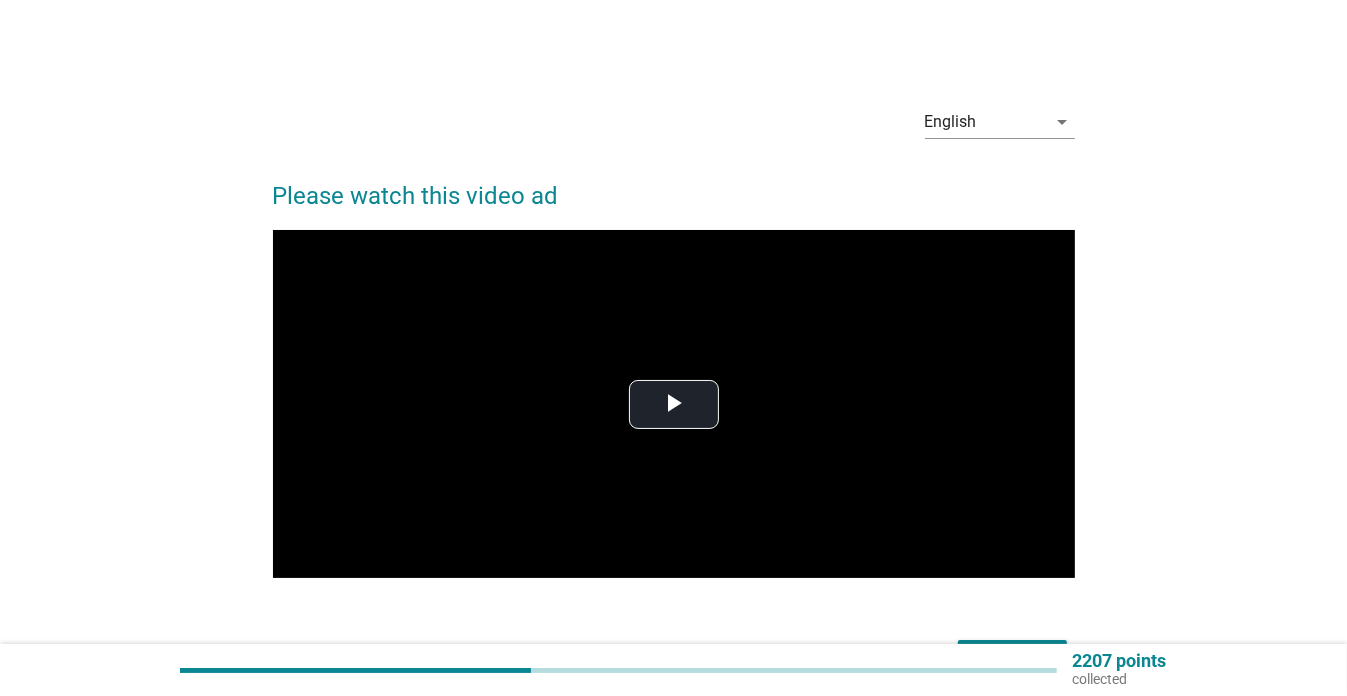 scroll, scrollTop: 128, scrollLeft: 0, axis: vertical 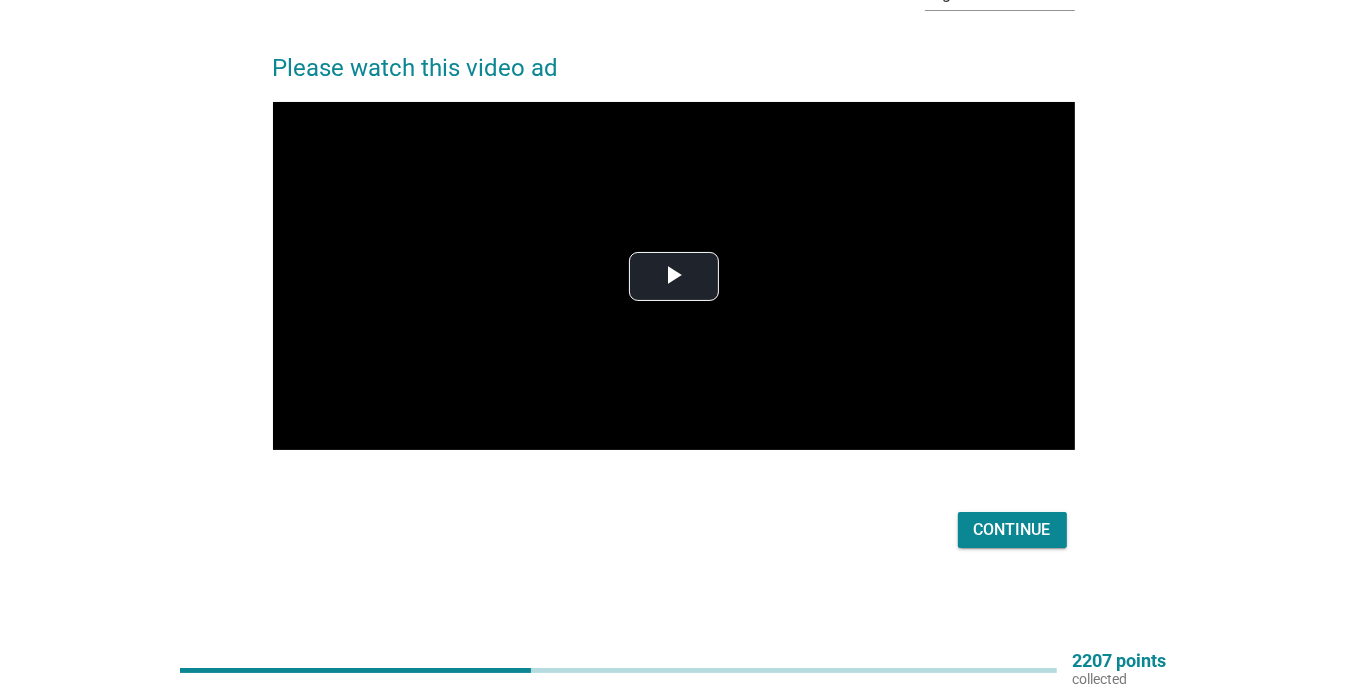 click on "Continue" at bounding box center (1012, 530) 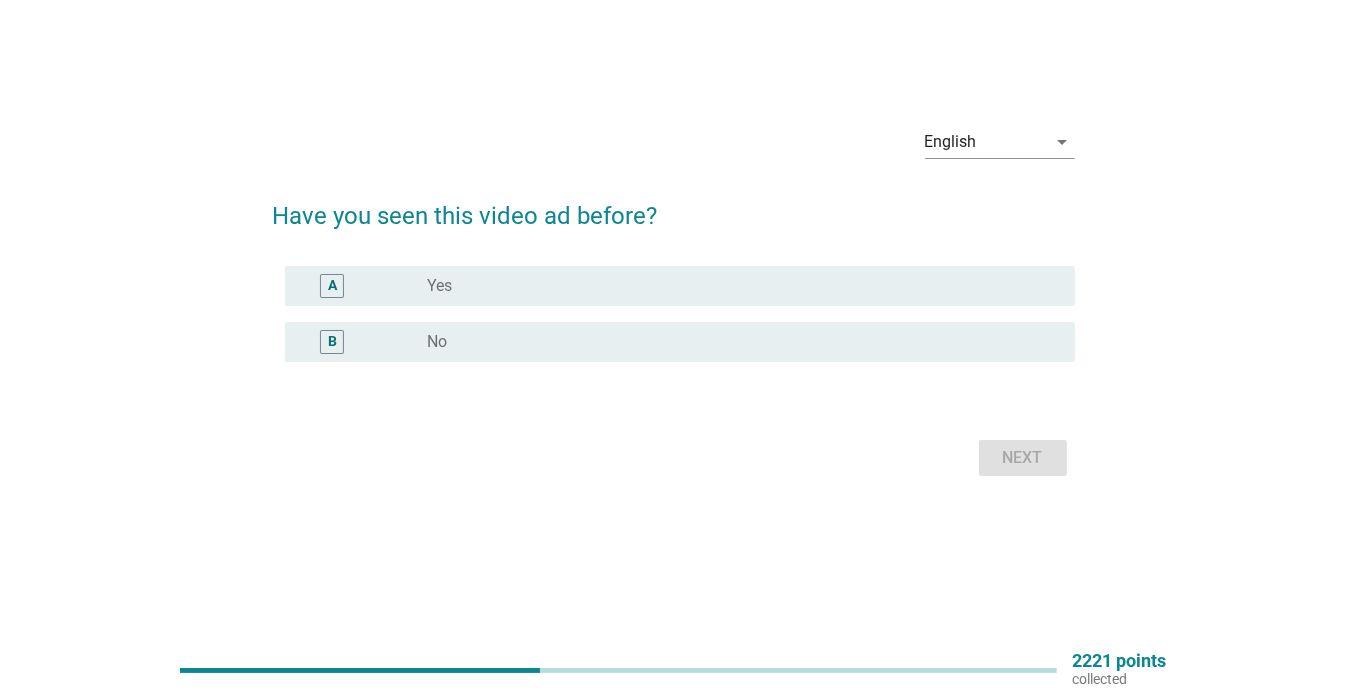 scroll, scrollTop: 0, scrollLeft: 0, axis: both 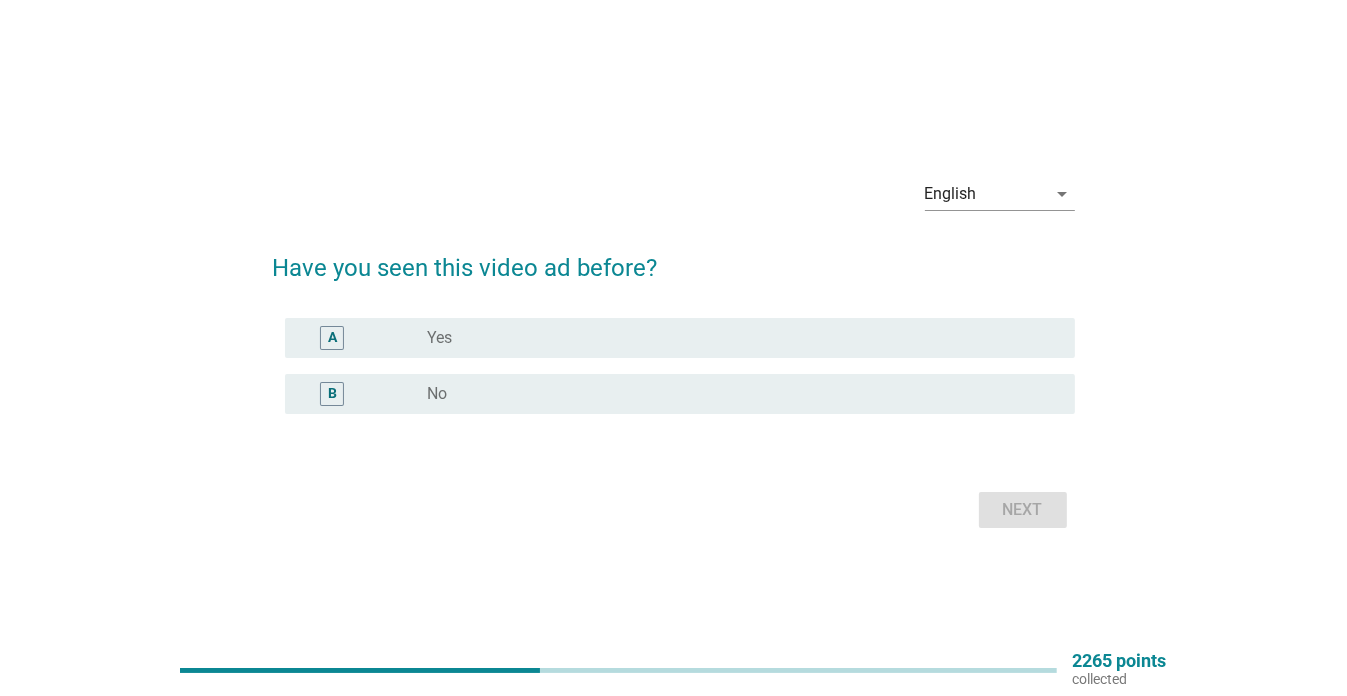 click on "A     radio_button_unchecked Yes" at bounding box center (680, 338) 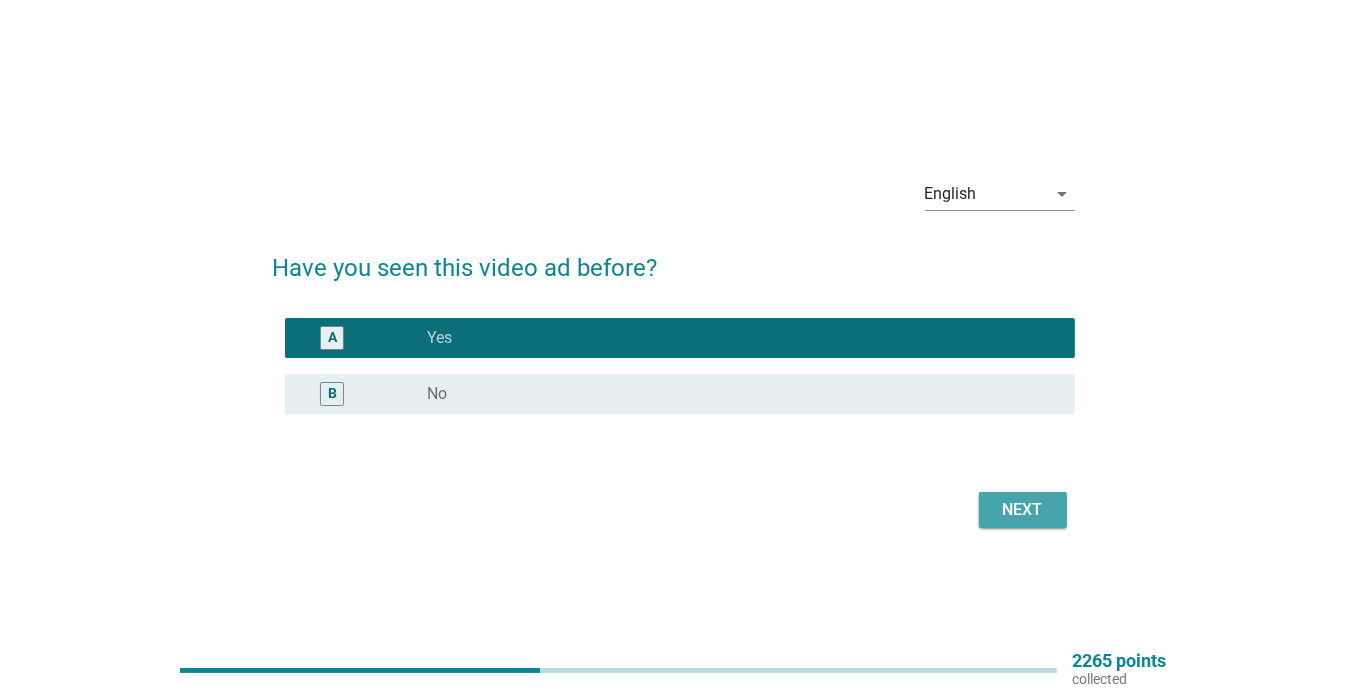 click on "Next" at bounding box center [1023, 510] 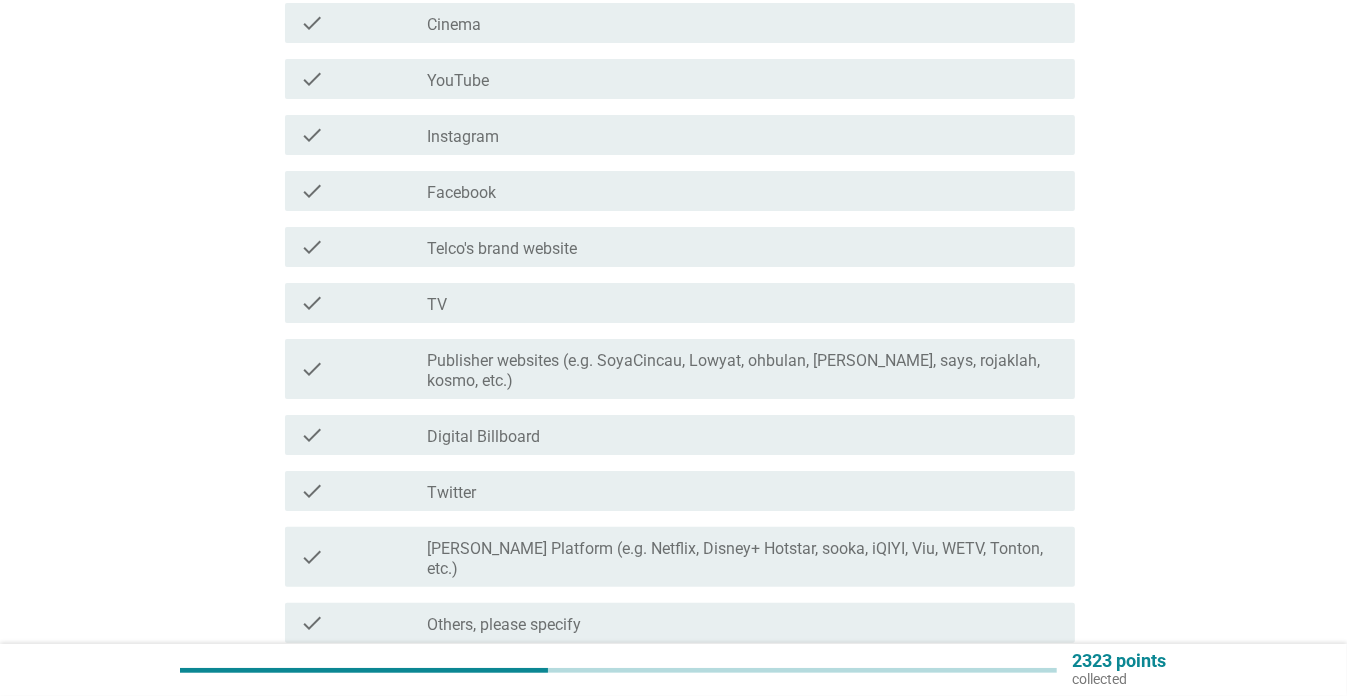 scroll, scrollTop: 330, scrollLeft: 0, axis: vertical 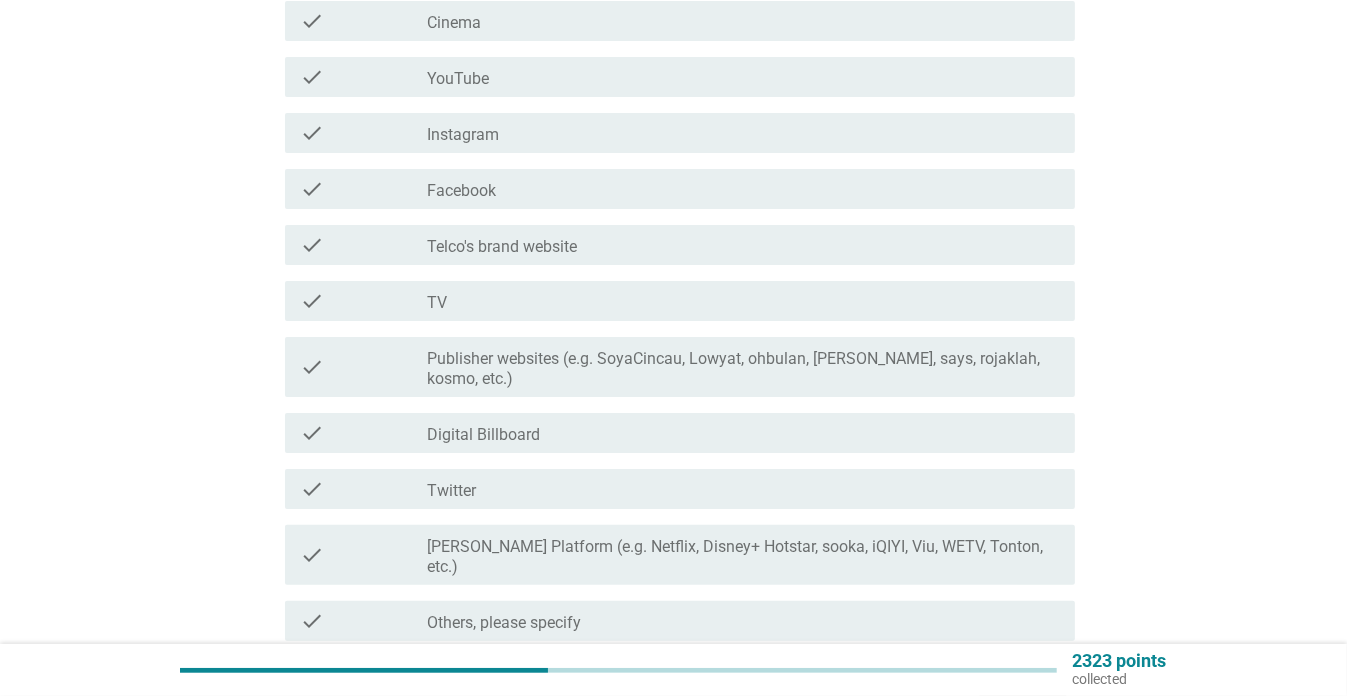 click on "check_box_outline_blank Instagram" at bounding box center [743, 133] 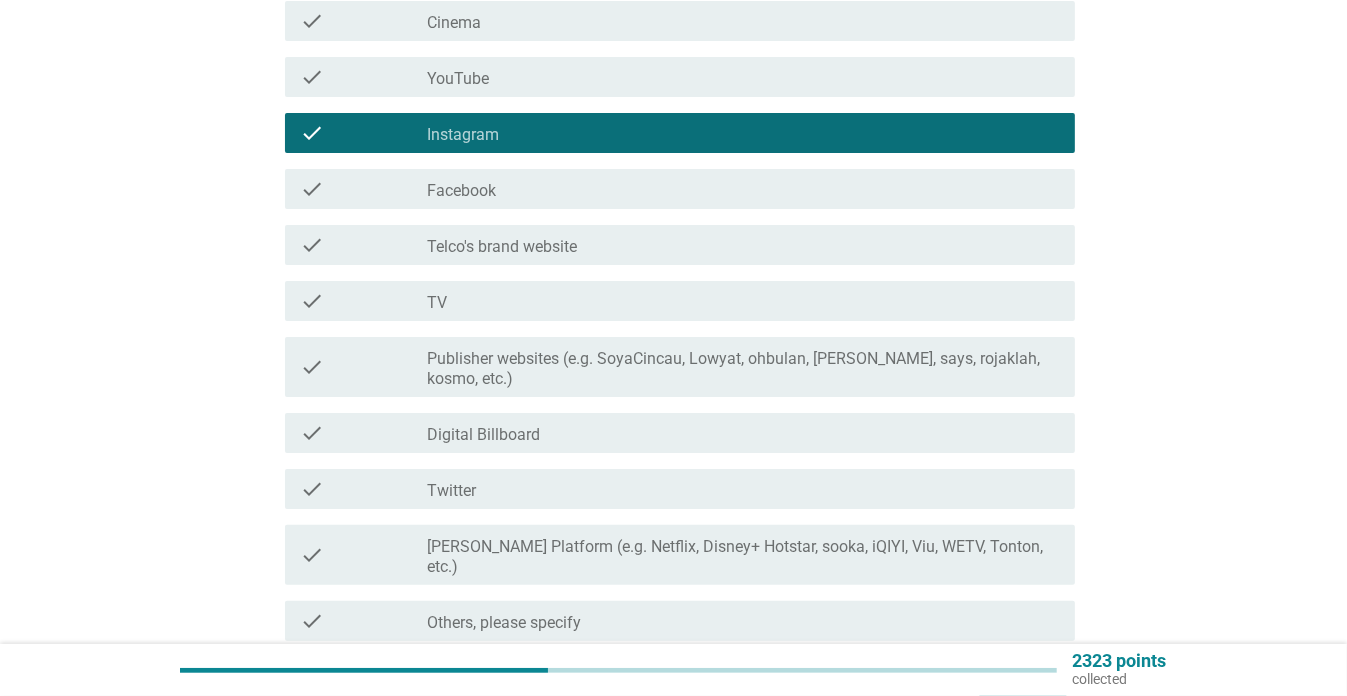 scroll, scrollTop: 472, scrollLeft: 0, axis: vertical 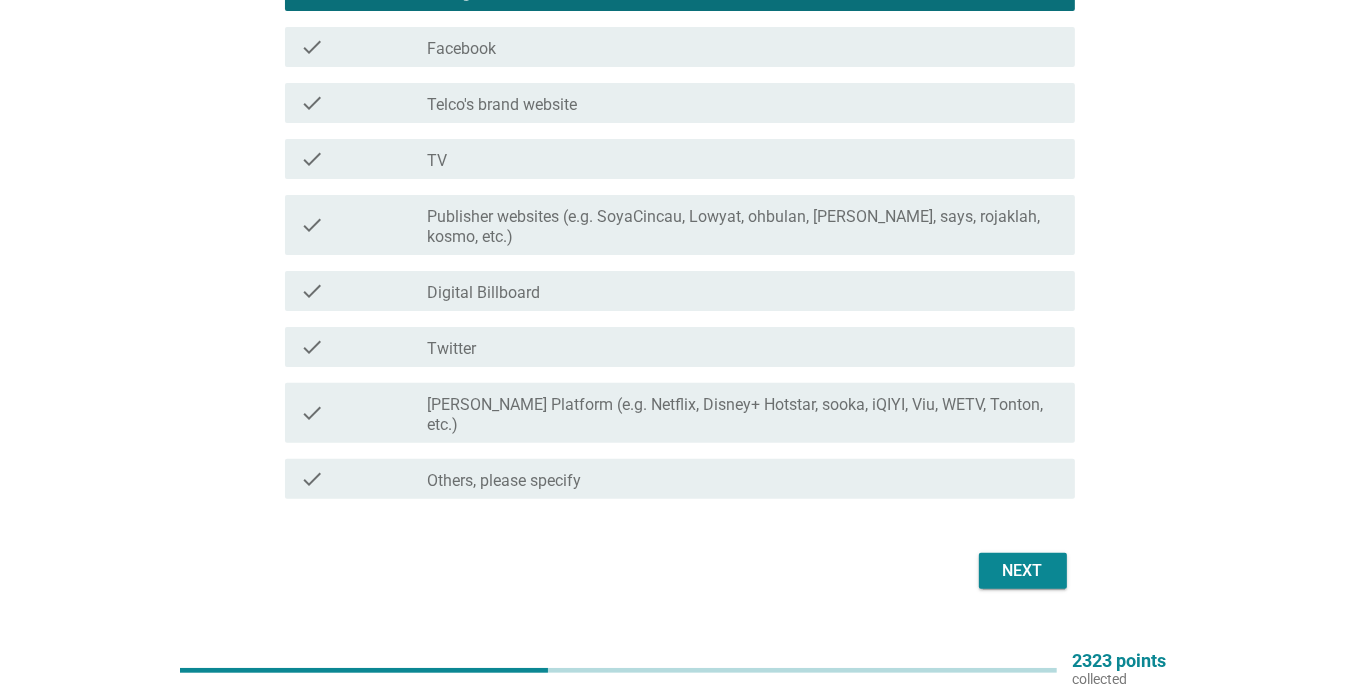 click on "English arrow_drop_down   Where did you see this video ad?     info   Choose as many as you like   check     check_box_outline_blank TikTok   check     check_box_outline_blank Cinema   check     check_box_outline_blank YouTube   check     check_box_outline_blank Instagram   check     check_box_outline_blank Facebook   check     check_box_outline_blank Telco's brand website   check     check_box_outline_blank TV   check     check_box_outline_blank Publisher websites (e.g. SoyaCincau, Lowyat, ohbulan, tonton, says, rojaklah, kosmo, etc.)   check     check_box_outline_blank Digital Billboard   check     check_box_outline_blank Twitter   check     check_box_outline_blank [PERSON_NAME] Platform (e.g. Netflix, Disney+ Hotstar, sooka, iQIYI, Viu, WETV, Tonton, etc.)   check     check_box_outline_blank Others, please specify       Next" at bounding box center [674, 106] 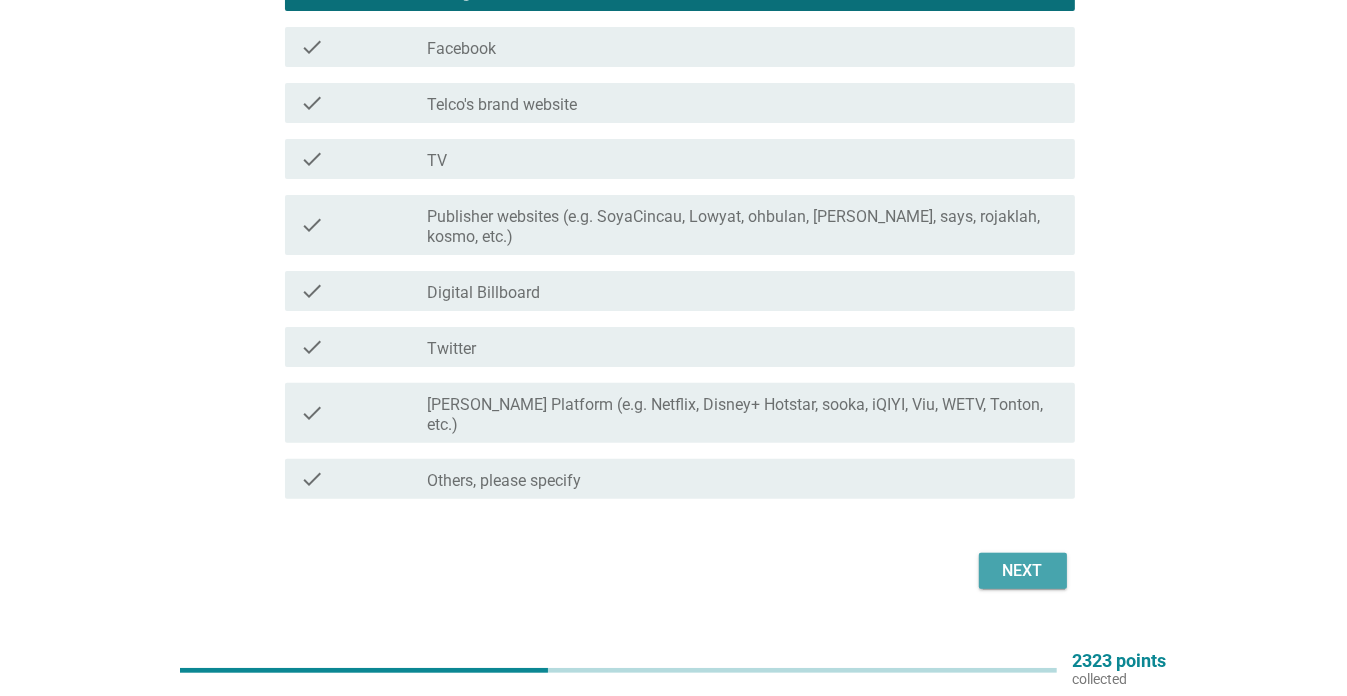 click on "Next" at bounding box center (1023, 571) 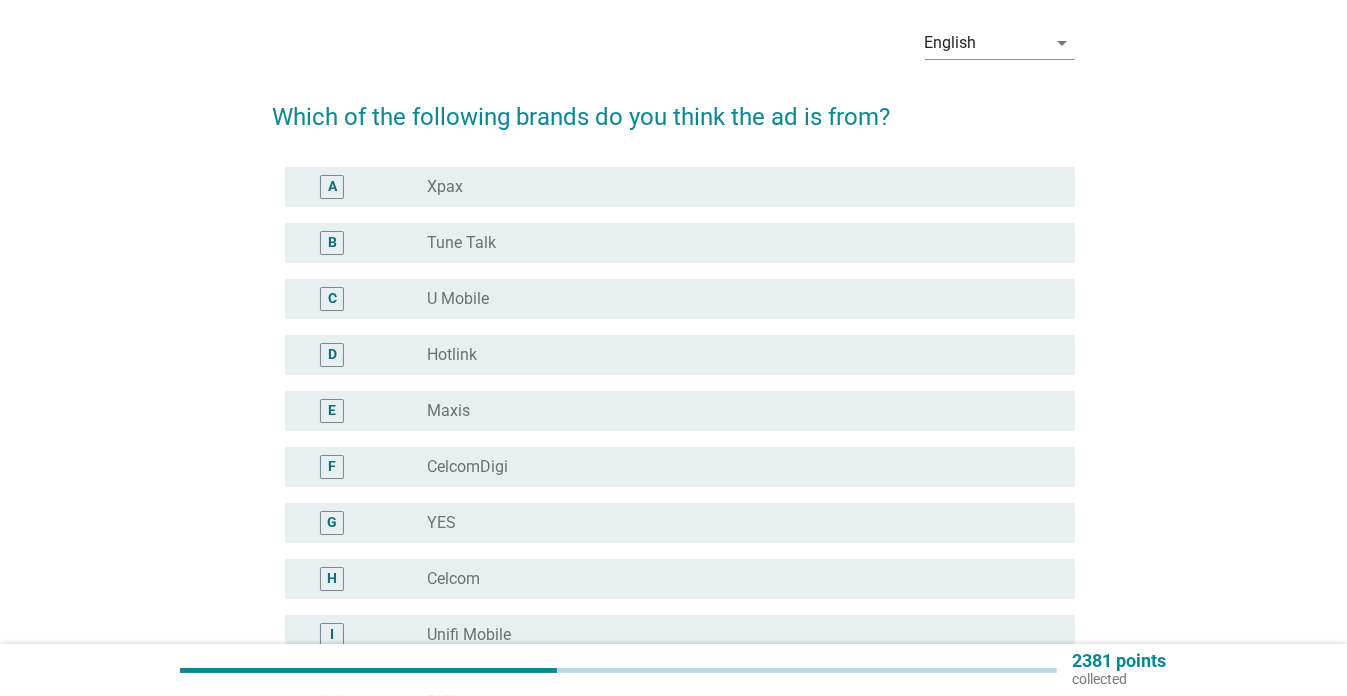 scroll, scrollTop: 84, scrollLeft: 0, axis: vertical 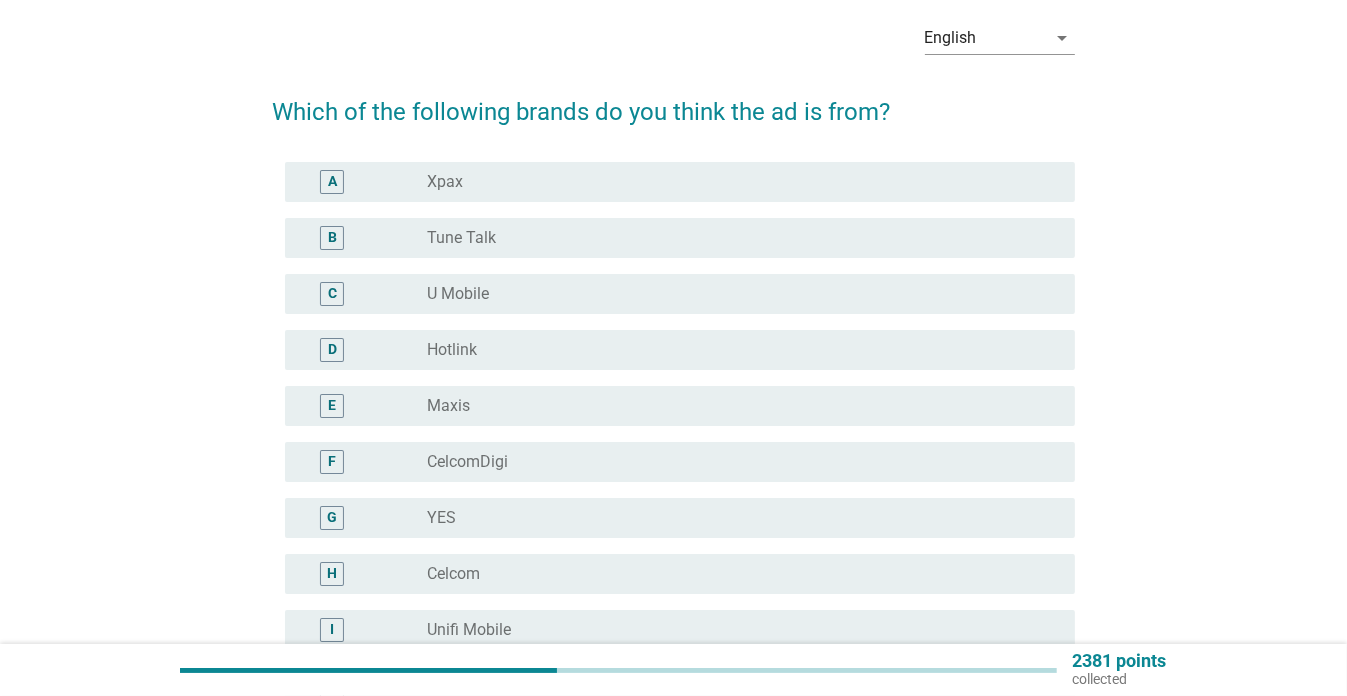 click on "radio_button_unchecked Hotlink" at bounding box center (735, 350) 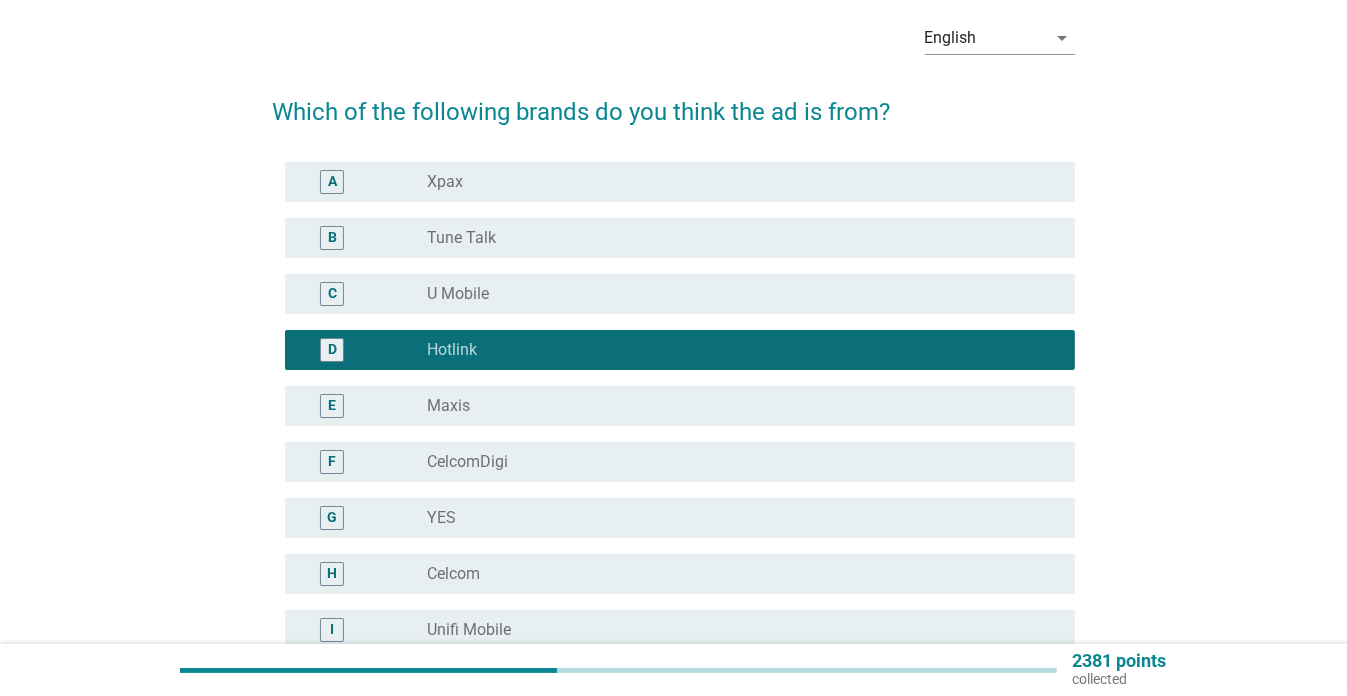 scroll, scrollTop: 468, scrollLeft: 0, axis: vertical 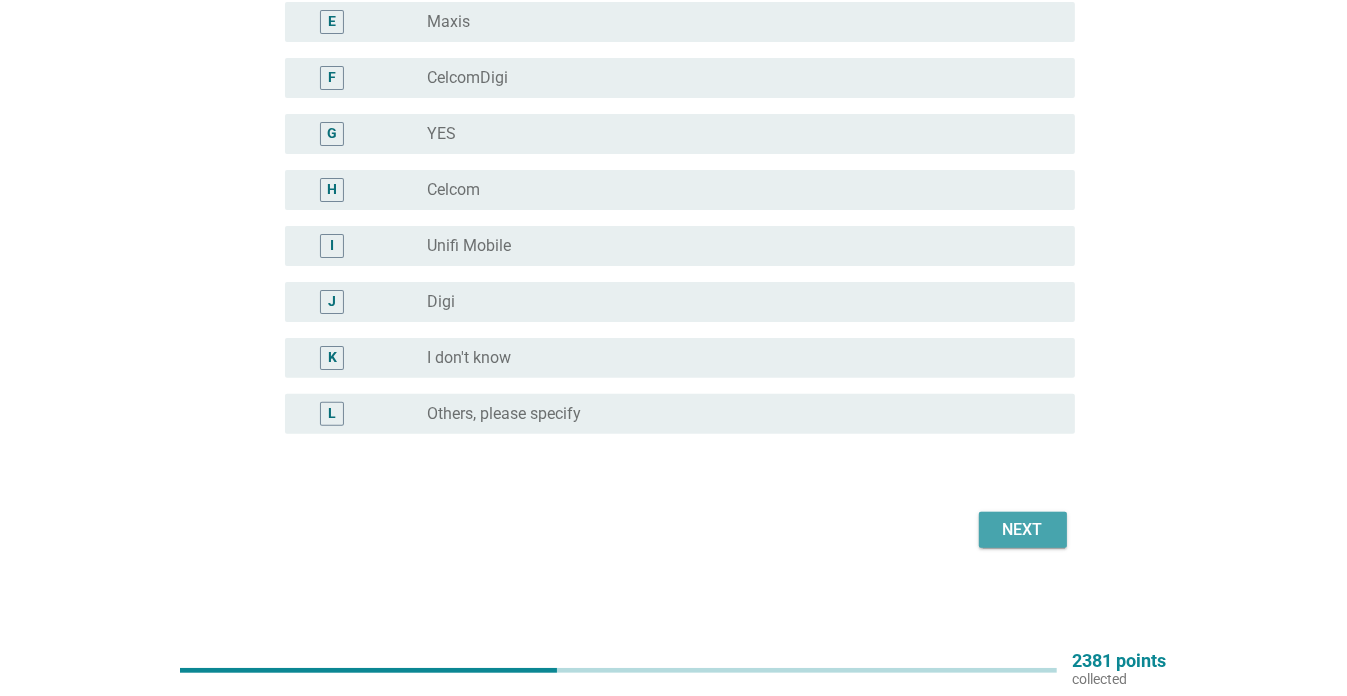 click on "Next" at bounding box center [1023, 530] 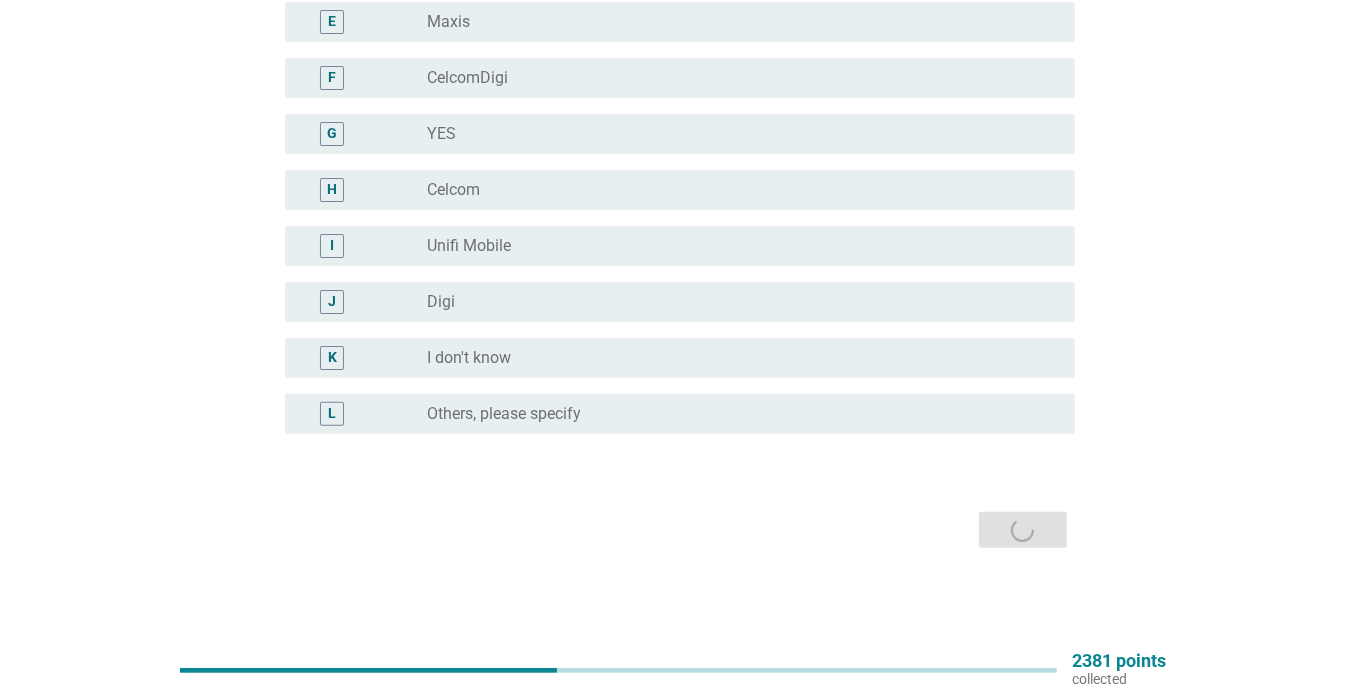 scroll, scrollTop: 0, scrollLeft: 0, axis: both 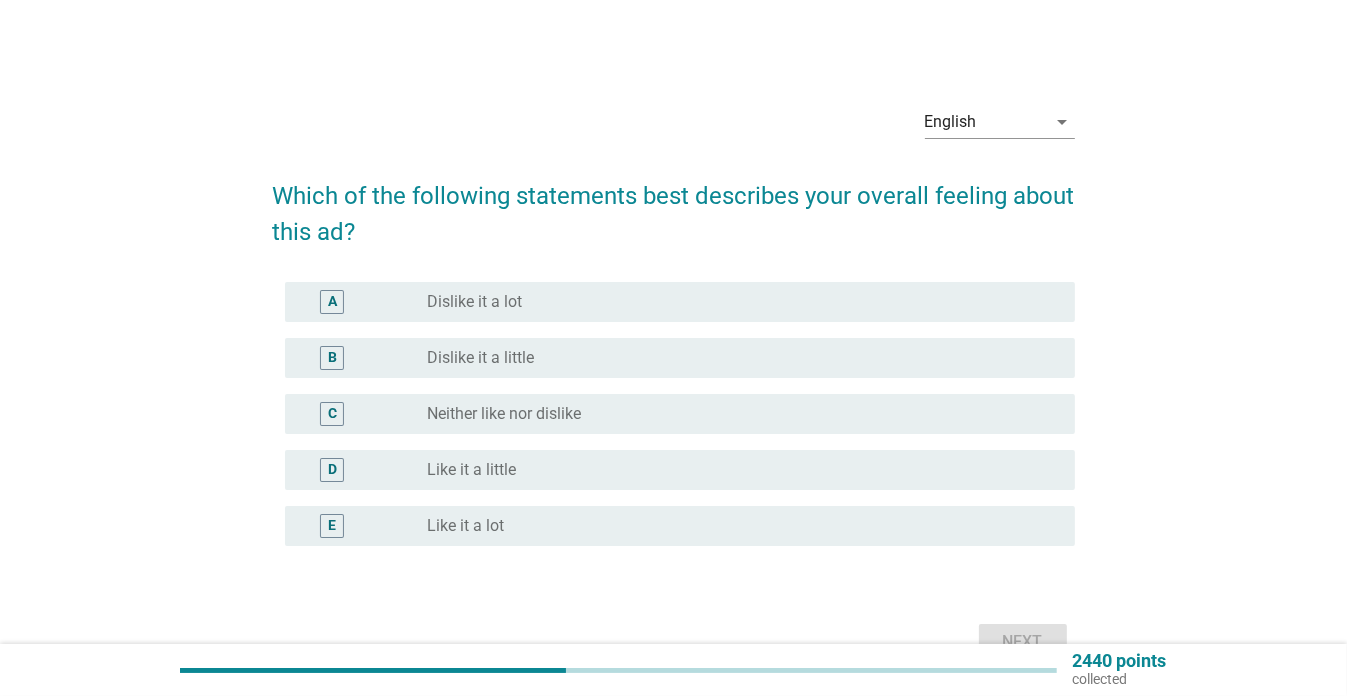 click on "D     radio_button_unchecked Like it a little" at bounding box center [680, 470] 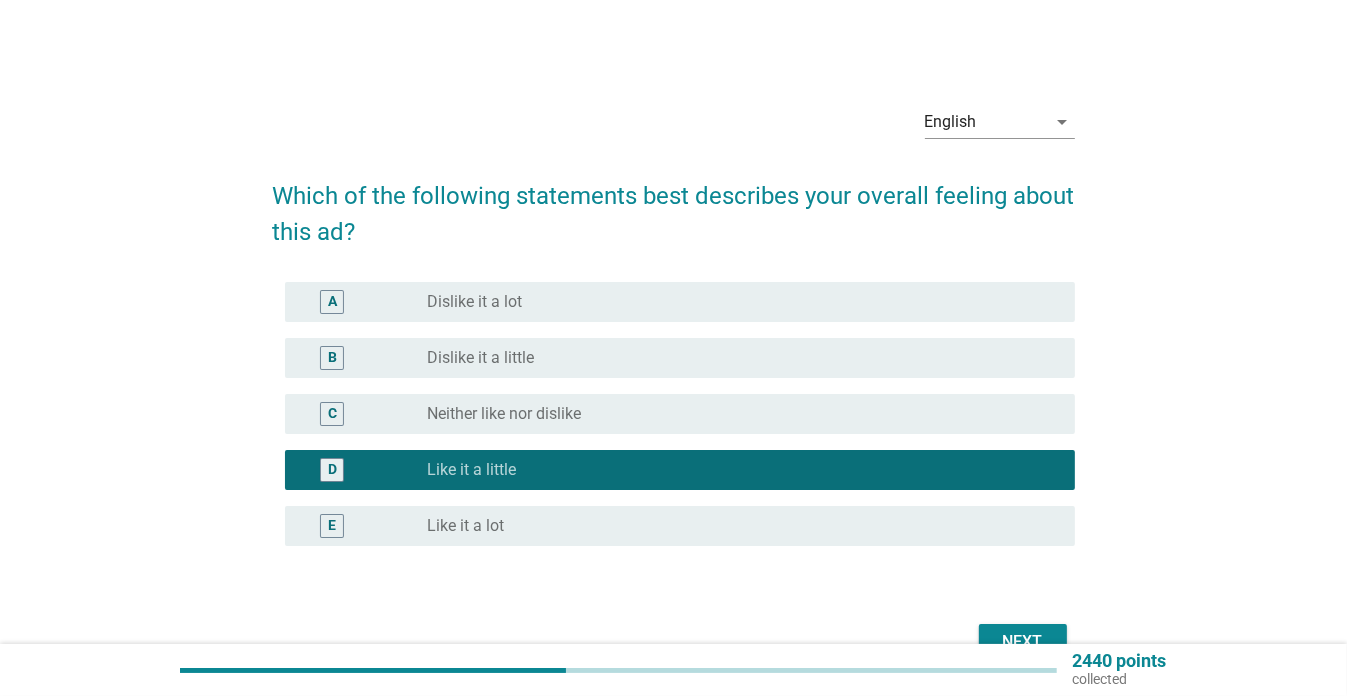 click on "radio_button_unchecked Like it a lot" at bounding box center (735, 526) 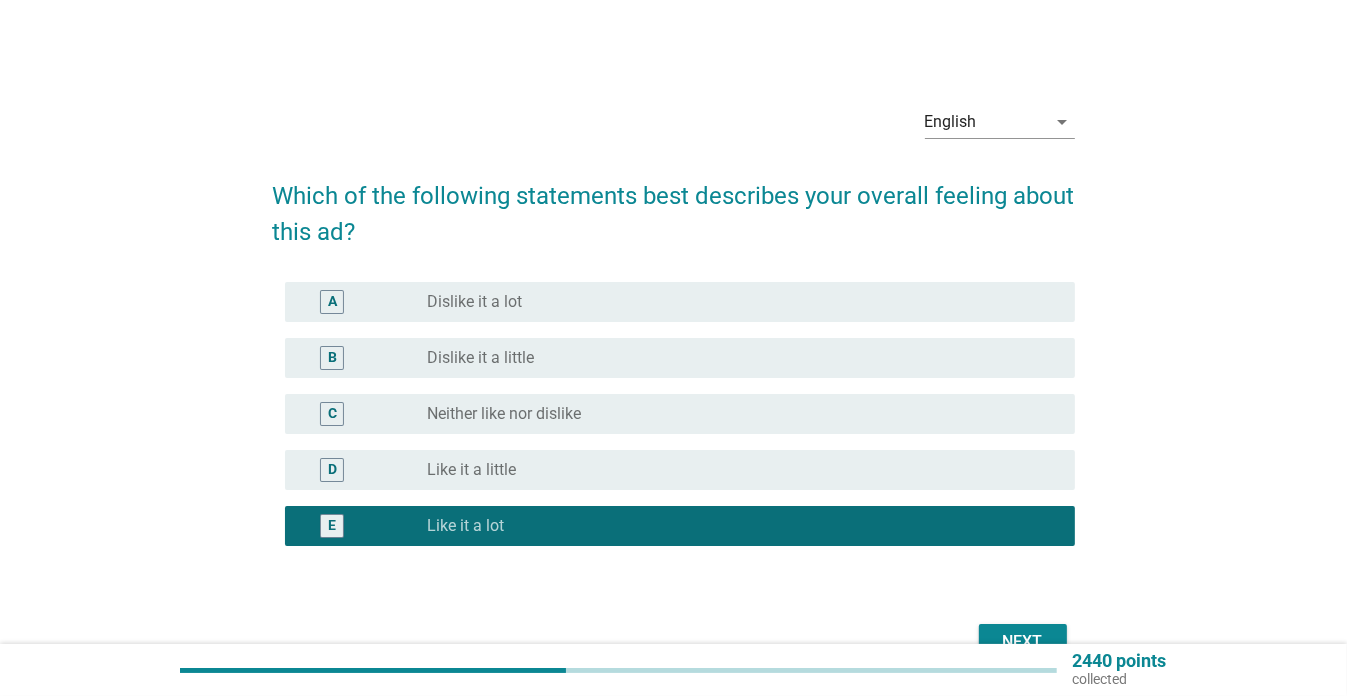 click on "Next" at bounding box center [1023, 642] 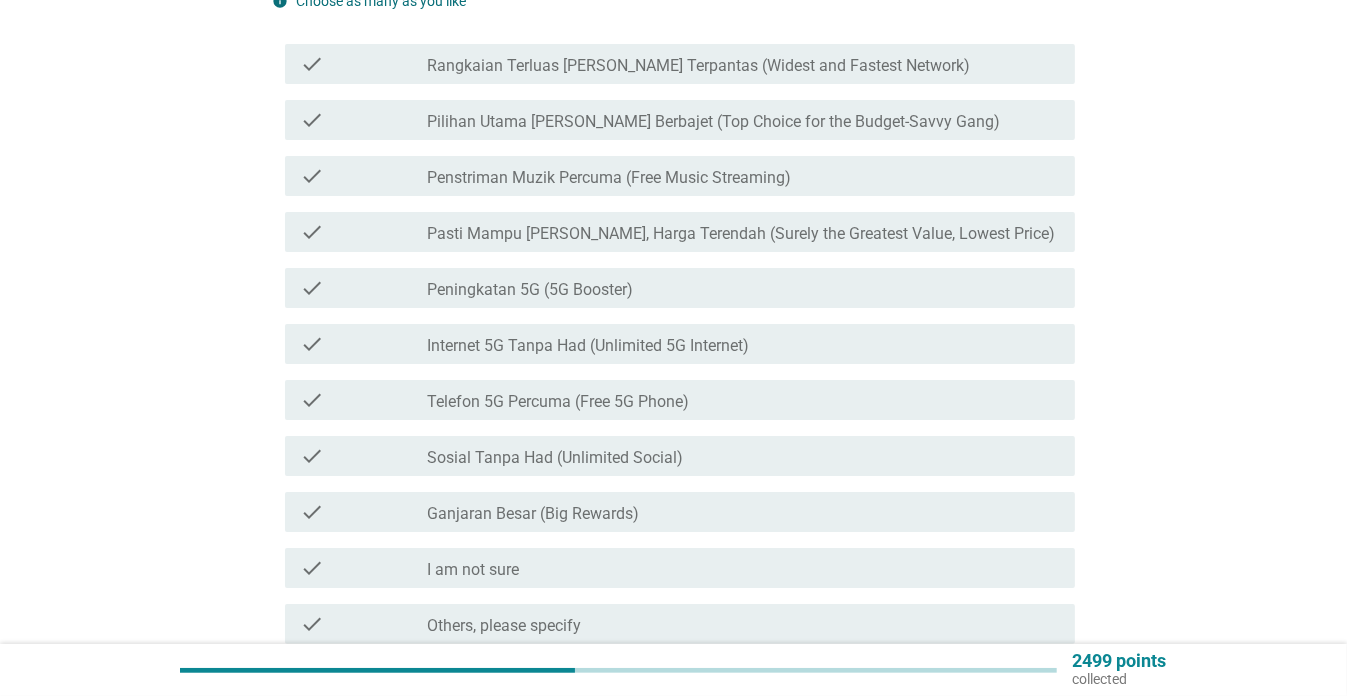 scroll, scrollTop: 232, scrollLeft: 0, axis: vertical 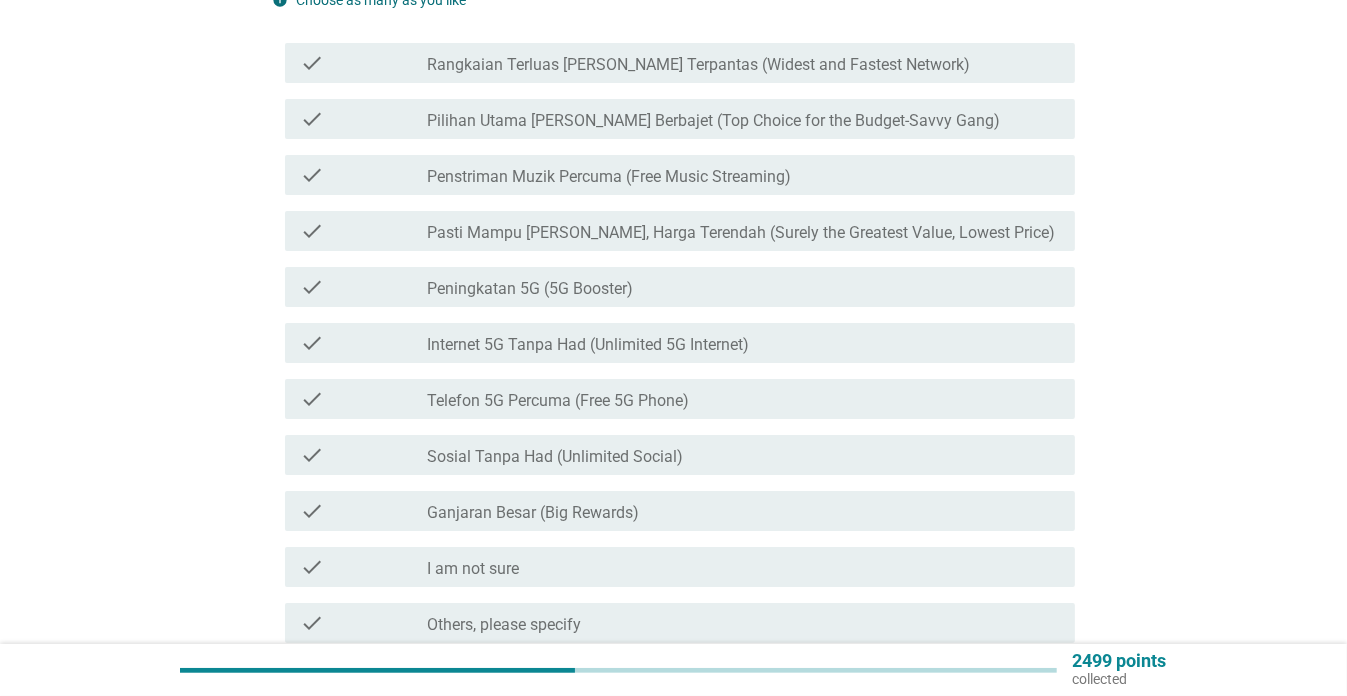 click on "Rangkaian Terluas [PERSON_NAME] Terpantas (Widest and Fastest Network)" at bounding box center (698, 65) 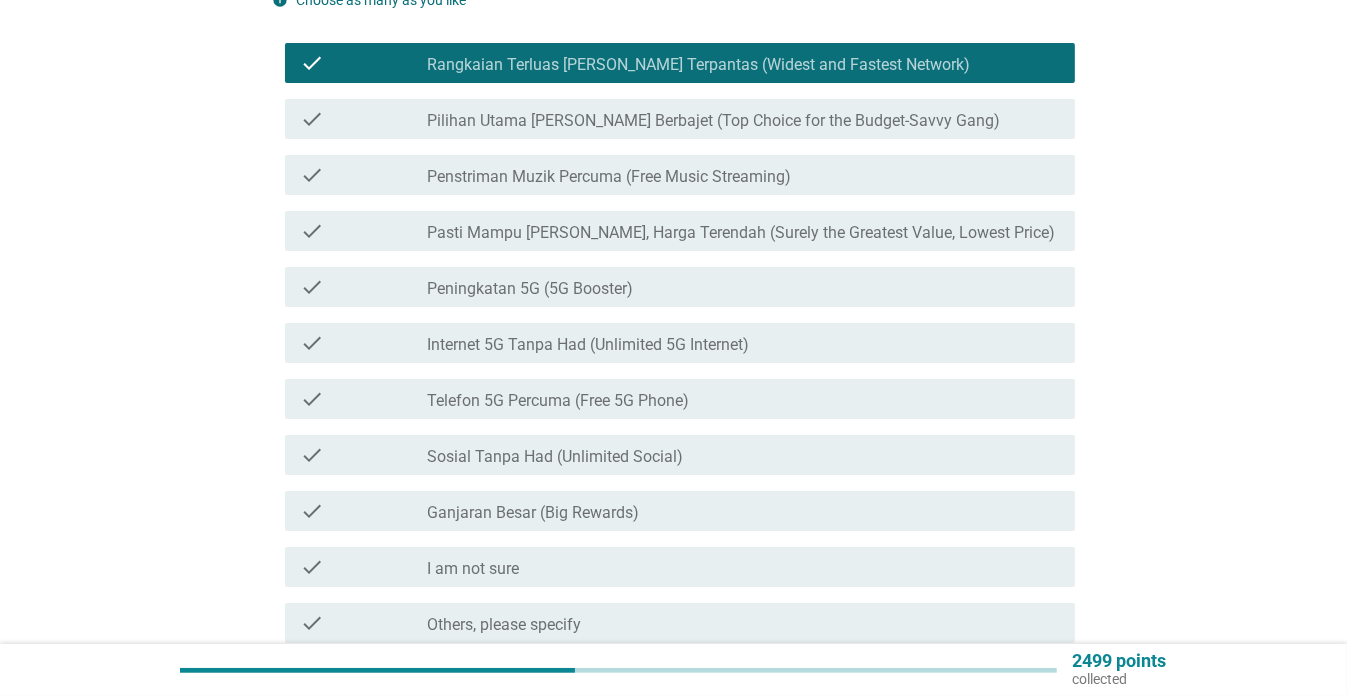 scroll, scrollTop: 416, scrollLeft: 0, axis: vertical 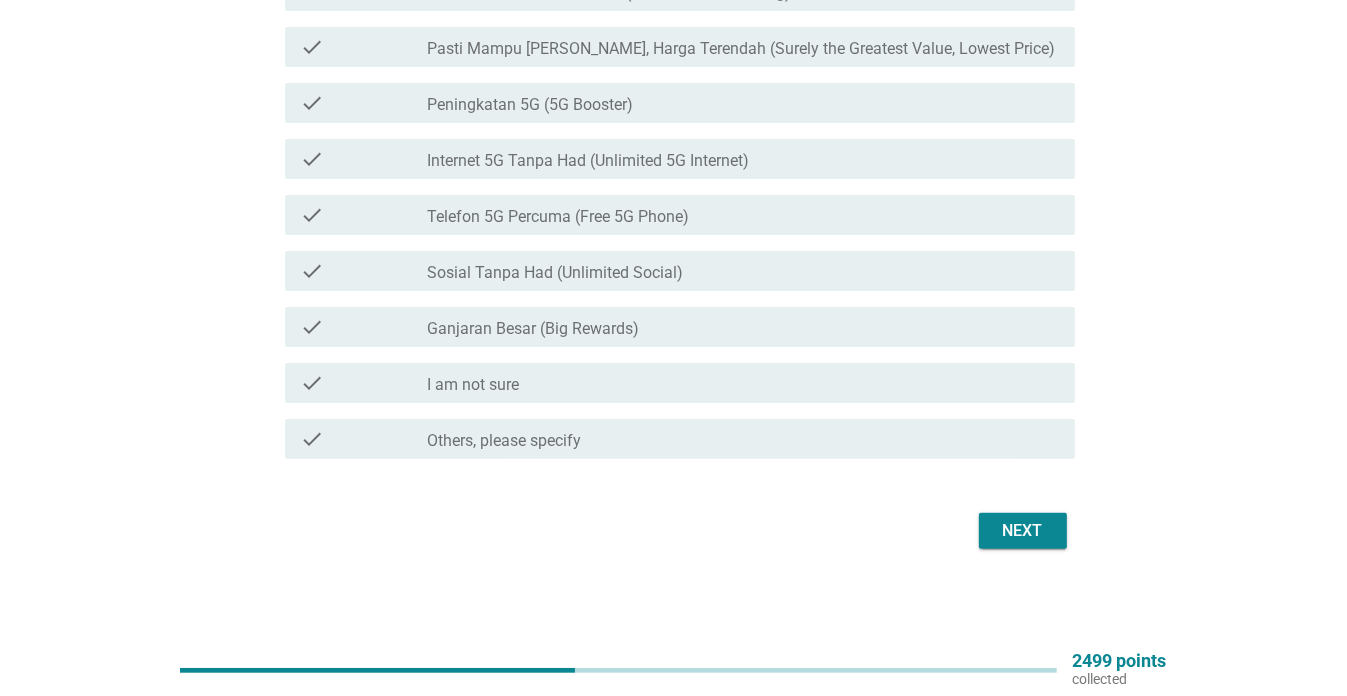 click on "Next" at bounding box center [1023, 531] 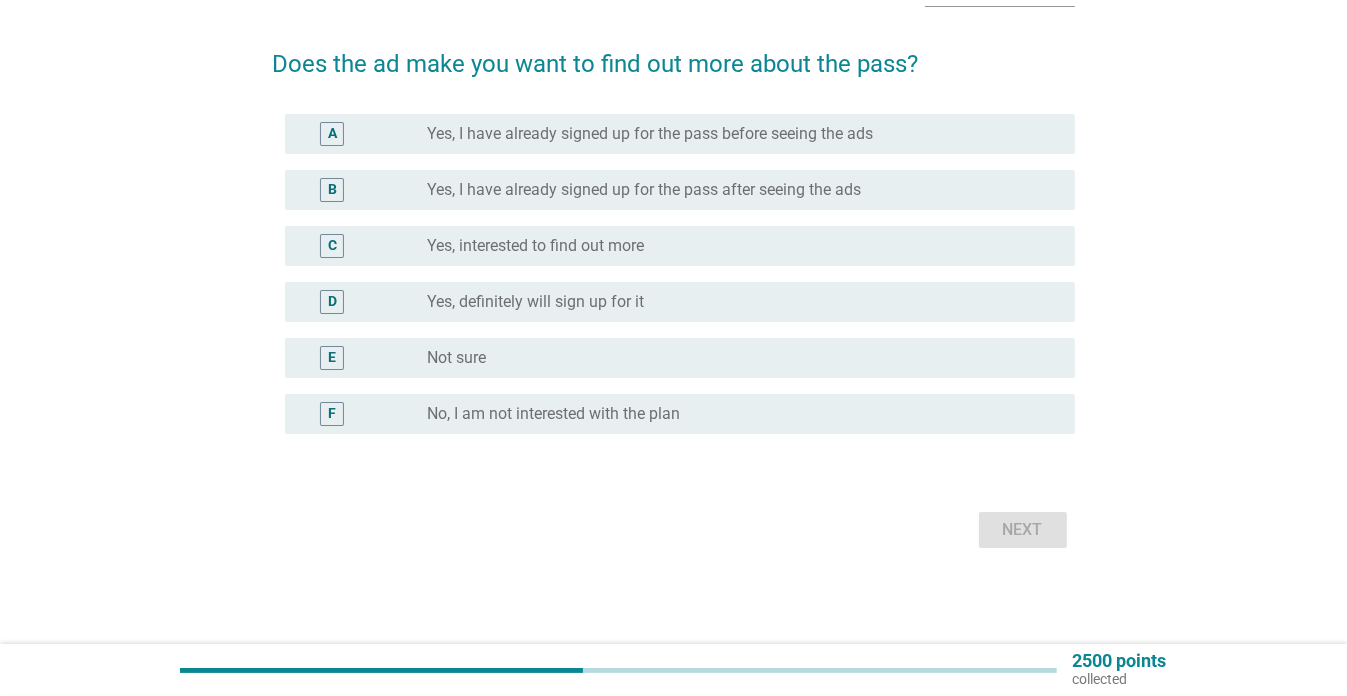 scroll, scrollTop: 0, scrollLeft: 0, axis: both 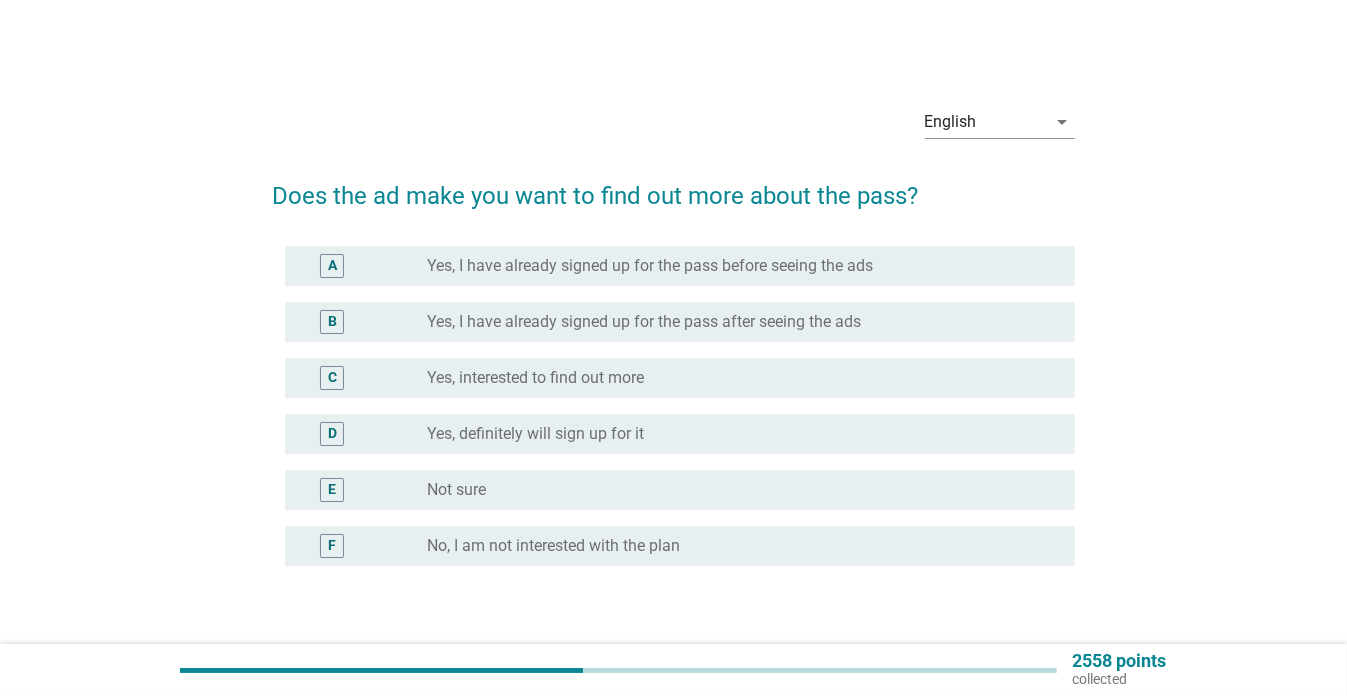 click on "Yes, definitely will sign up for it" at bounding box center [535, 434] 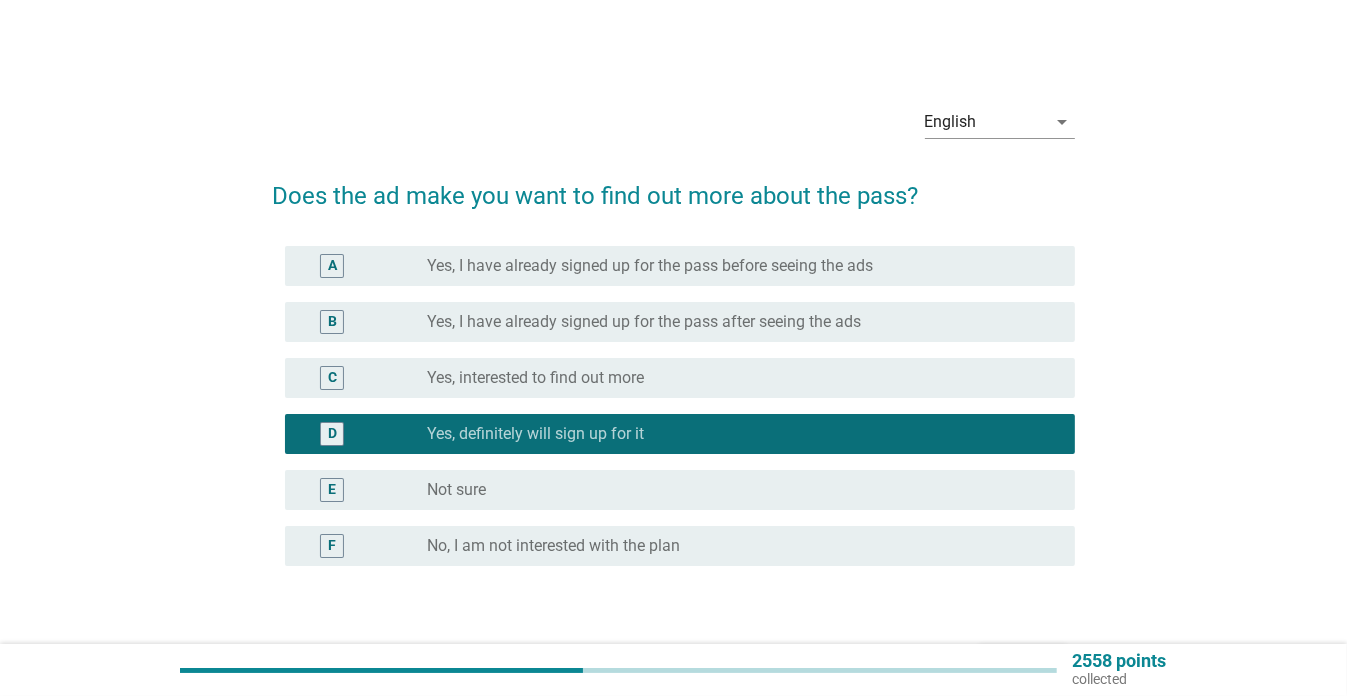 scroll, scrollTop: 132, scrollLeft: 0, axis: vertical 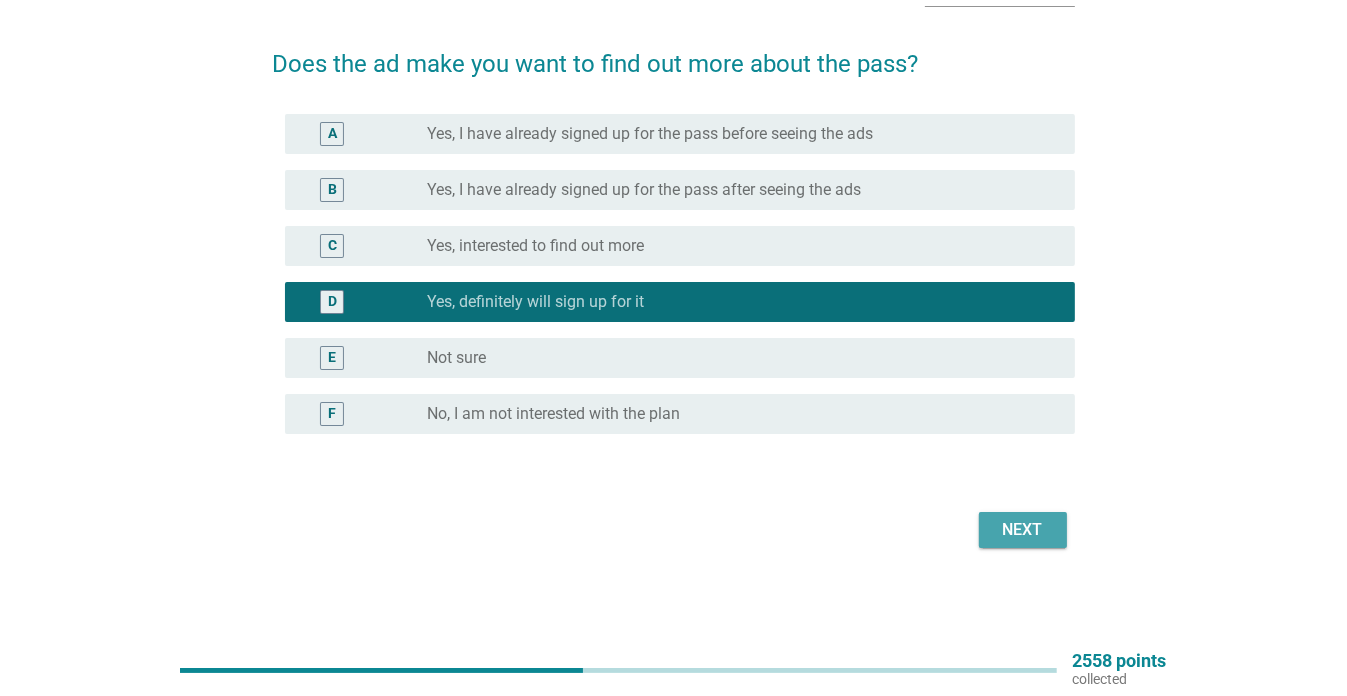 click on "Next" at bounding box center [1023, 530] 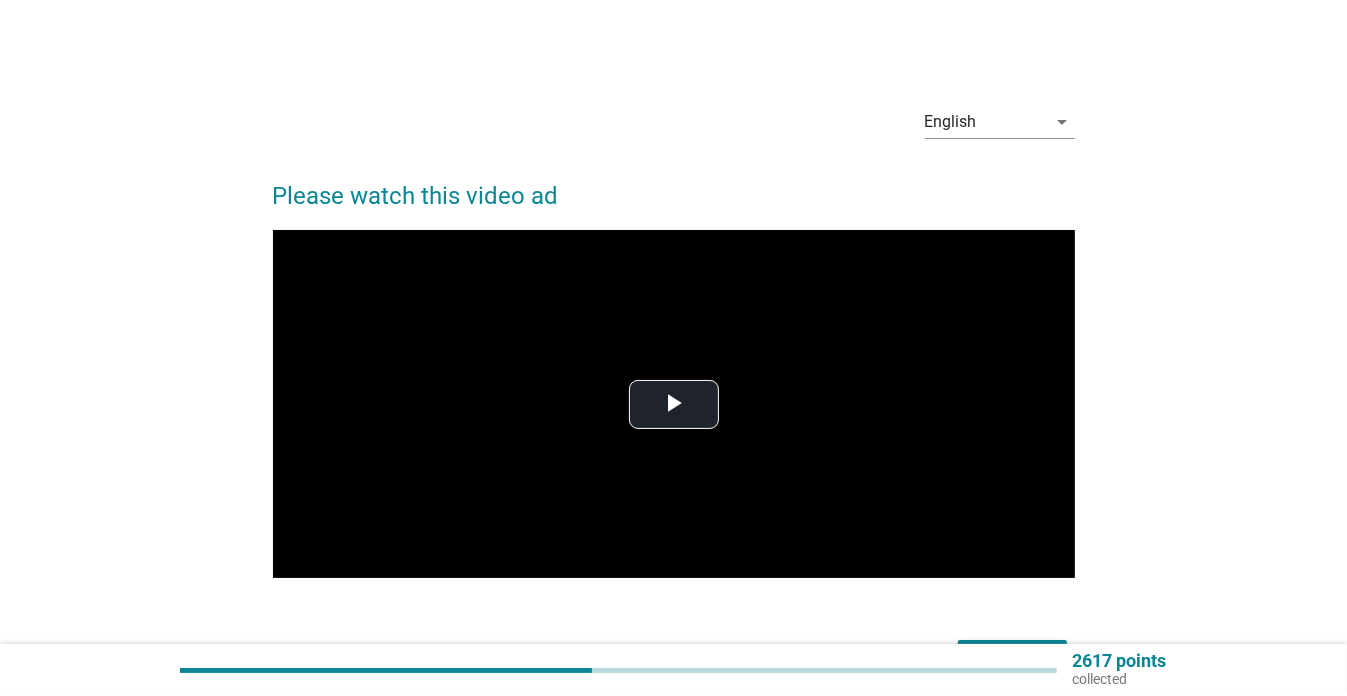scroll, scrollTop: 128, scrollLeft: 0, axis: vertical 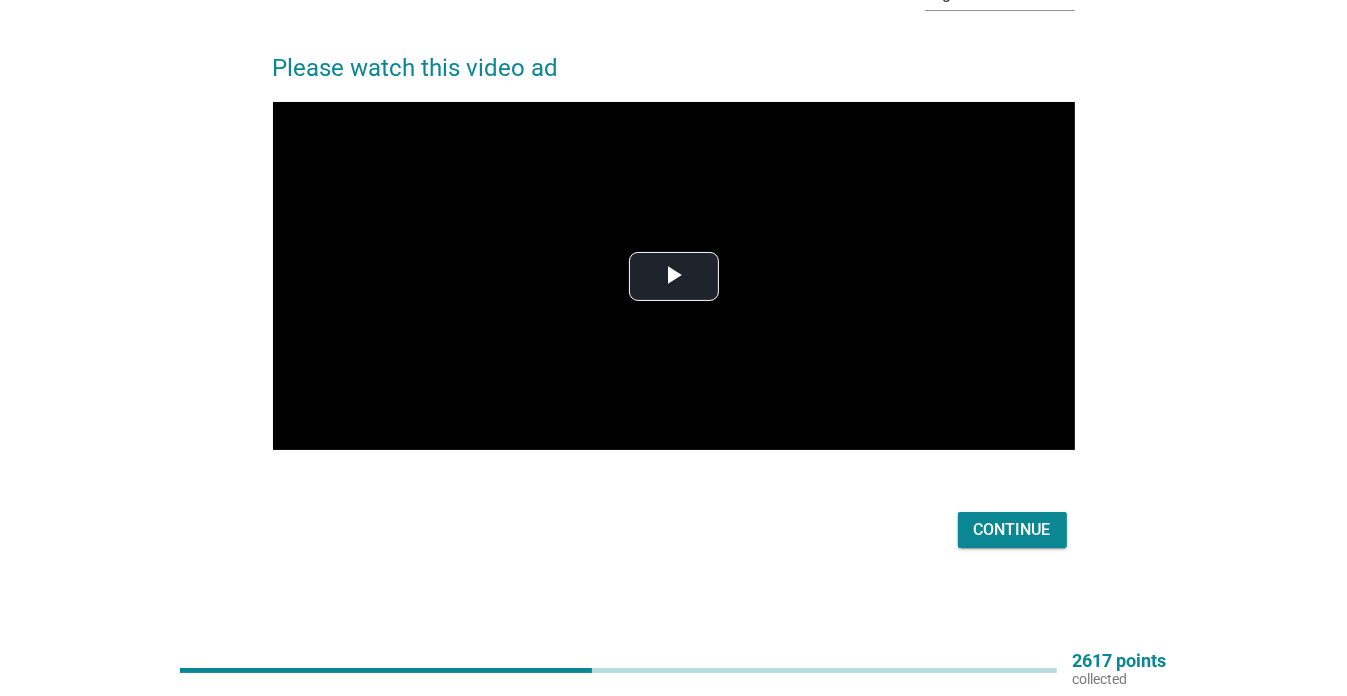 click on "Continue" at bounding box center [1012, 530] 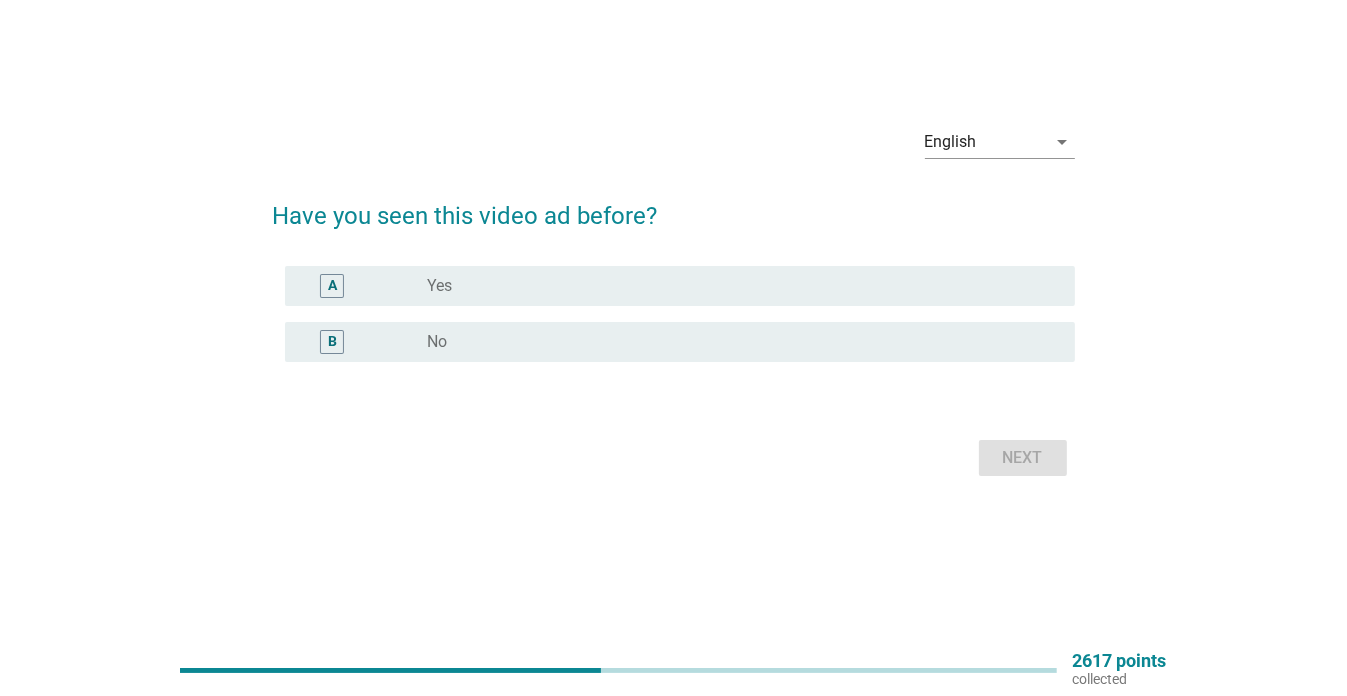 scroll, scrollTop: 0, scrollLeft: 0, axis: both 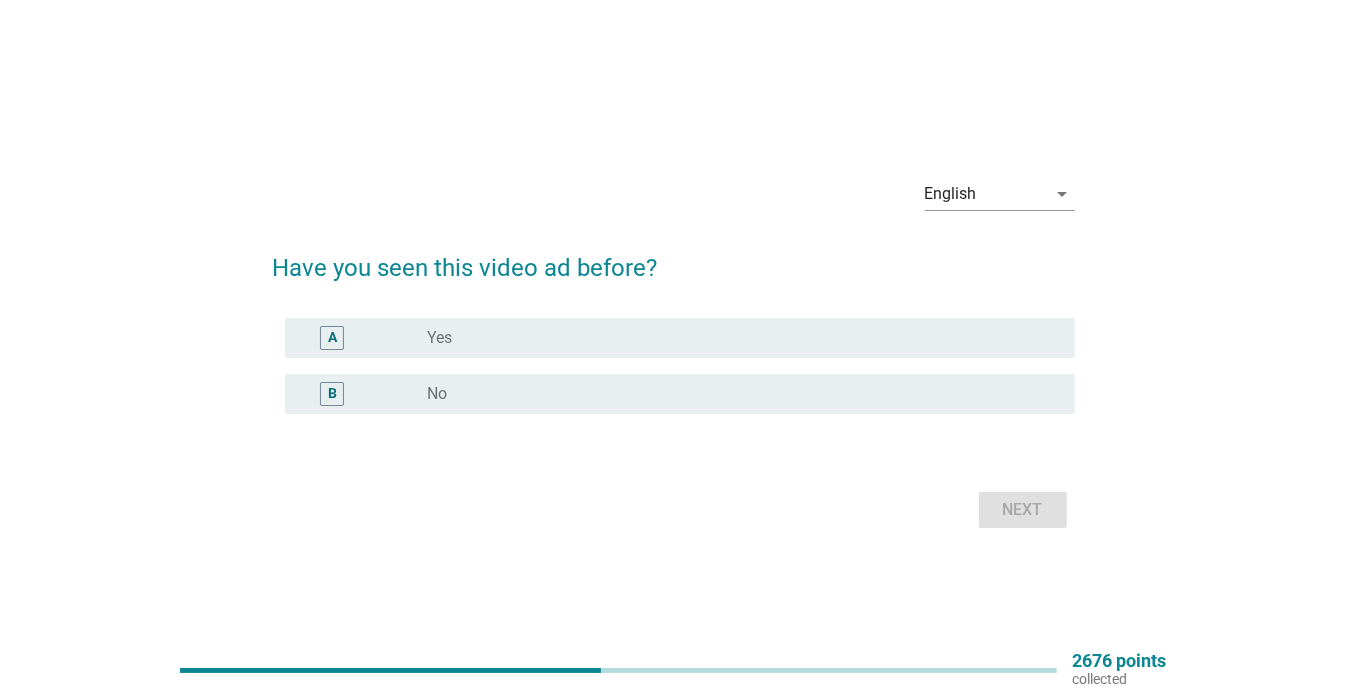 click on "radio_button_unchecked Yes" at bounding box center [735, 338] 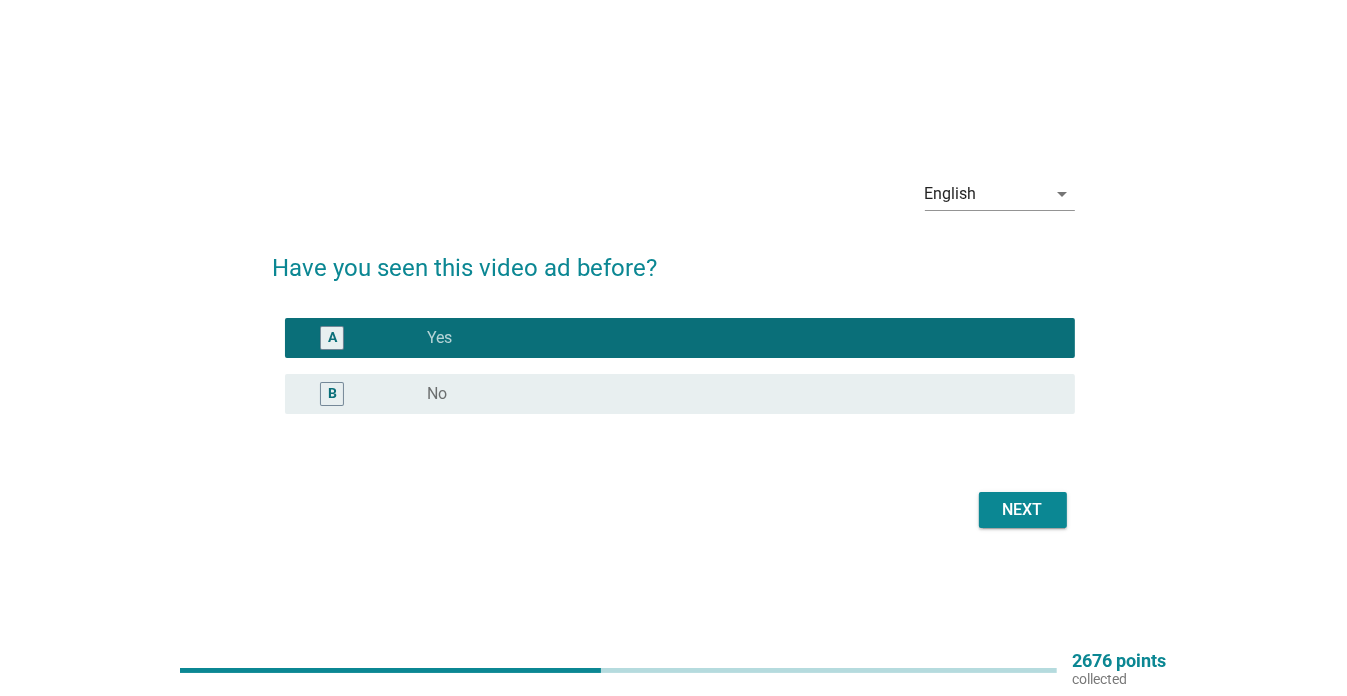 click on "Next" at bounding box center (1023, 510) 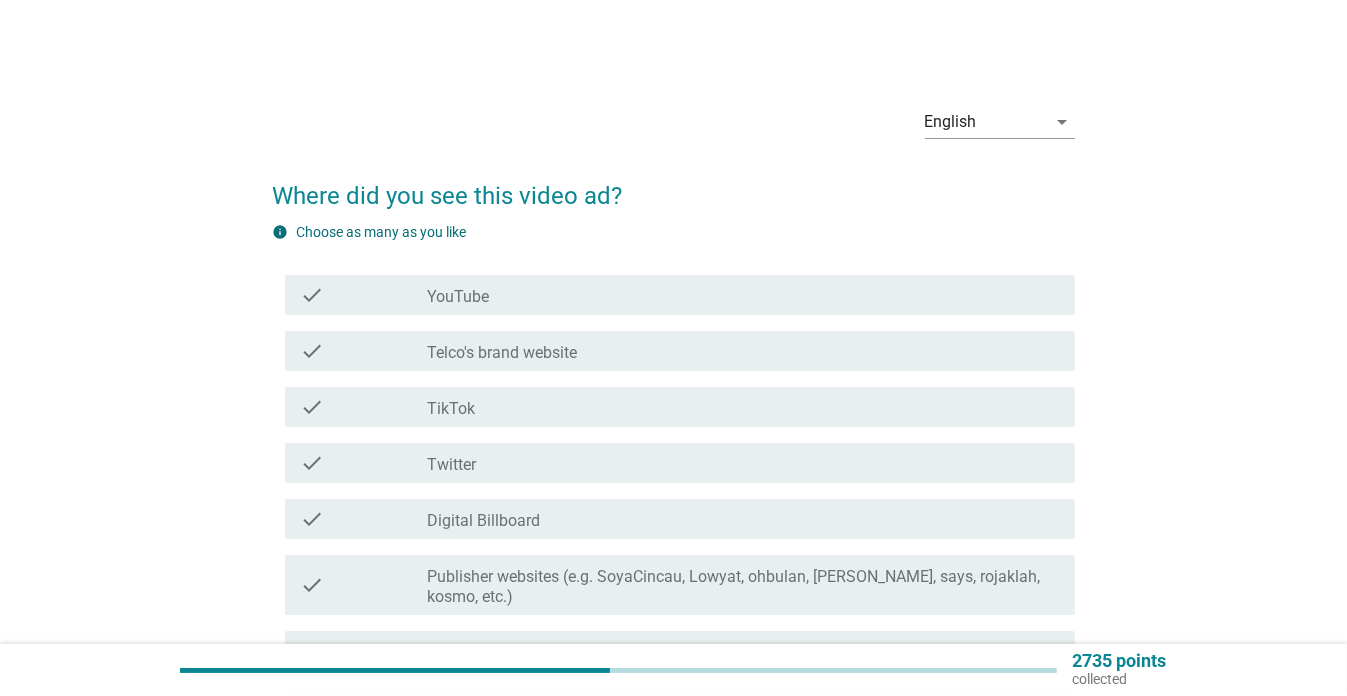 click on "check_box_outline_blank YouTube" at bounding box center (743, 295) 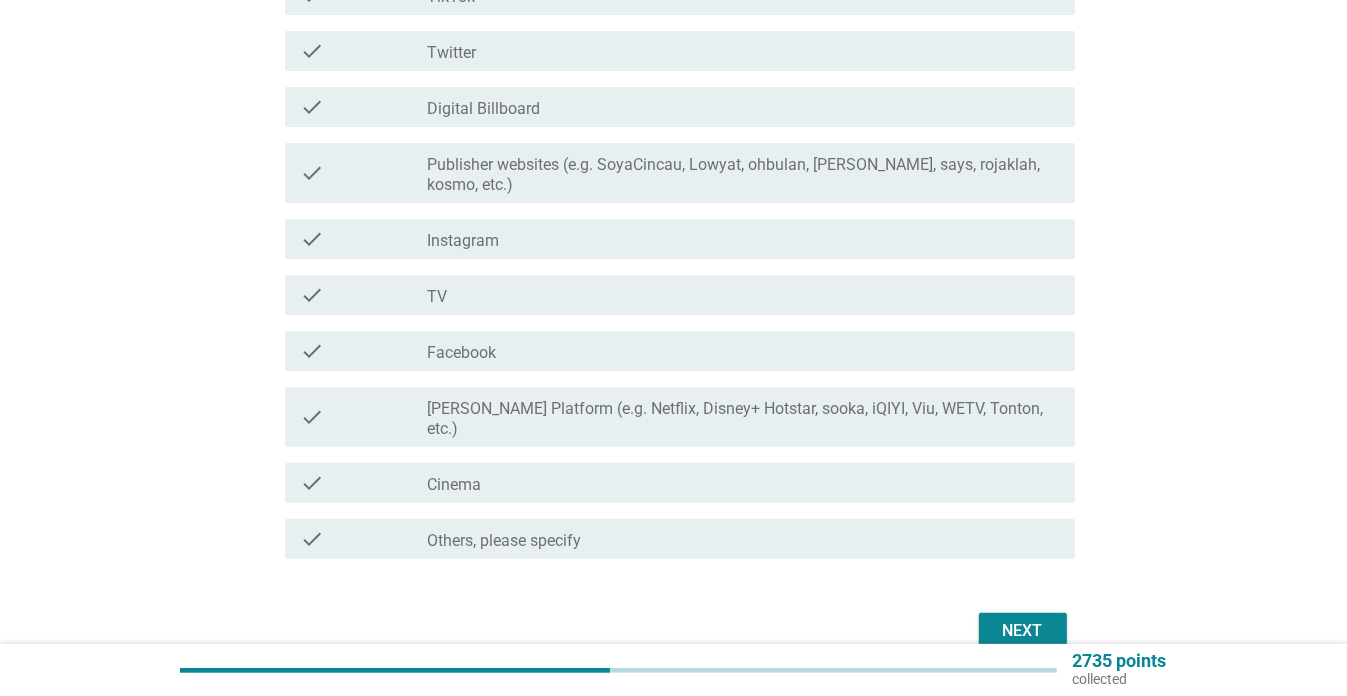 scroll, scrollTop: 424, scrollLeft: 0, axis: vertical 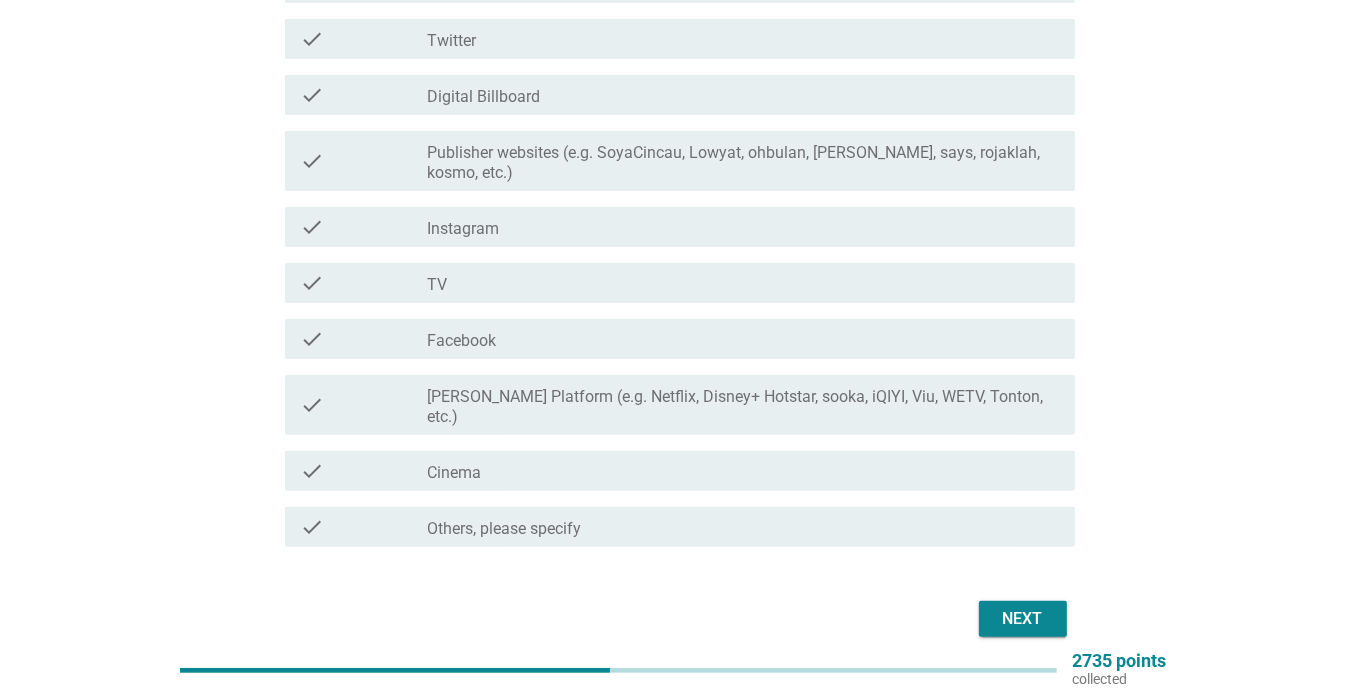 click on "Next" at bounding box center (1023, 619) 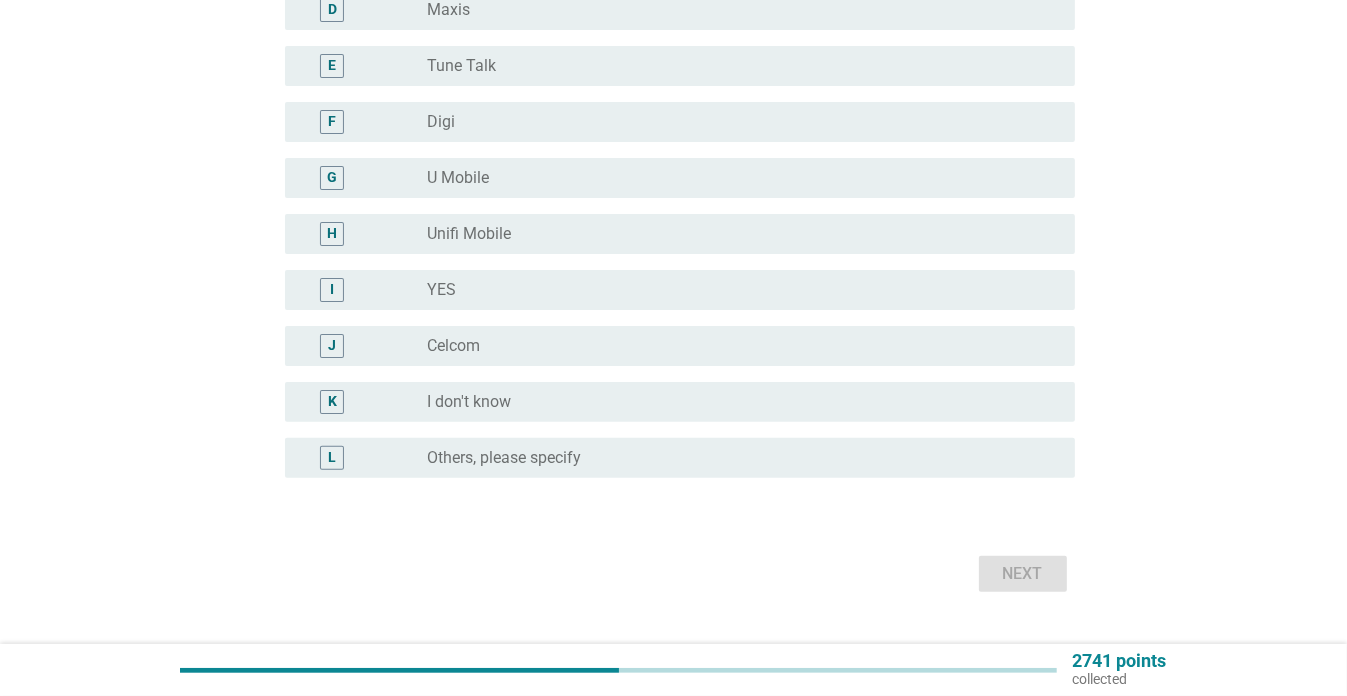 scroll, scrollTop: 0, scrollLeft: 0, axis: both 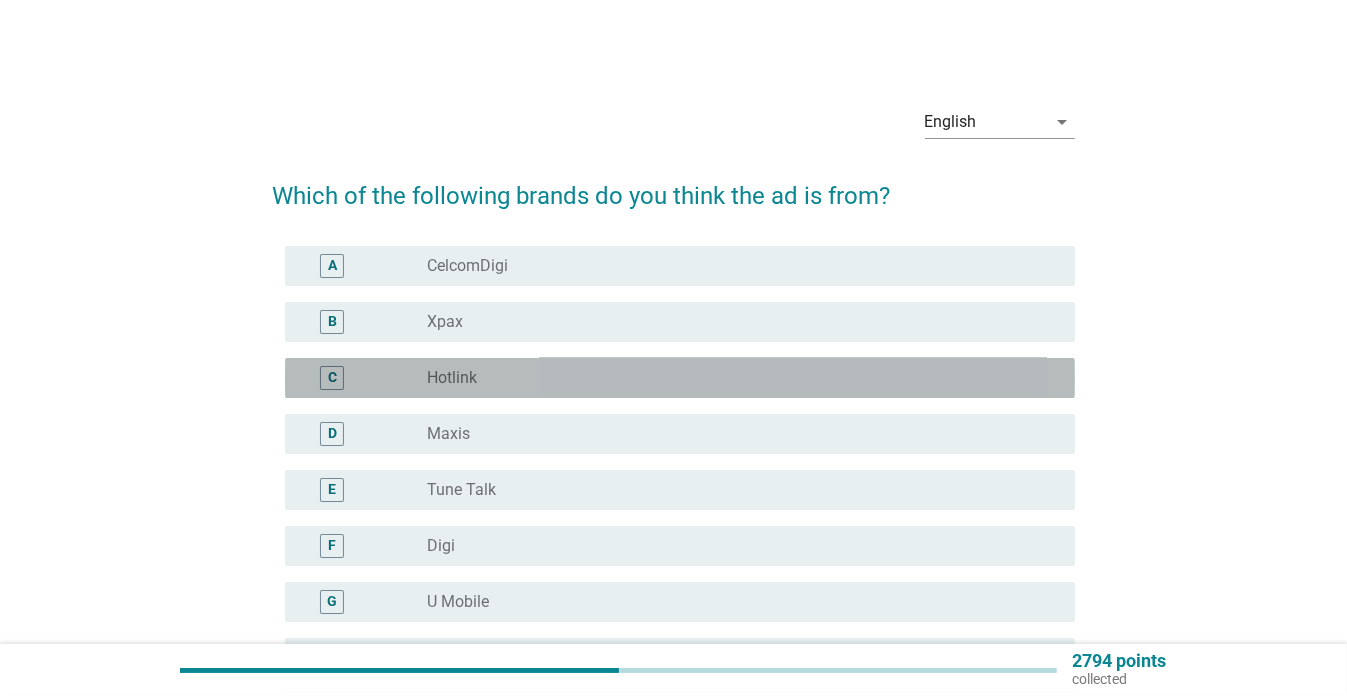 click on "radio_button_unchecked Hotlink" at bounding box center (735, 378) 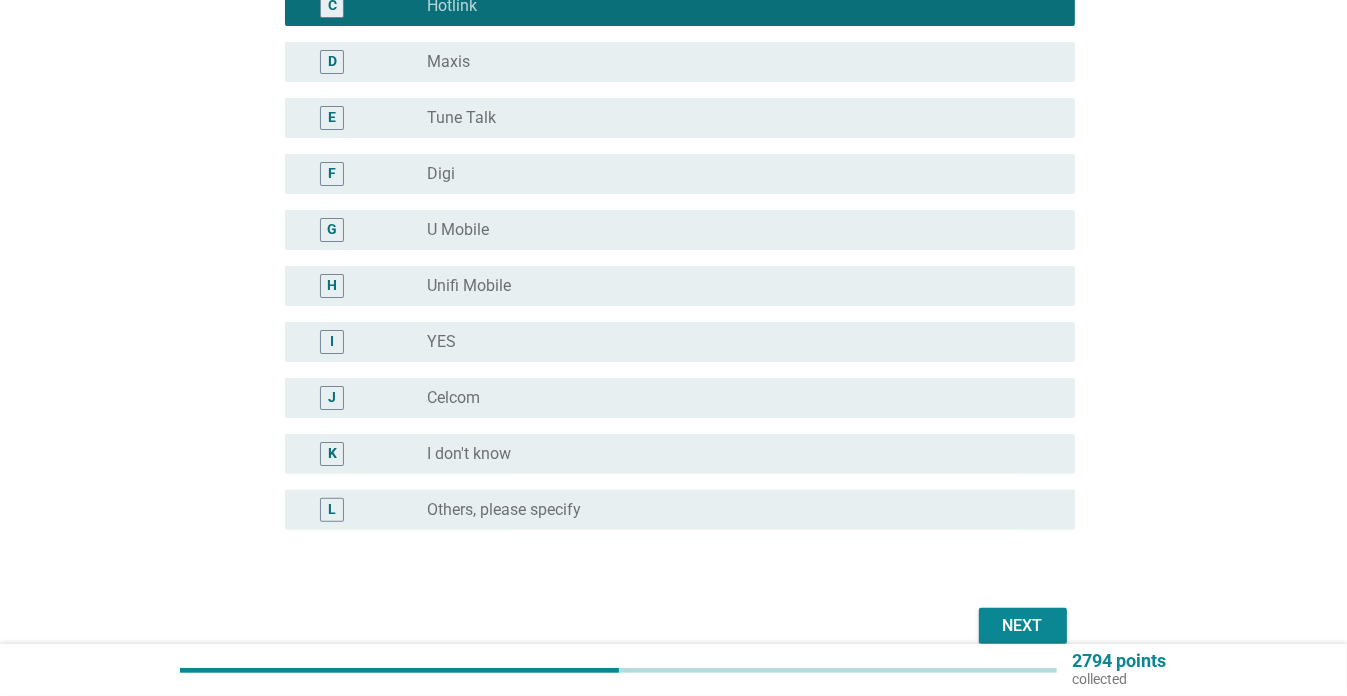 scroll, scrollTop: 427, scrollLeft: 0, axis: vertical 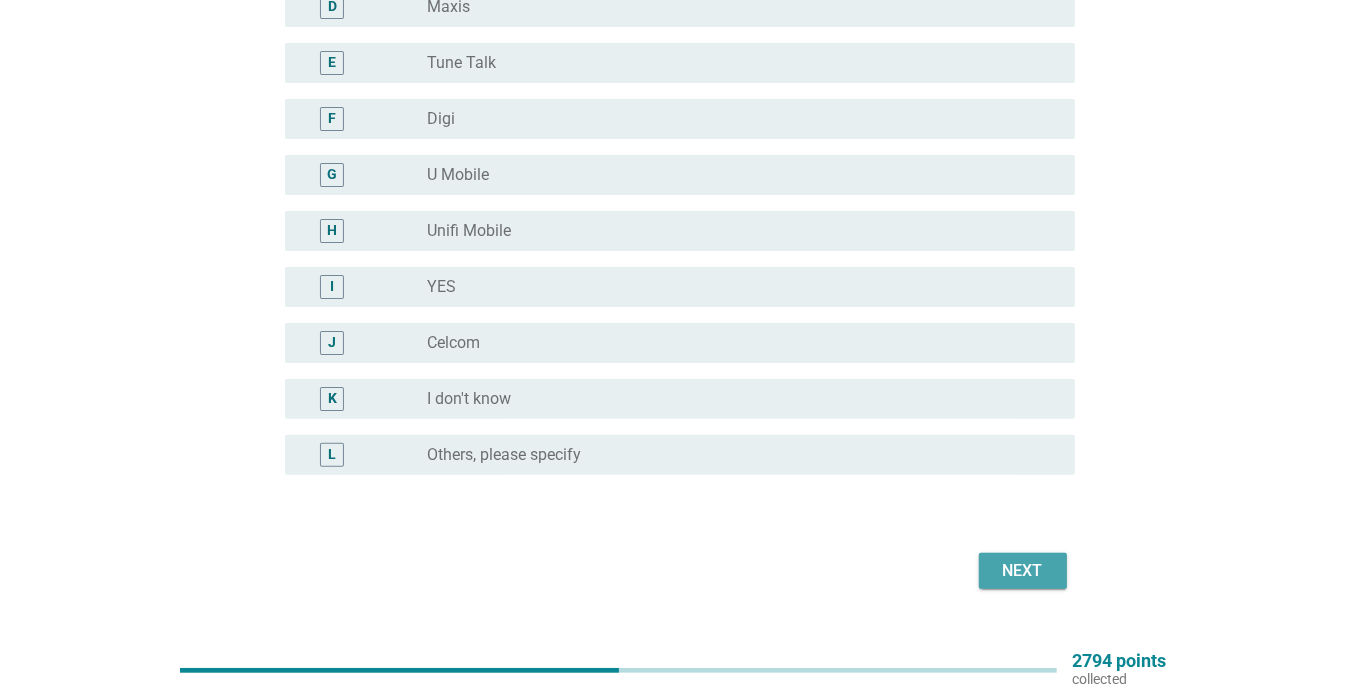 click on "Next" at bounding box center (1023, 571) 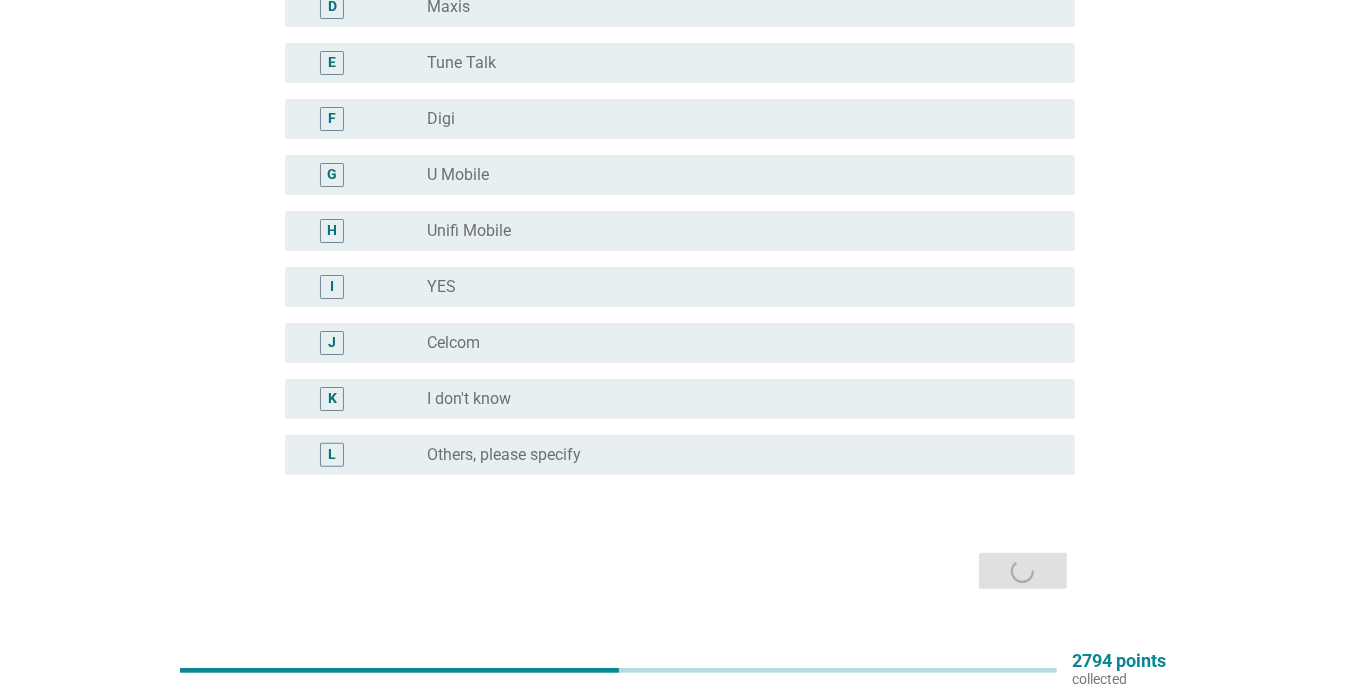 scroll, scrollTop: 0, scrollLeft: 0, axis: both 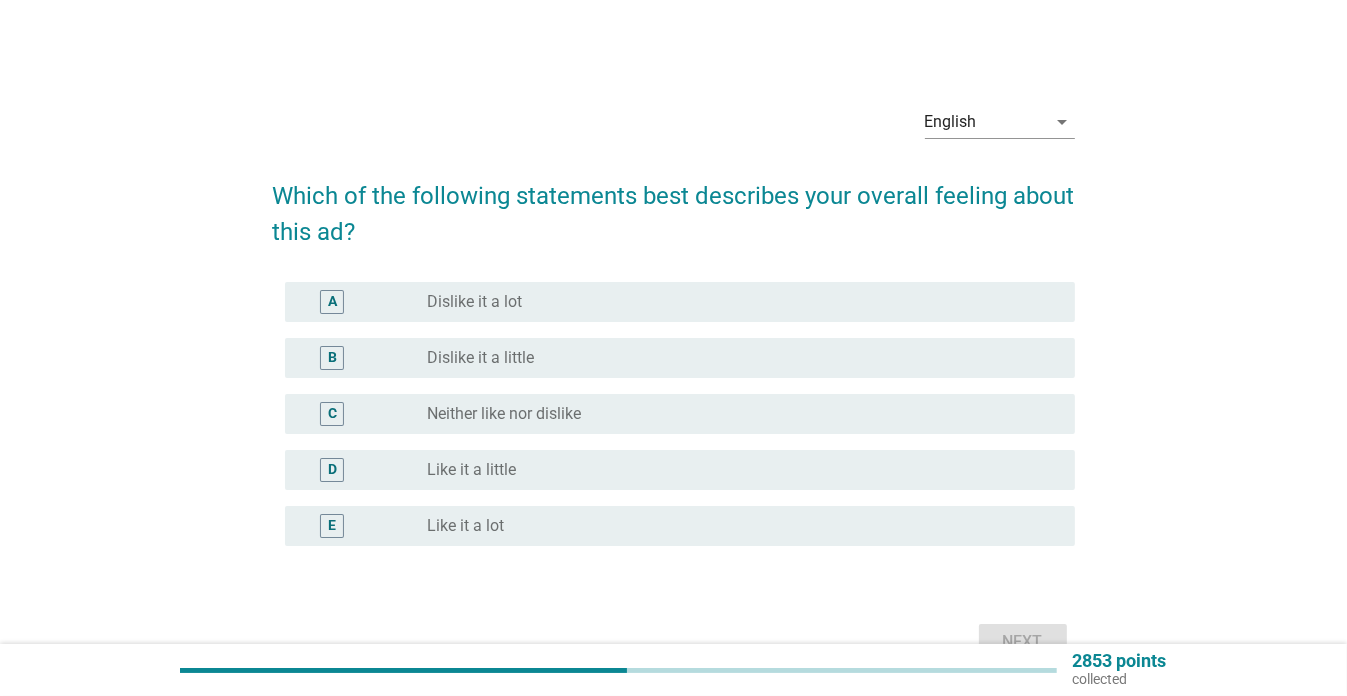 click on "radio_button_unchecked Like it a little" at bounding box center (735, 470) 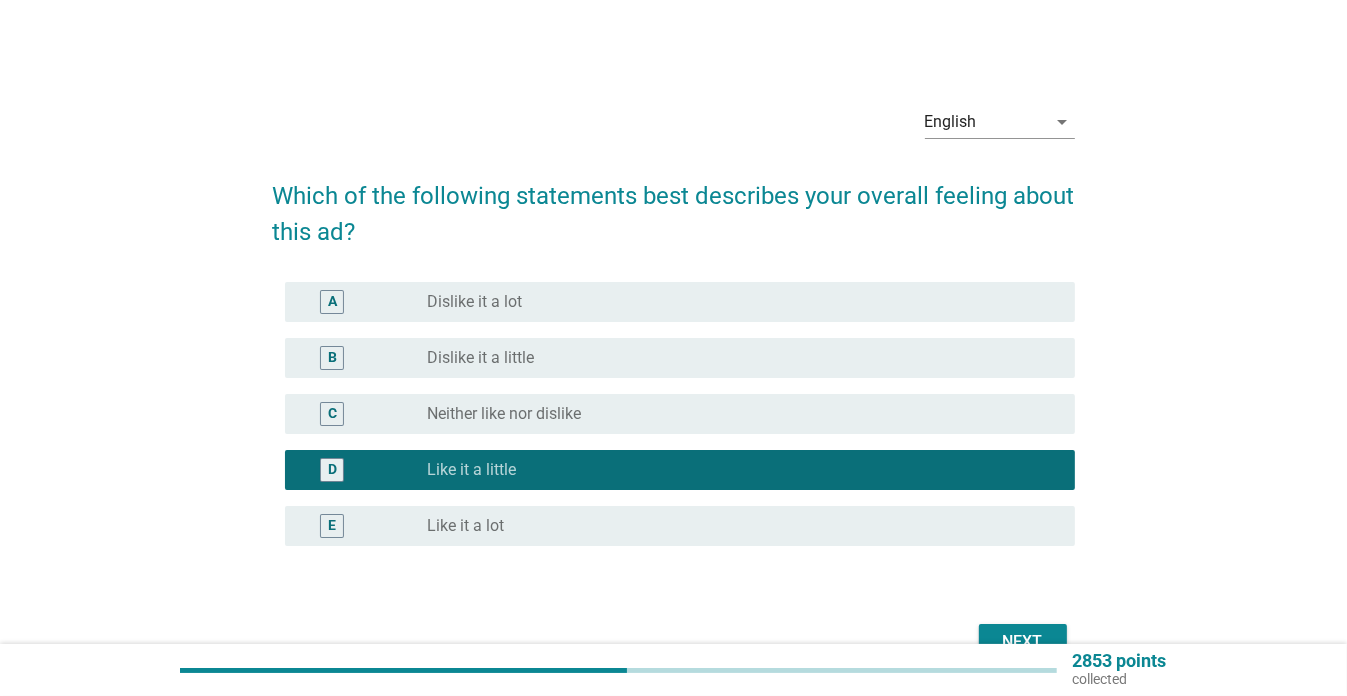click on "E     radio_button_unchecked Like it a lot" at bounding box center [680, 526] 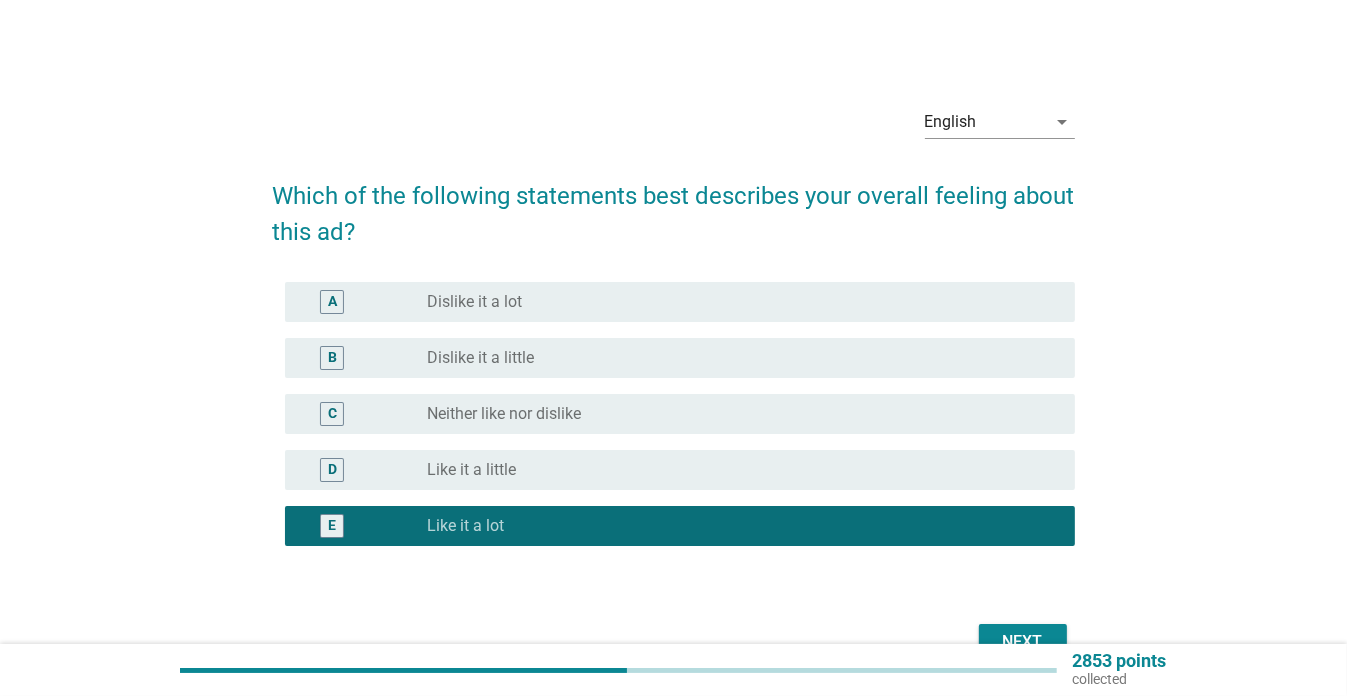 scroll, scrollTop: 112, scrollLeft: 0, axis: vertical 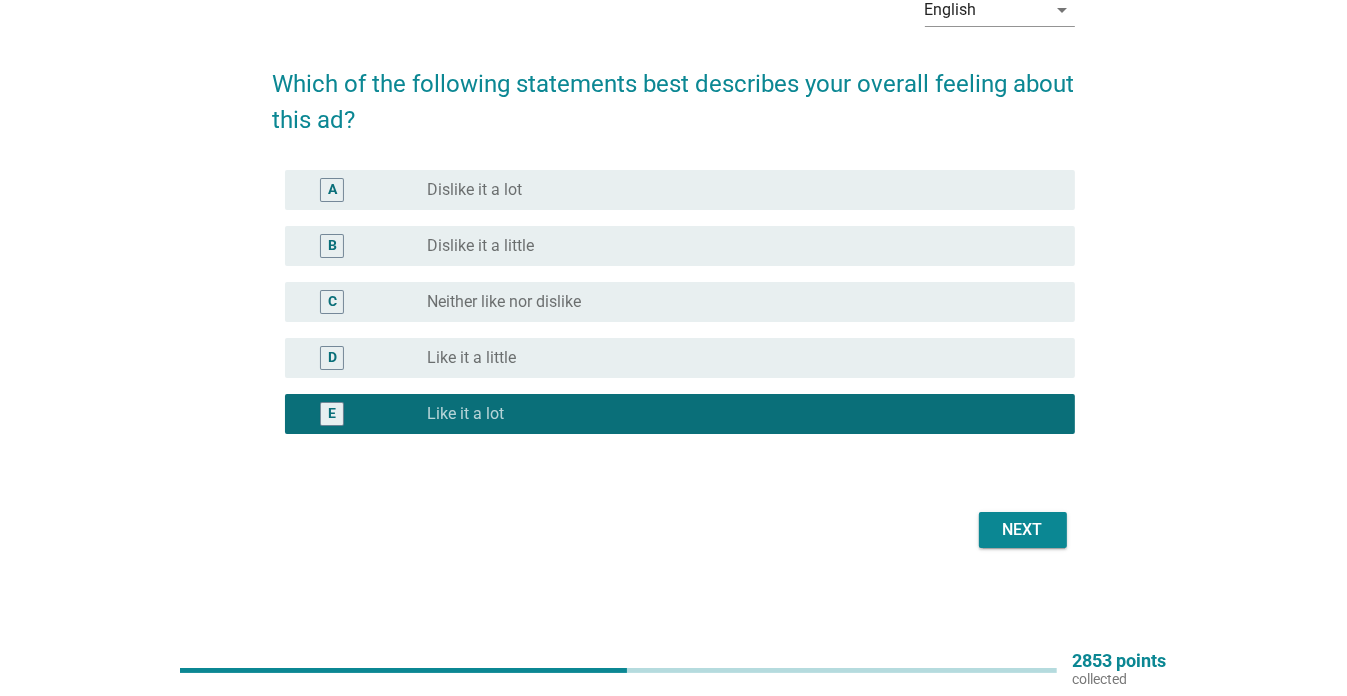 click on "Next" at bounding box center [1023, 530] 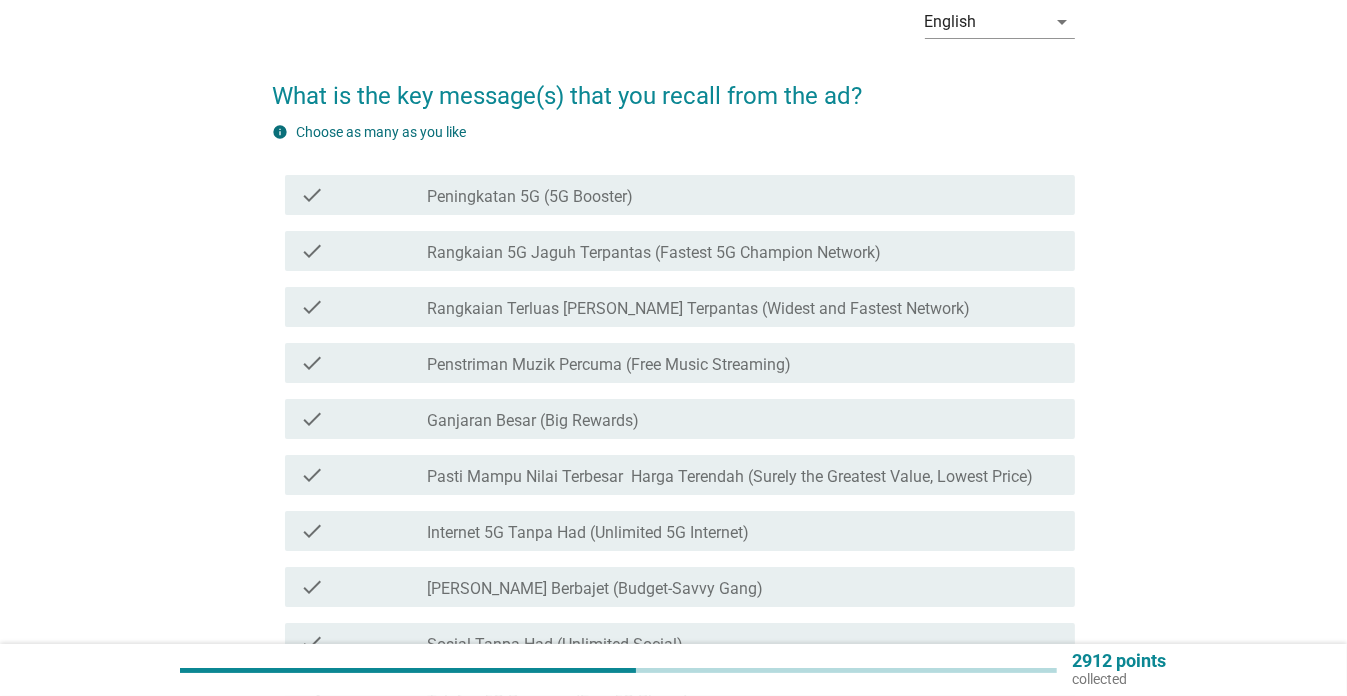 scroll, scrollTop: 116, scrollLeft: 0, axis: vertical 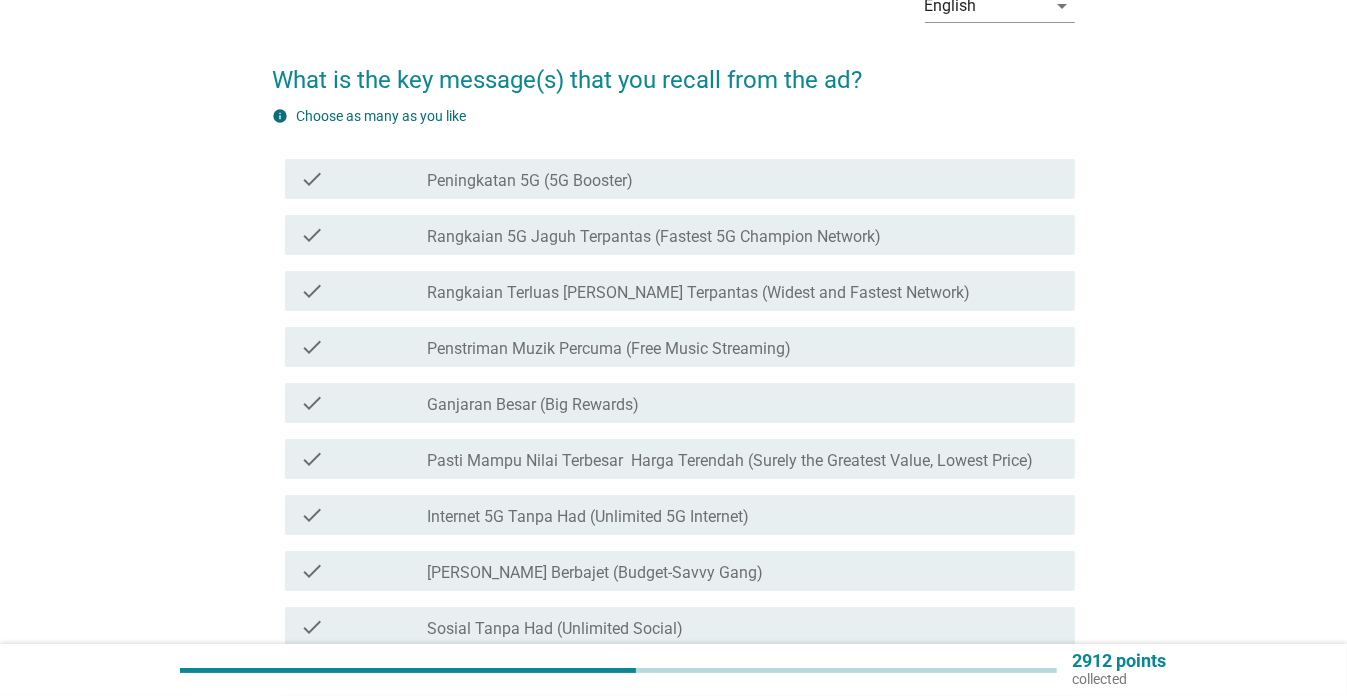 click on "Rangkaian Terluas [PERSON_NAME] Terpantas (Widest and Fastest Network)" at bounding box center (698, 293) 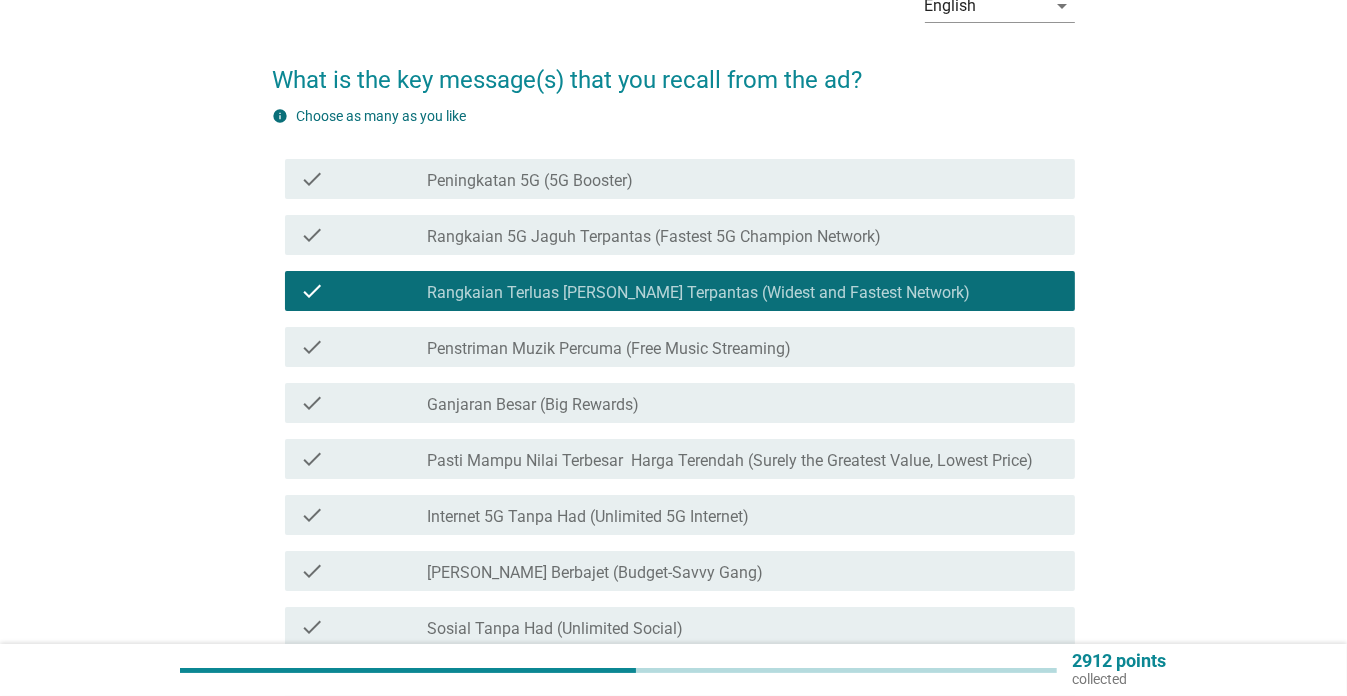 click on "Rangkaian 5G Jaguh Terpantas (Fastest 5G Champion Network)" at bounding box center (654, 237) 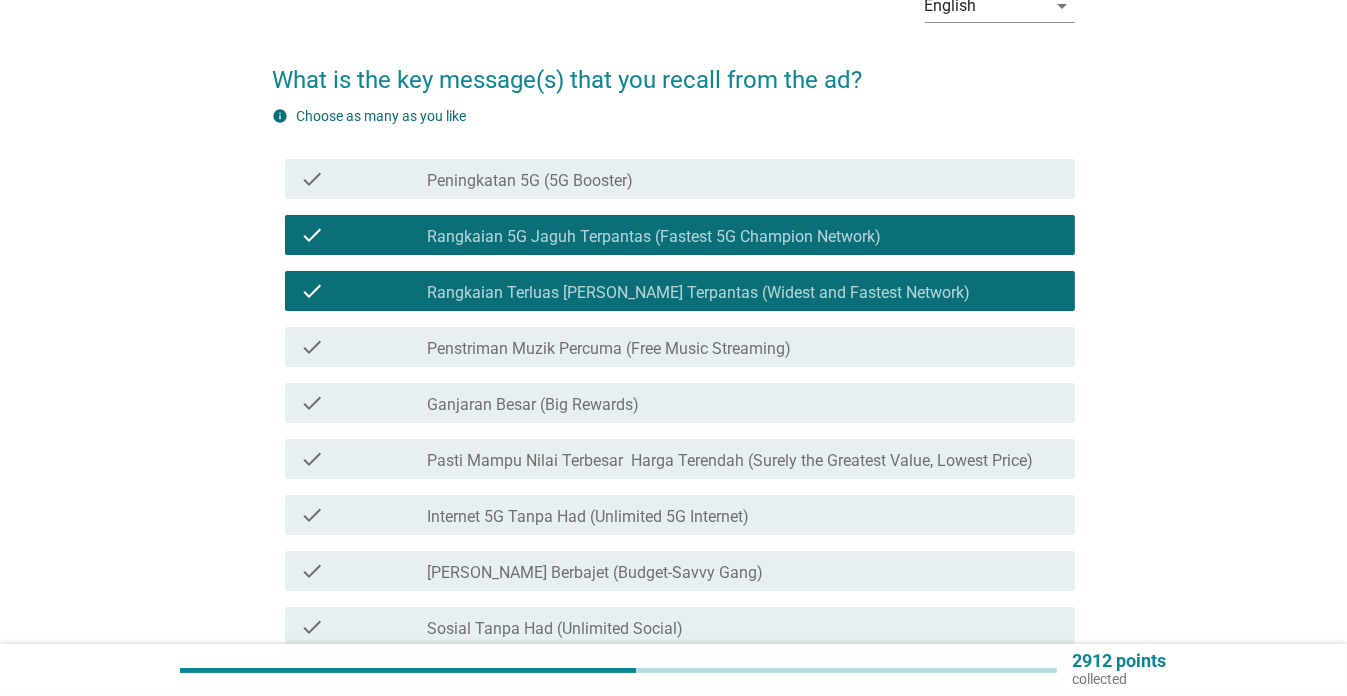 scroll, scrollTop: 472, scrollLeft: 0, axis: vertical 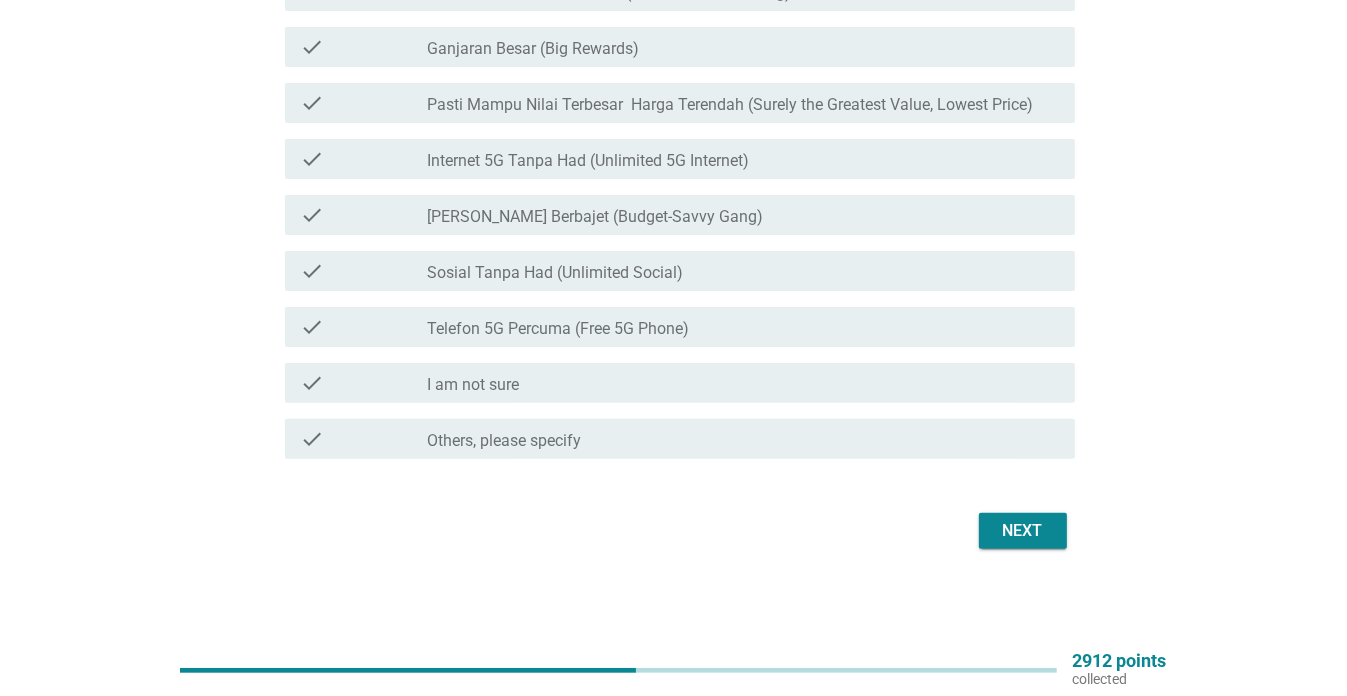 click on "Next" at bounding box center [1023, 531] 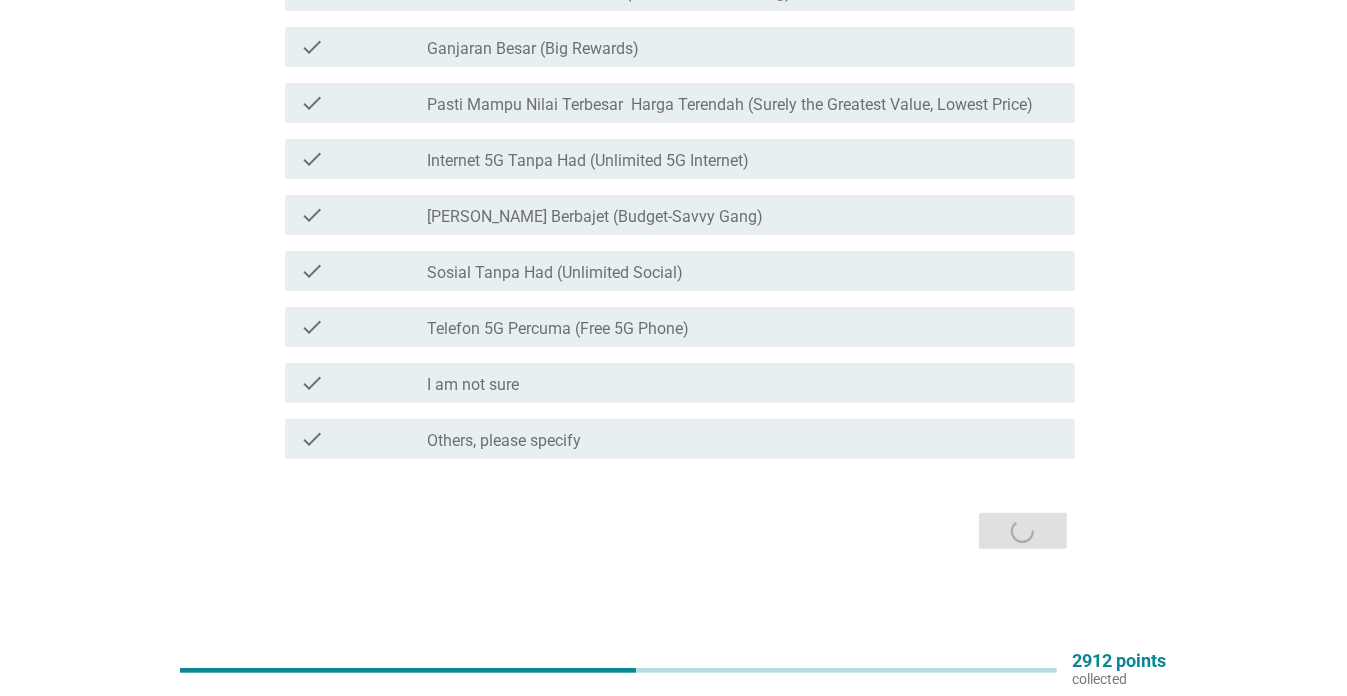 scroll, scrollTop: 0, scrollLeft: 0, axis: both 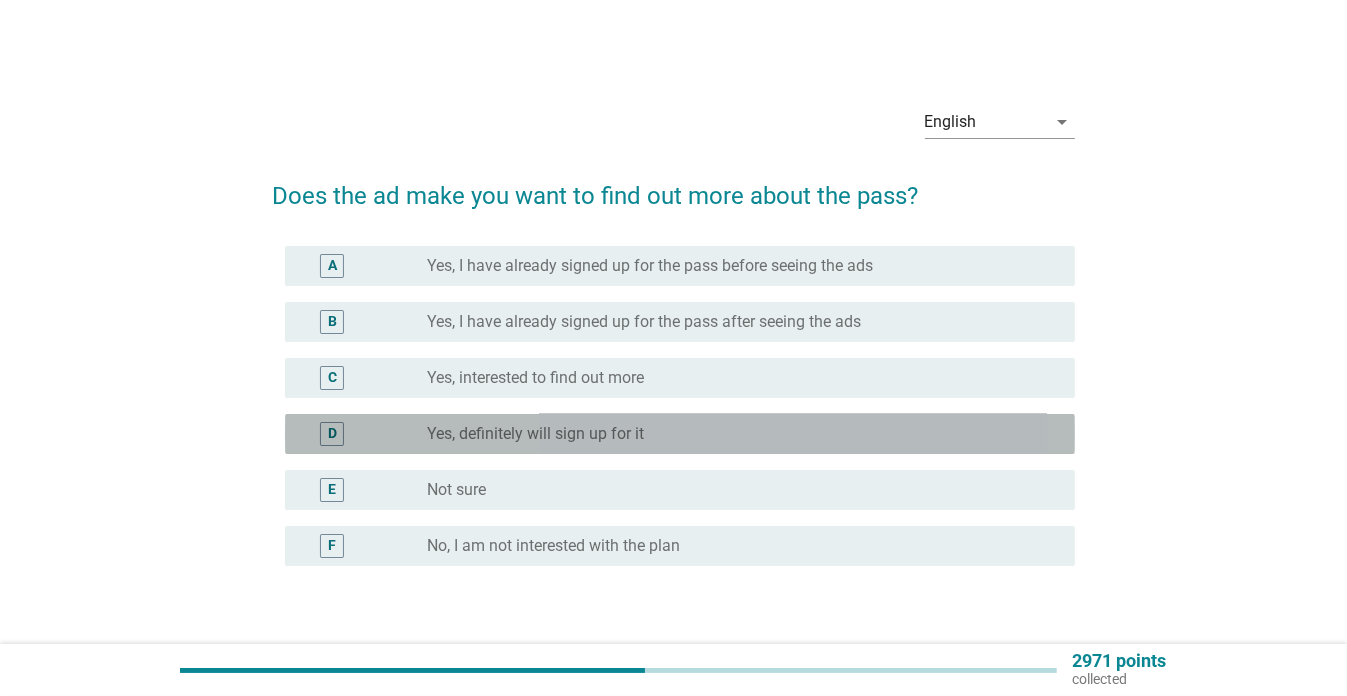 click on "Yes, definitely will sign up for it" at bounding box center [535, 434] 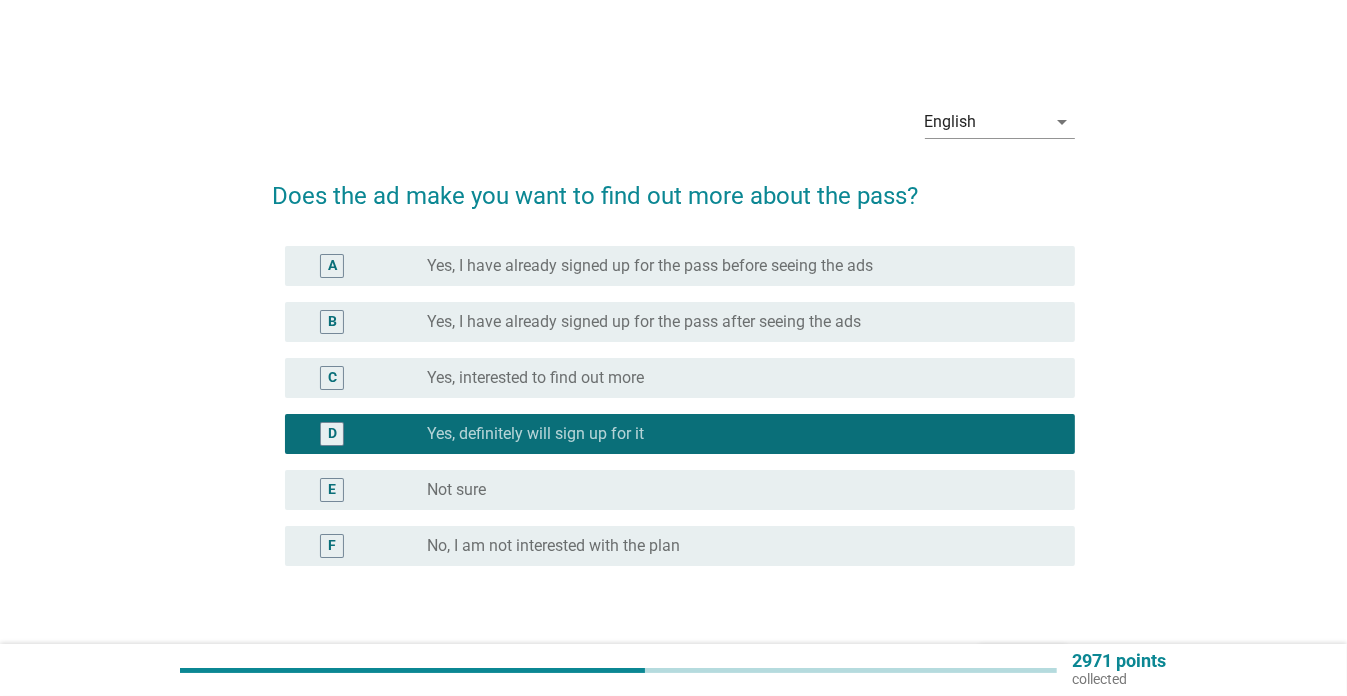scroll, scrollTop: 132, scrollLeft: 0, axis: vertical 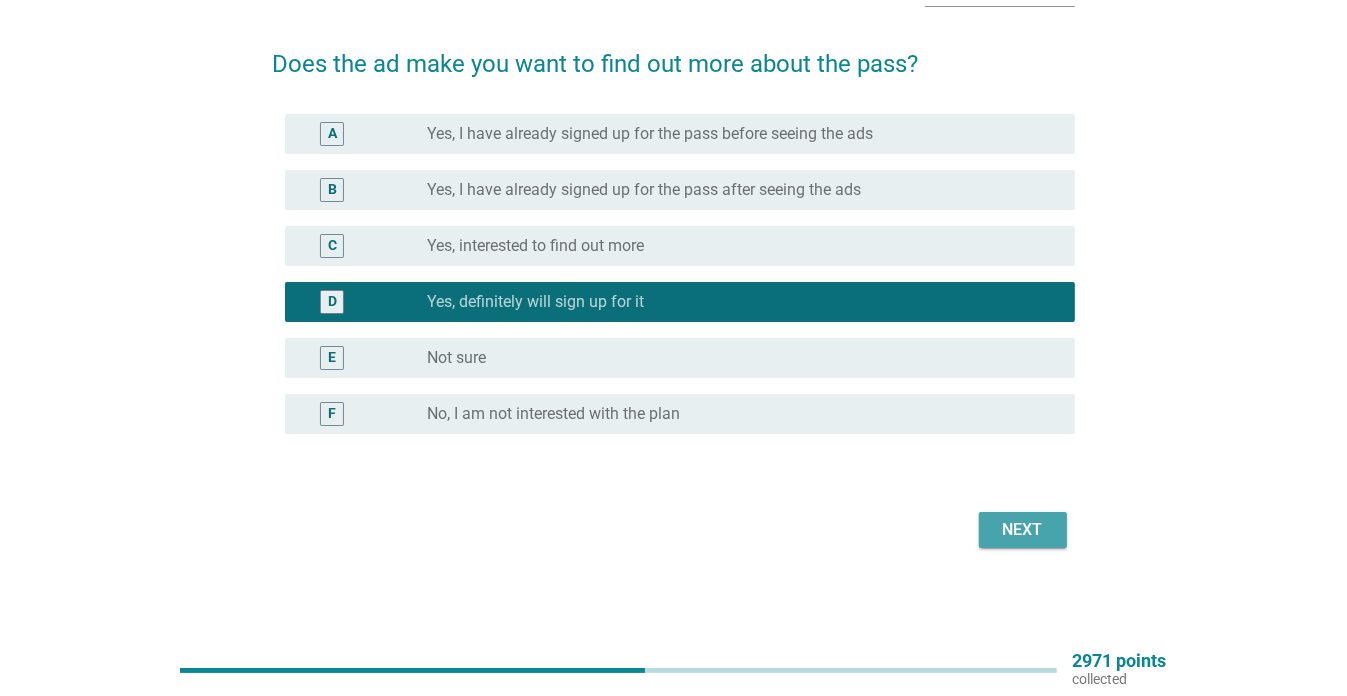 click on "Next" at bounding box center [1023, 530] 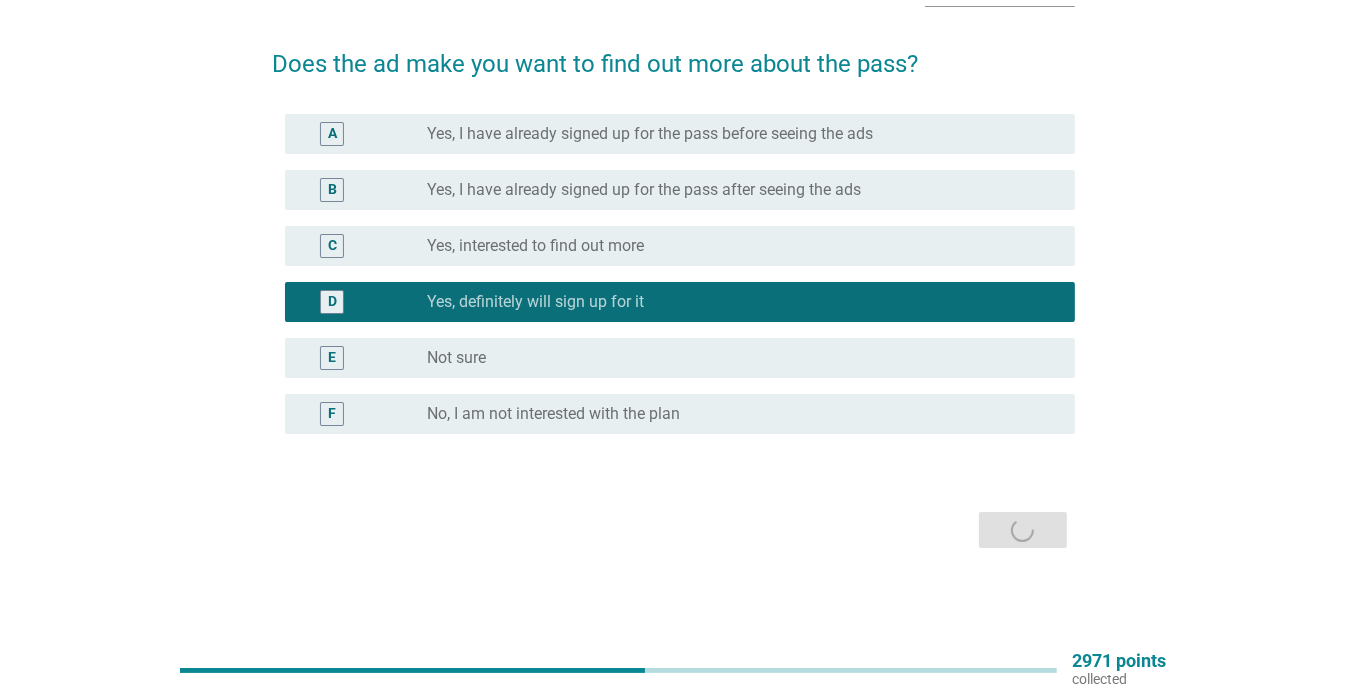 scroll, scrollTop: 0, scrollLeft: 0, axis: both 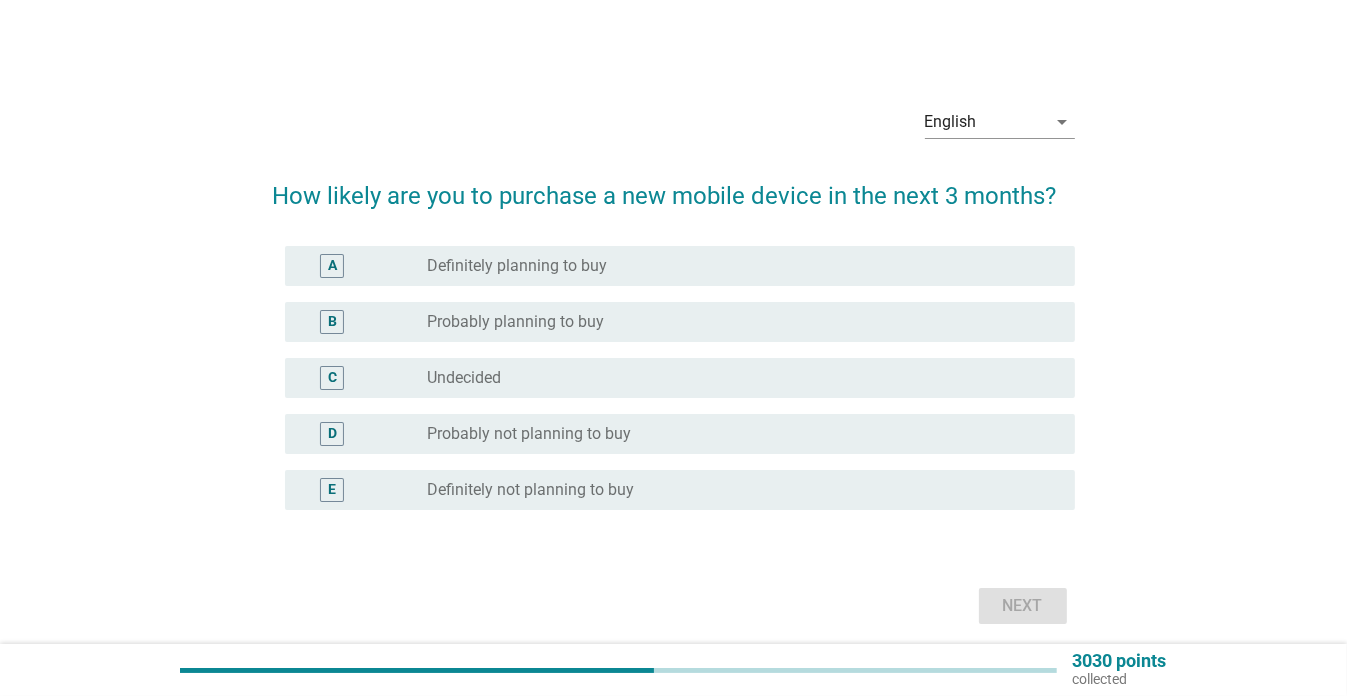 click on "B     radio_button_unchecked Probably planning to buy" at bounding box center [680, 322] 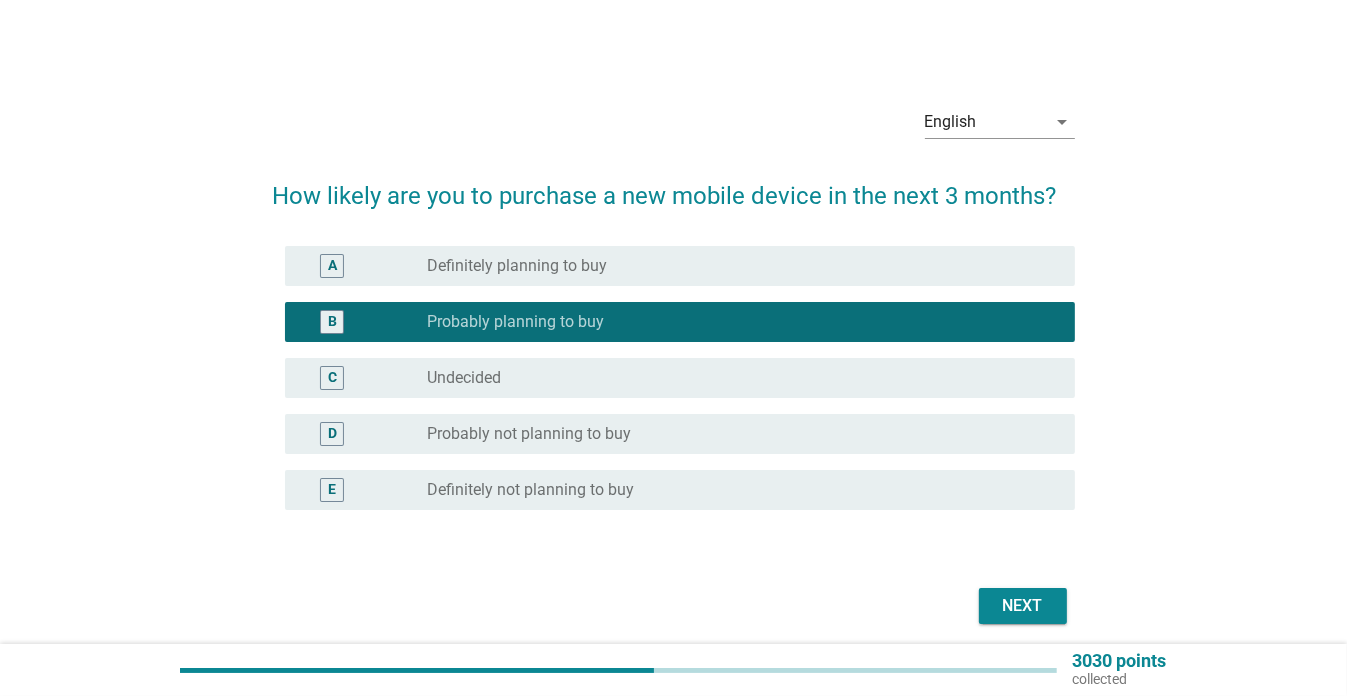 click on "Next" at bounding box center (1023, 606) 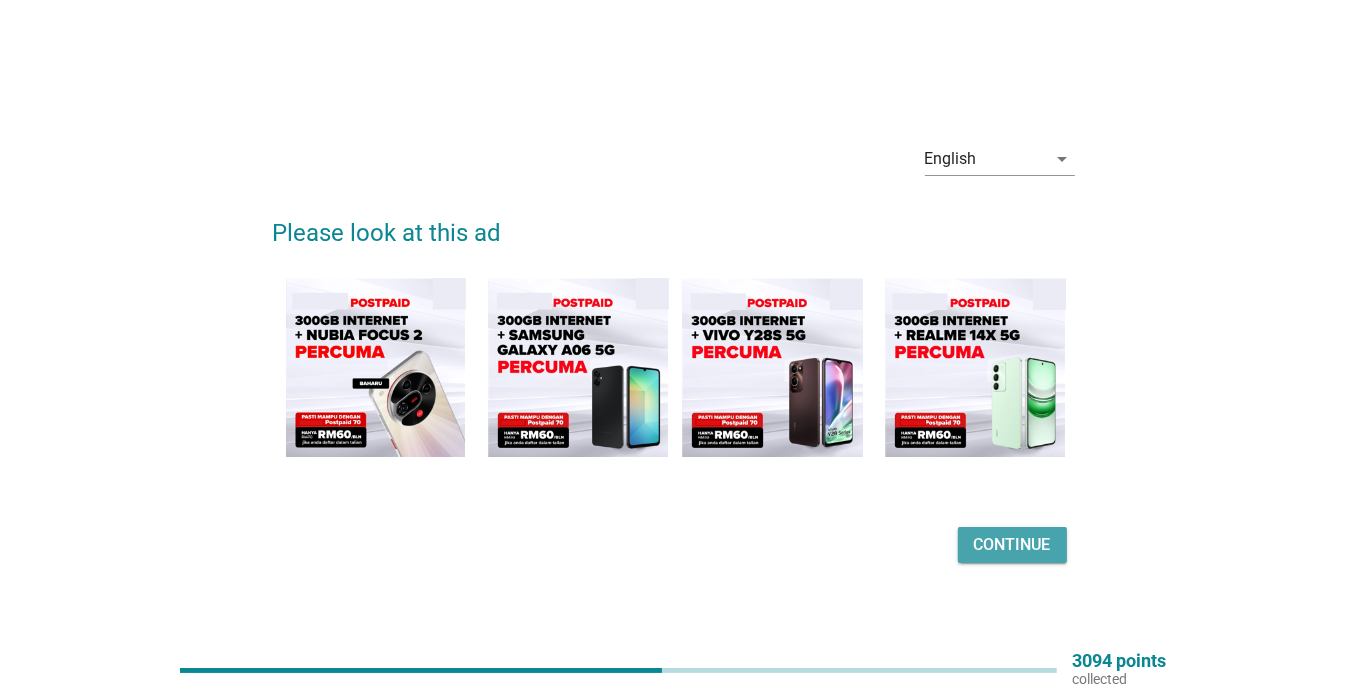 click on "Continue" at bounding box center (1012, 545) 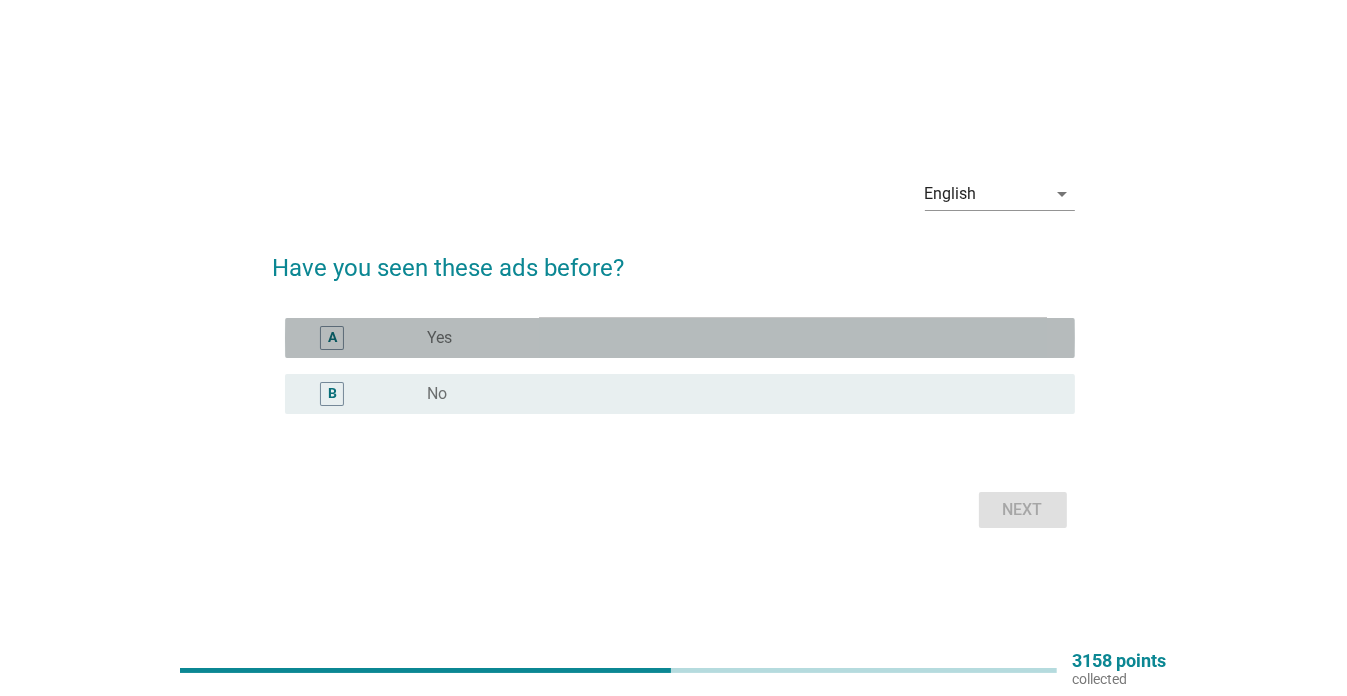 click on "radio_button_unchecked Yes" at bounding box center (743, 338) 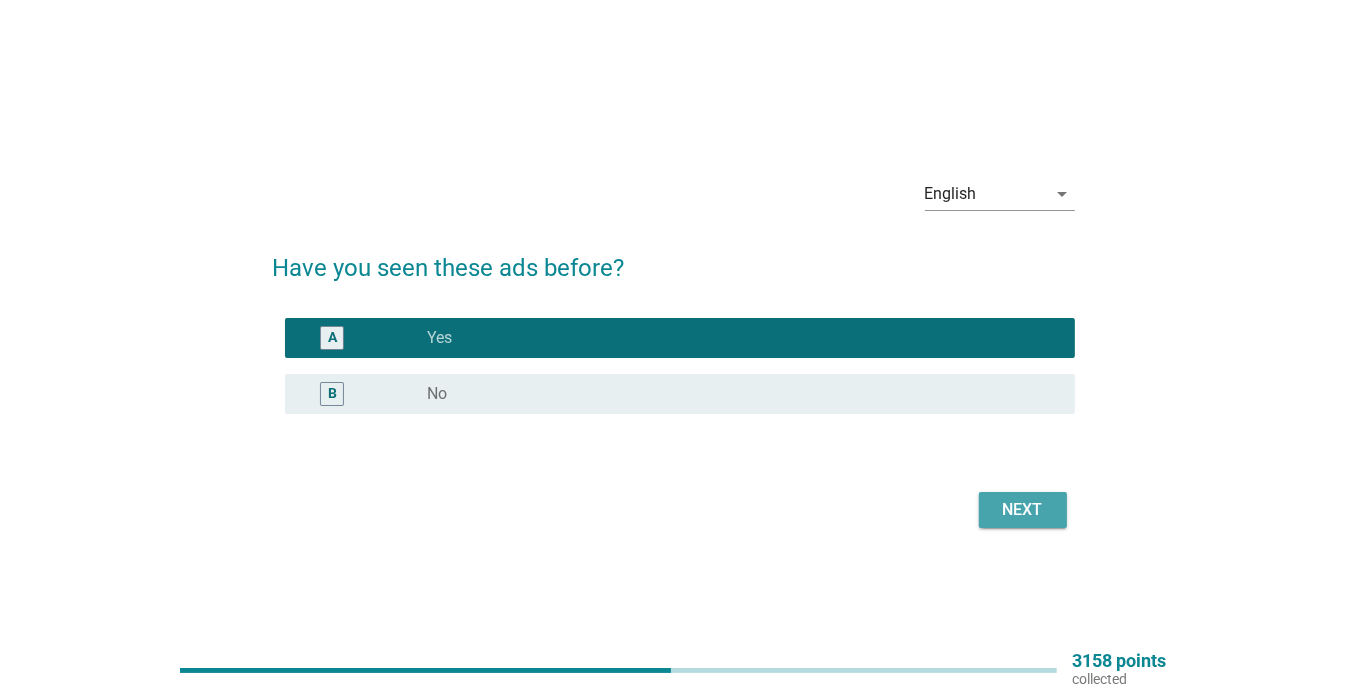 click on "Next" at bounding box center [1023, 510] 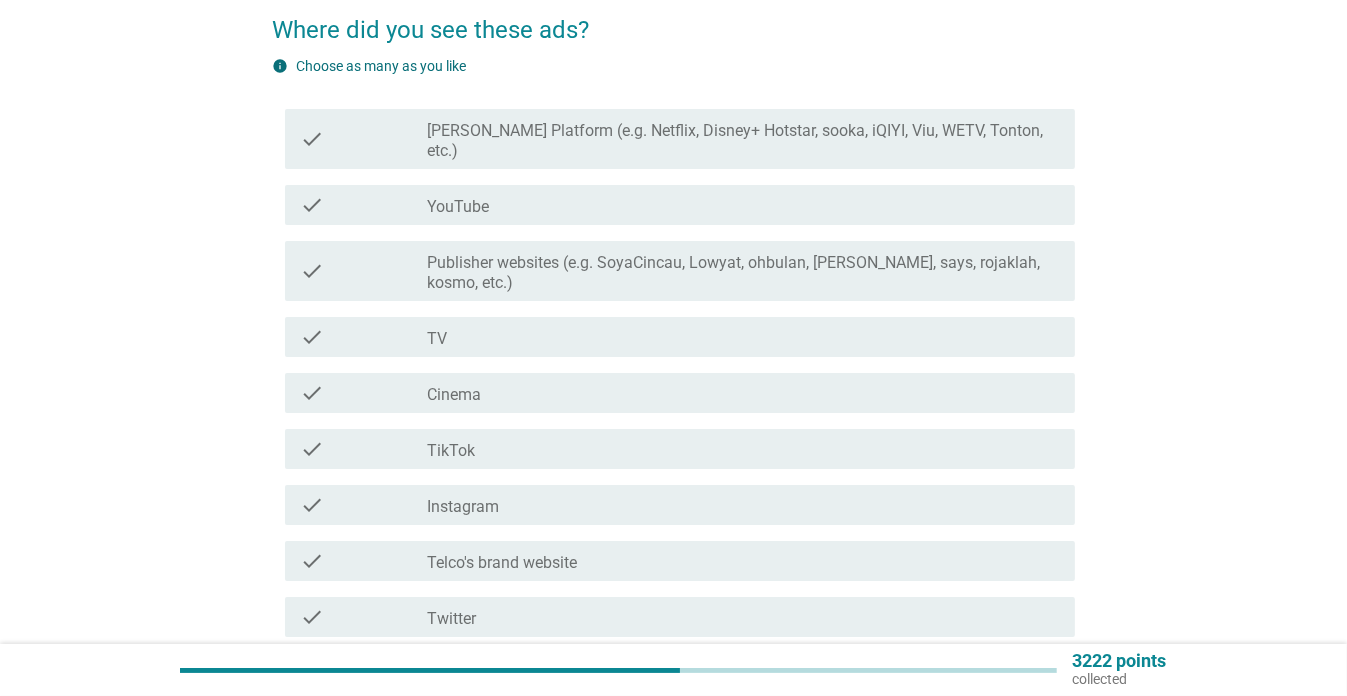 scroll, scrollTop: 238, scrollLeft: 0, axis: vertical 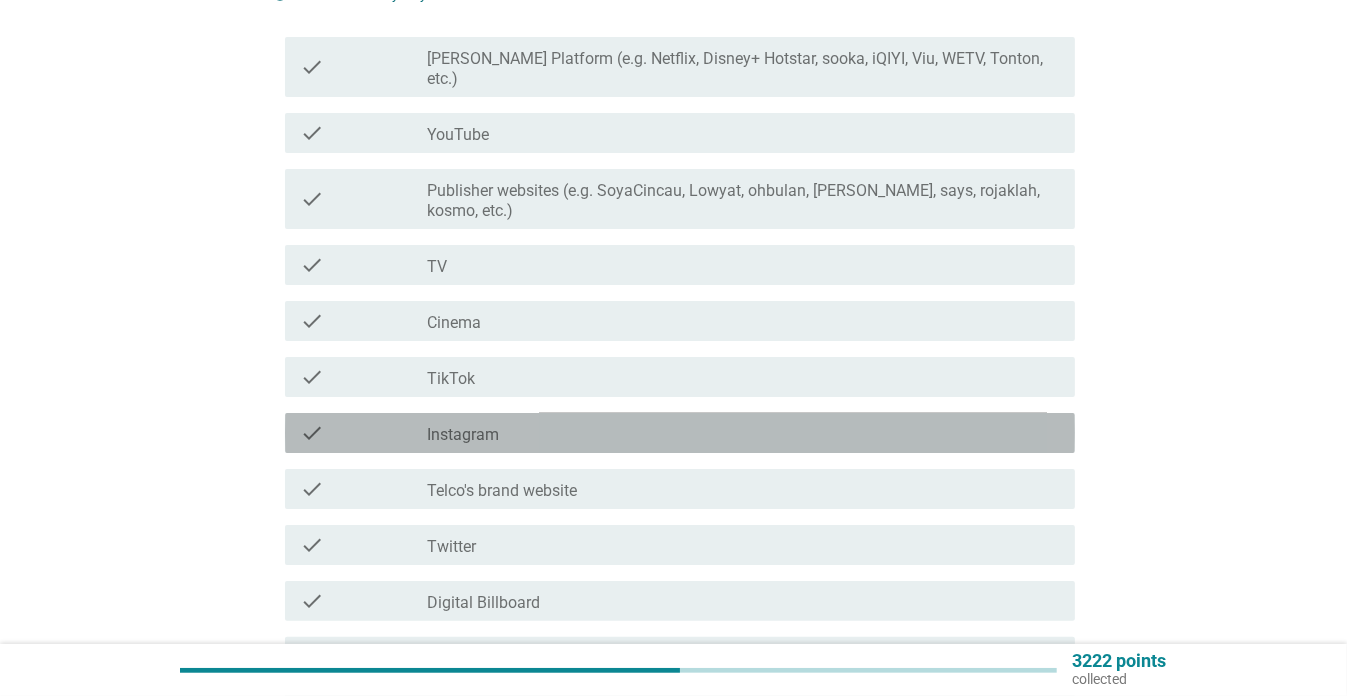 click on "check_box_outline_blank Instagram" at bounding box center (743, 433) 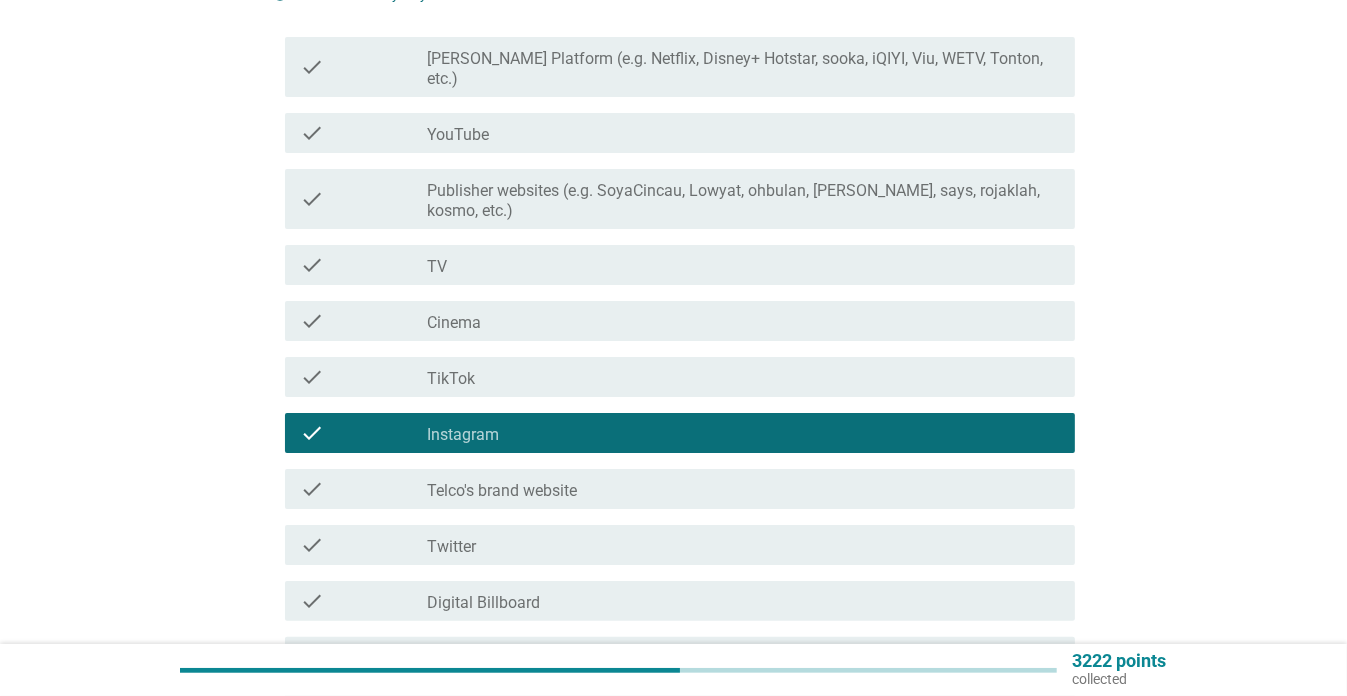 scroll, scrollTop: 472, scrollLeft: 0, axis: vertical 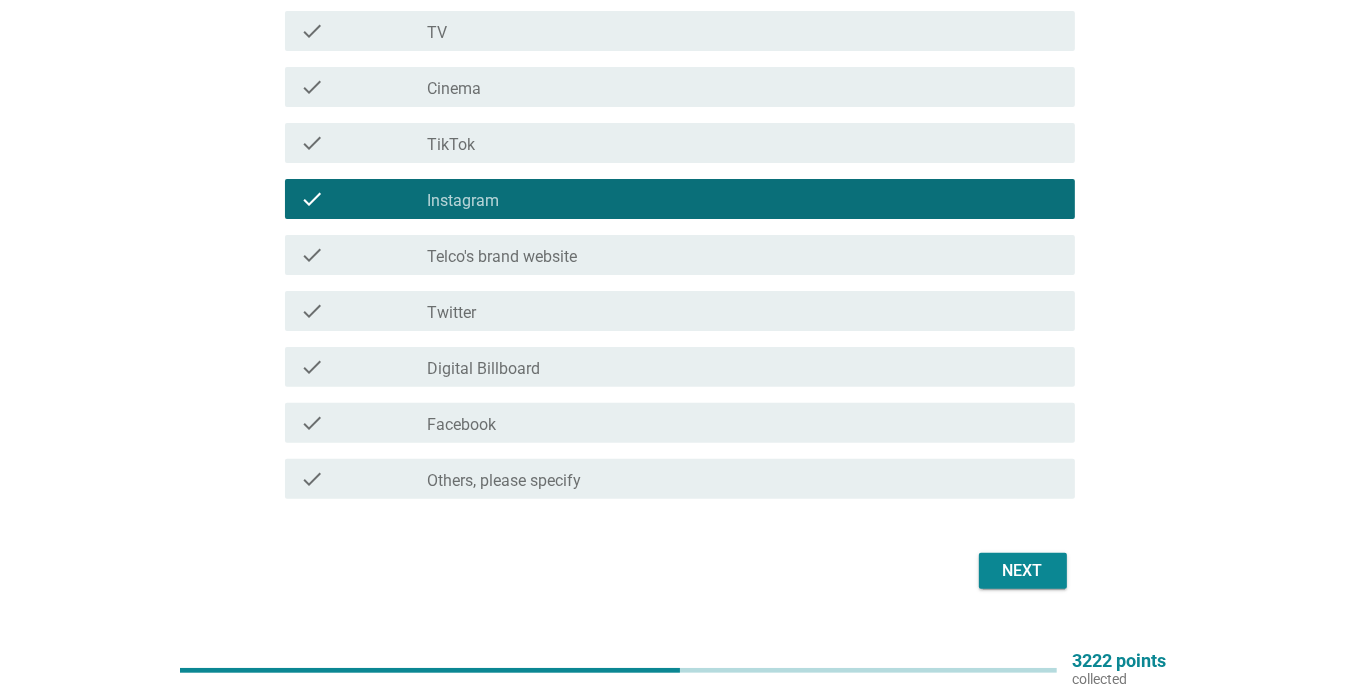 click on "Next" at bounding box center (1023, 571) 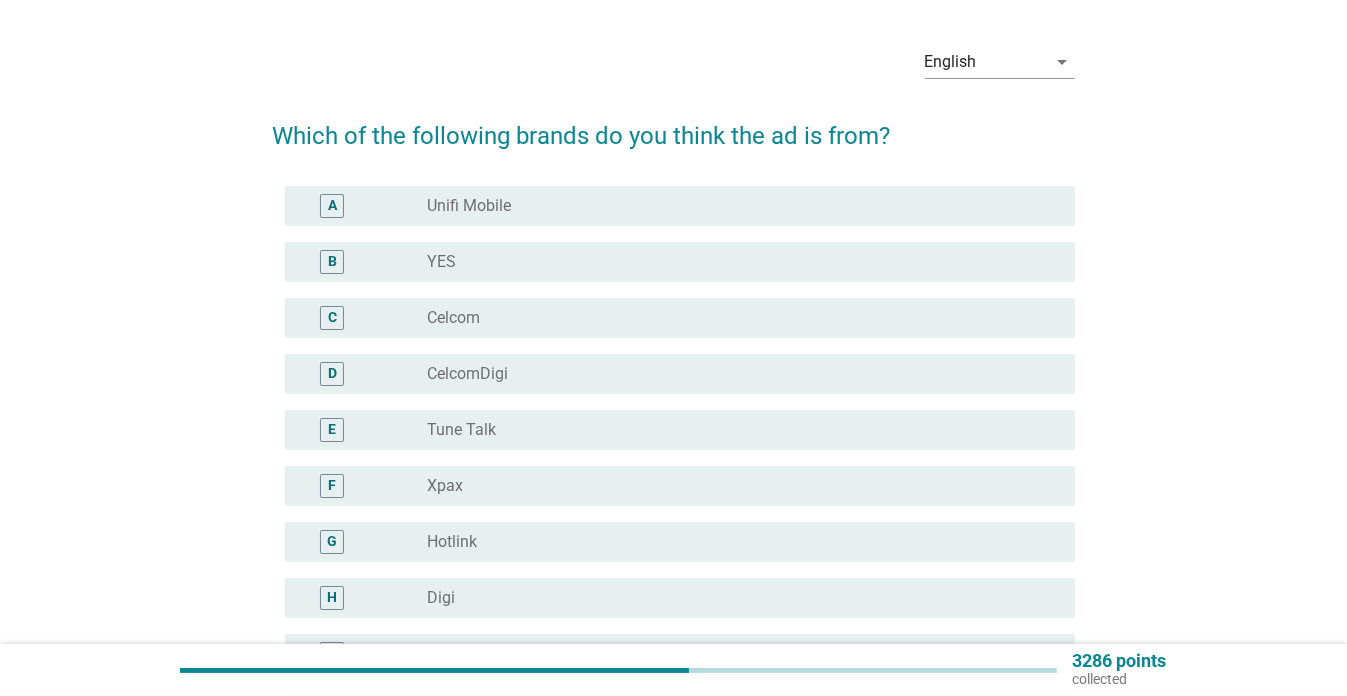 scroll, scrollTop: 62, scrollLeft: 0, axis: vertical 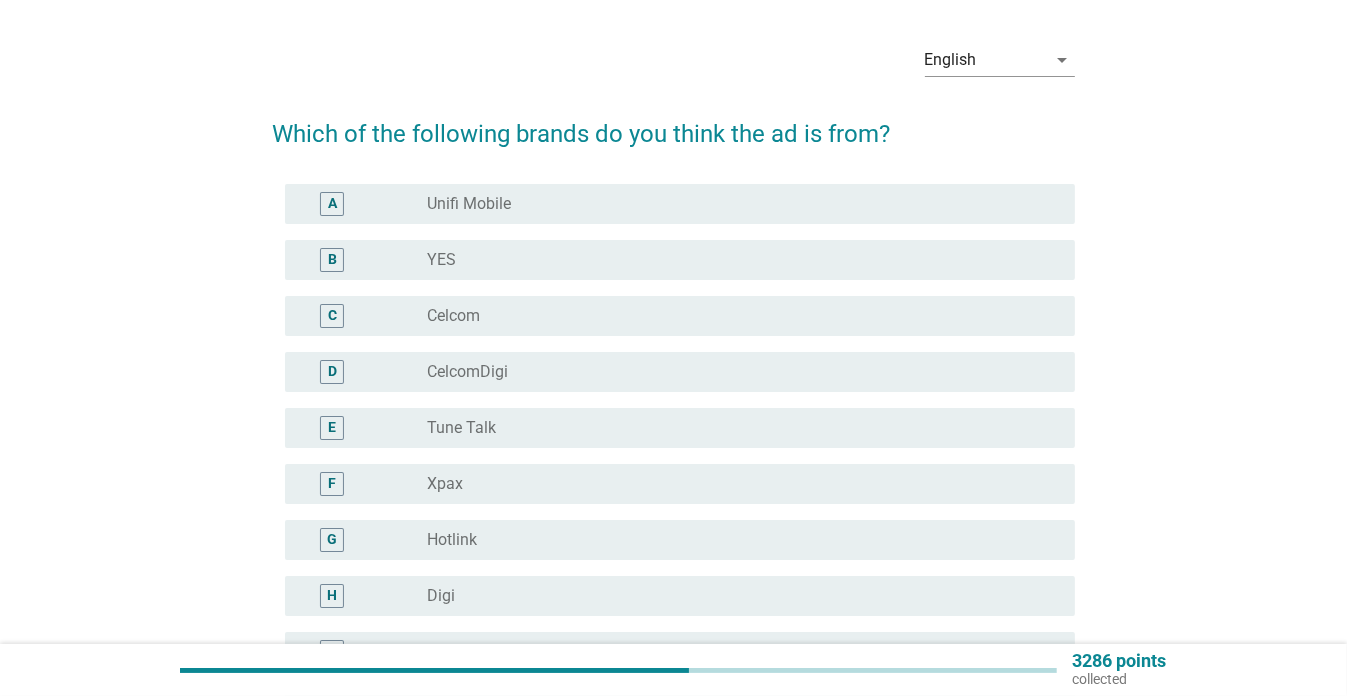 click on "radio_button_unchecked Hotlink" at bounding box center (735, 540) 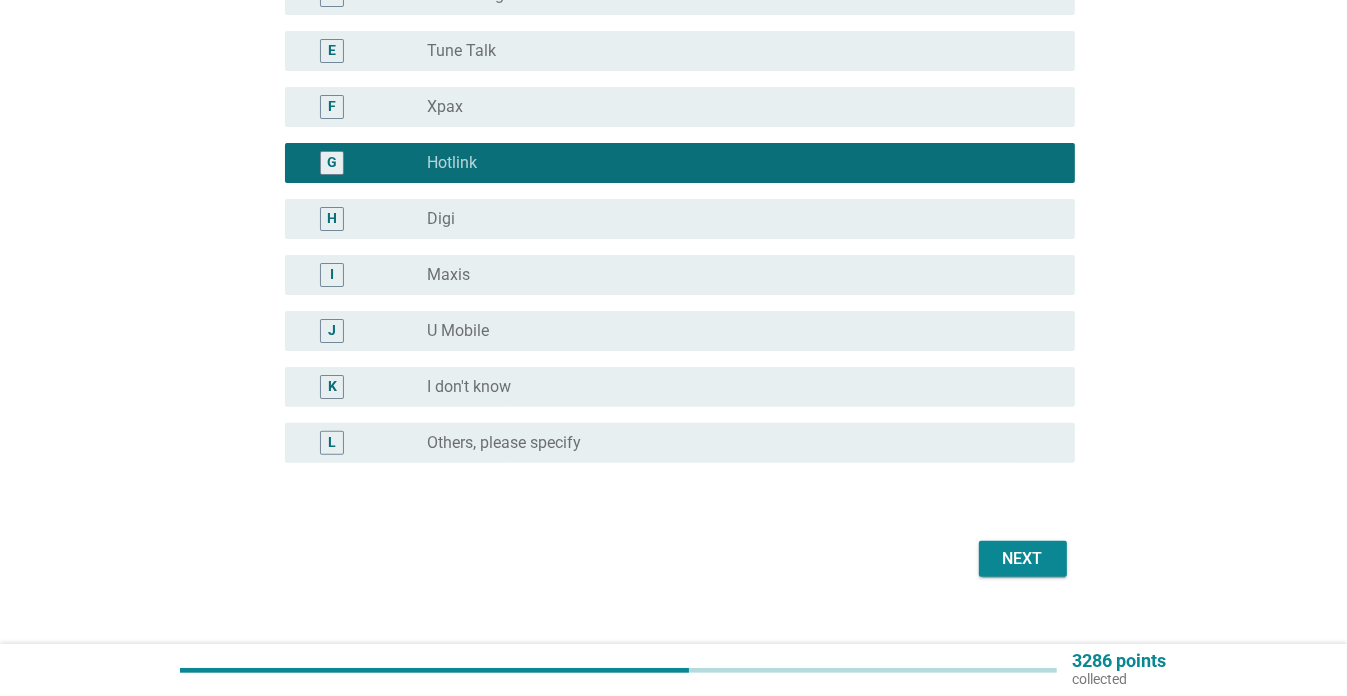scroll, scrollTop: 458, scrollLeft: 0, axis: vertical 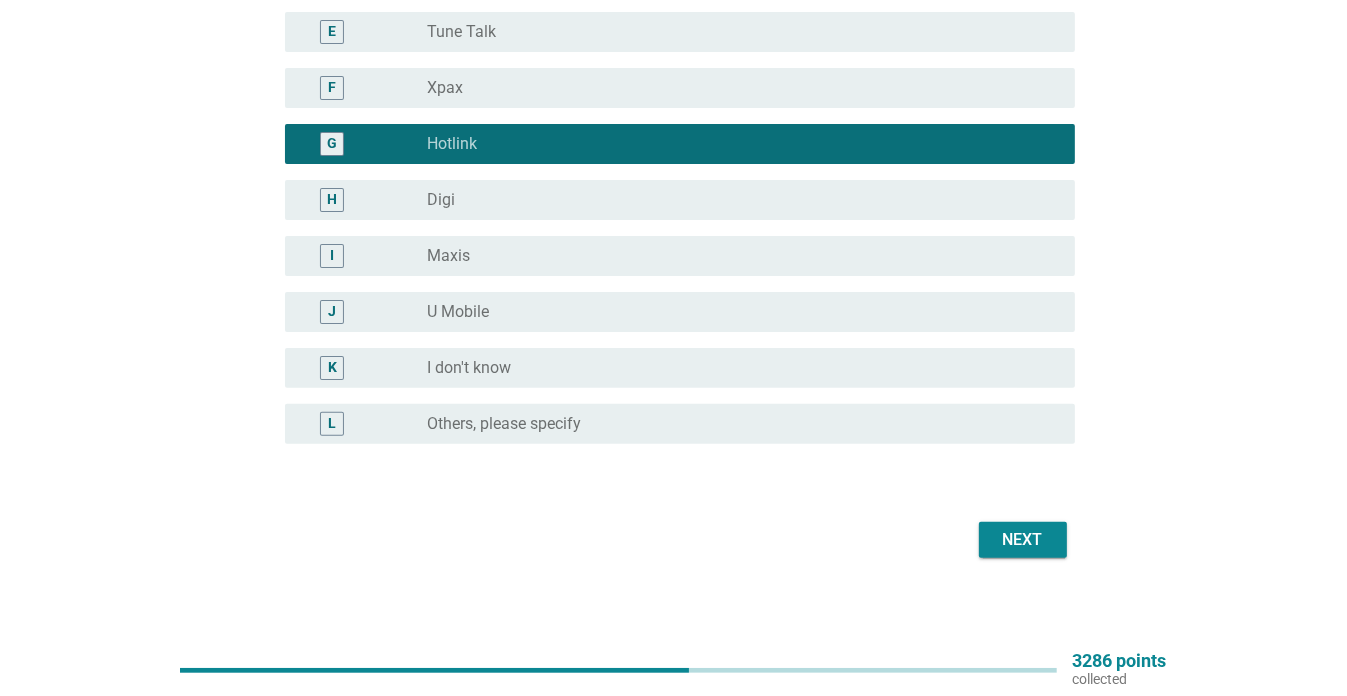 click on "Next" at bounding box center [1023, 540] 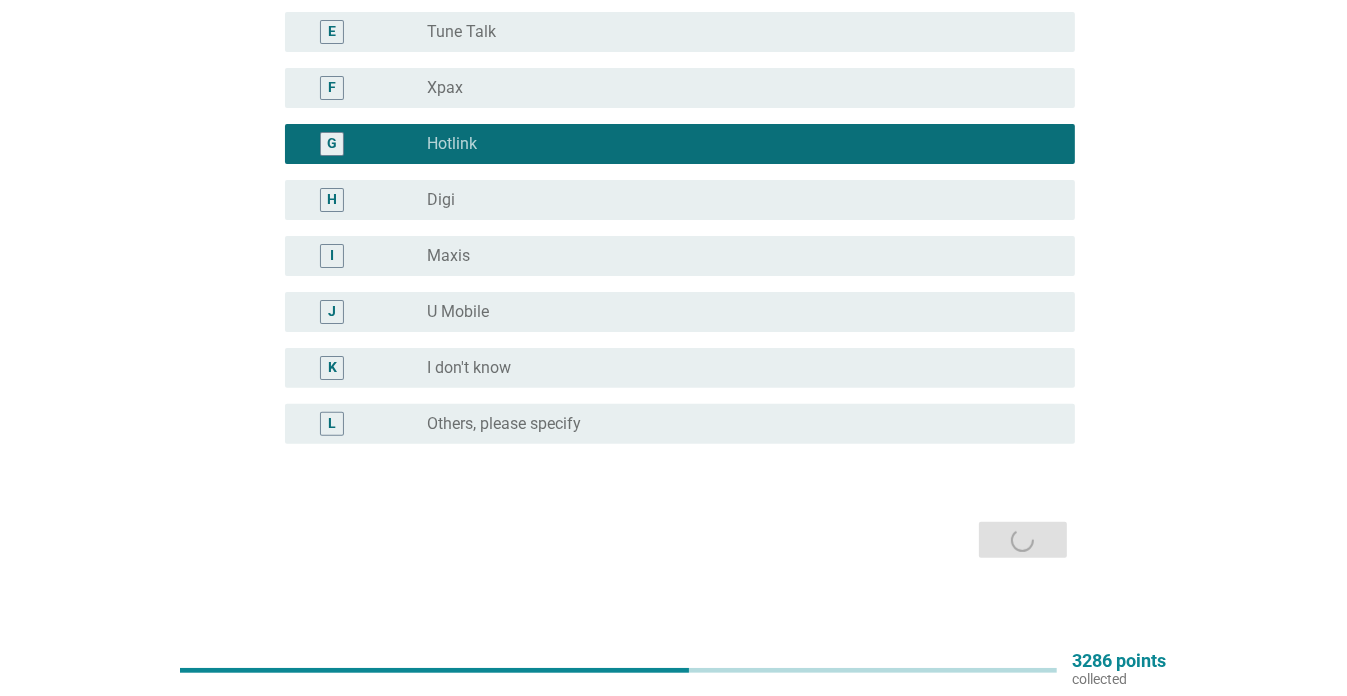 scroll, scrollTop: 0, scrollLeft: 0, axis: both 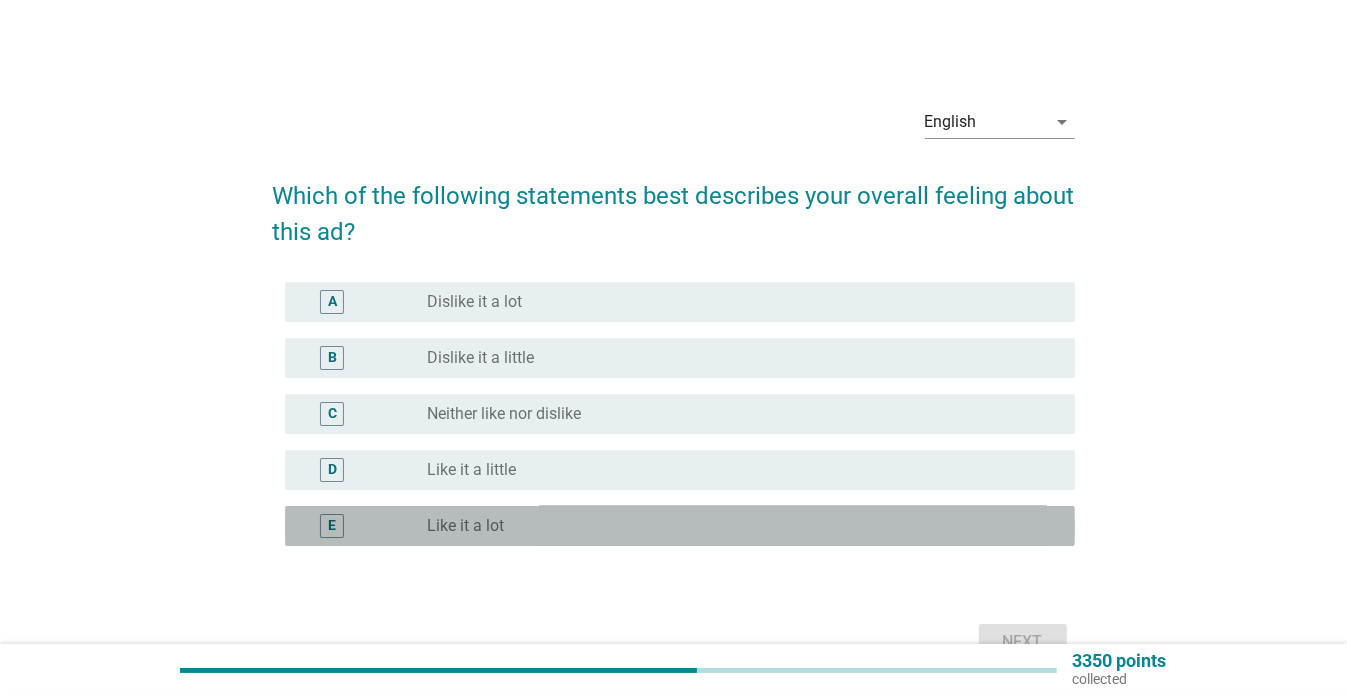drag, startPoint x: 503, startPoint y: 529, endPoint x: 896, endPoint y: 518, distance: 393.1539 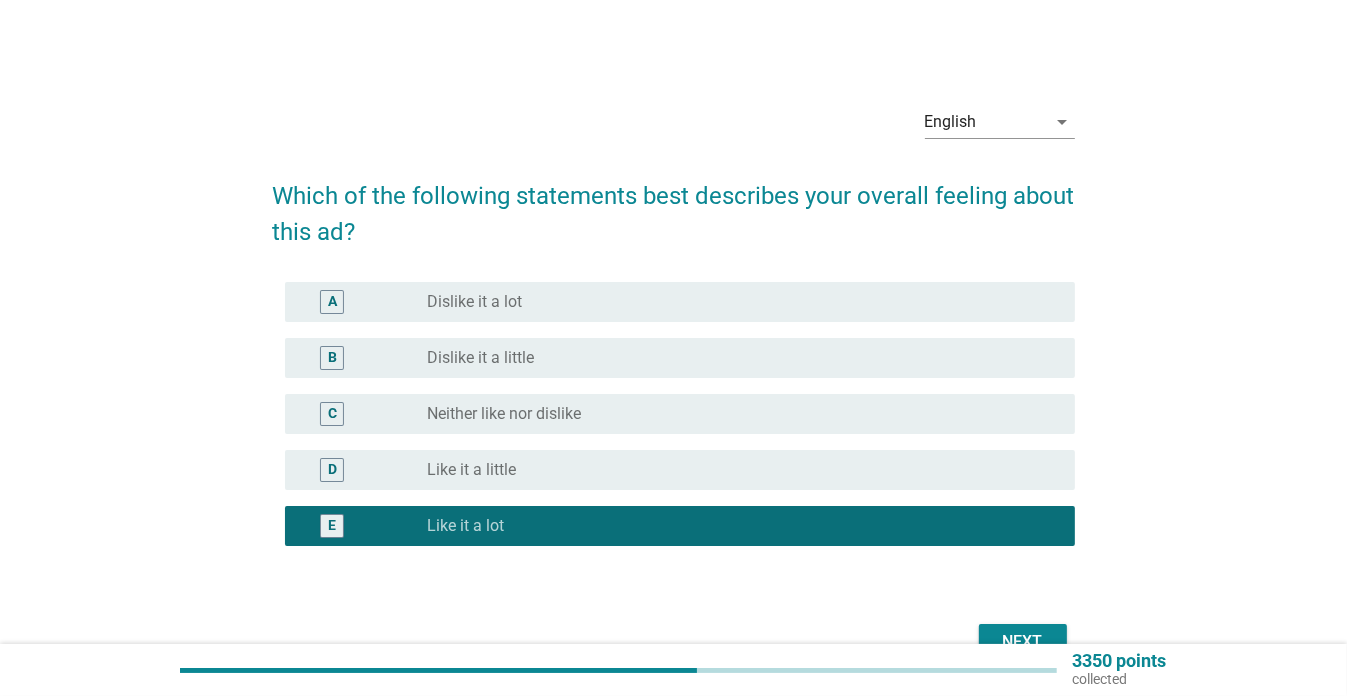 scroll, scrollTop: 112, scrollLeft: 0, axis: vertical 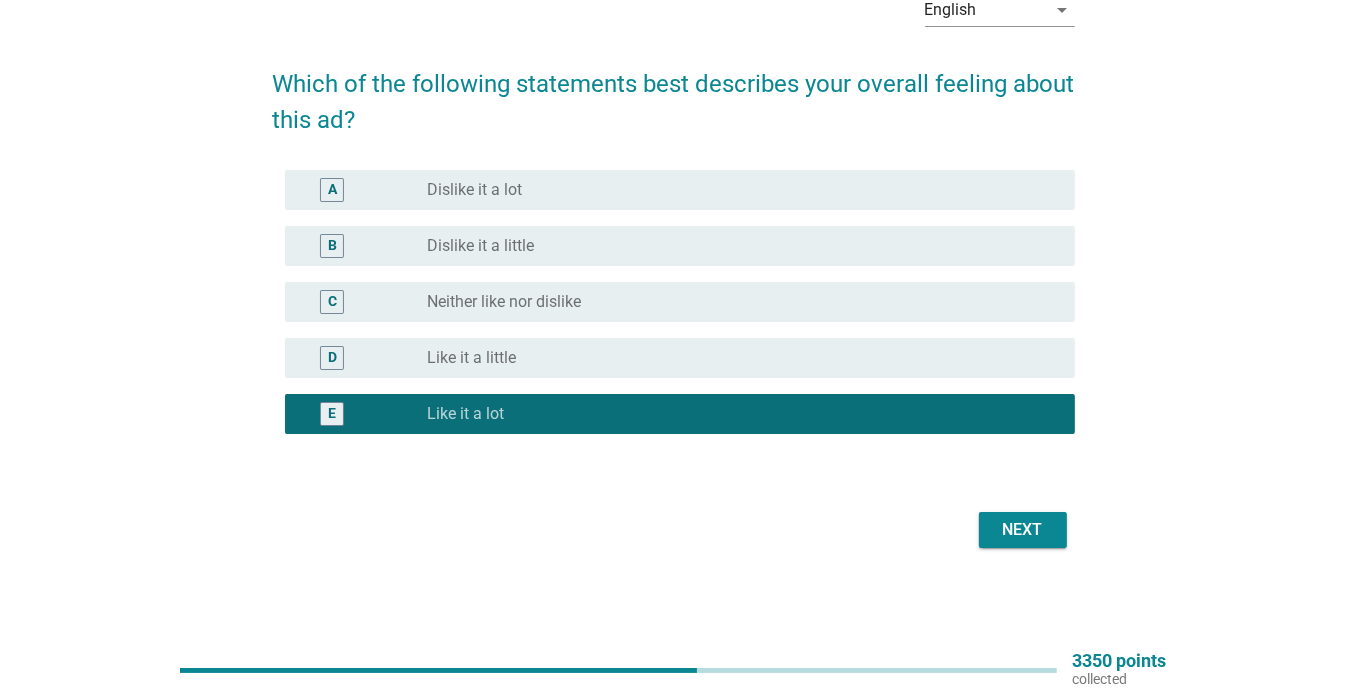 click on "Next" at bounding box center [1023, 530] 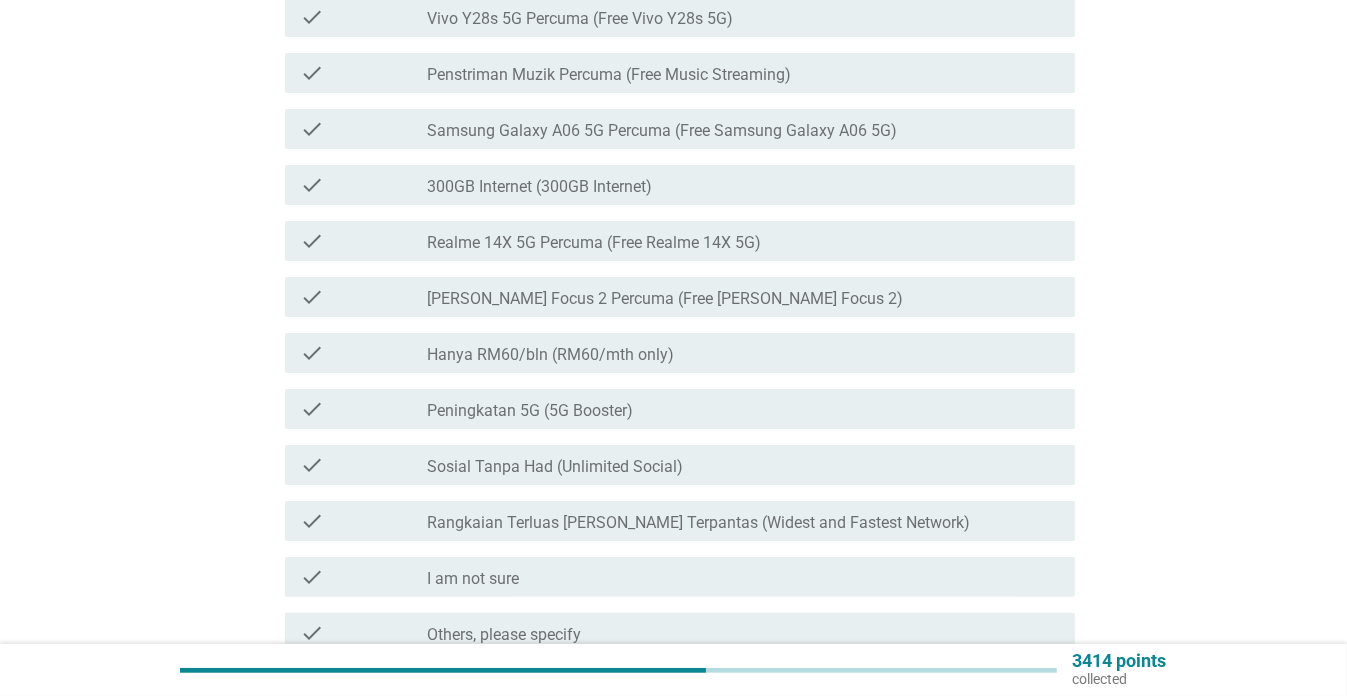 scroll, scrollTop: 279, scrollLeft: 0, axis: vertical 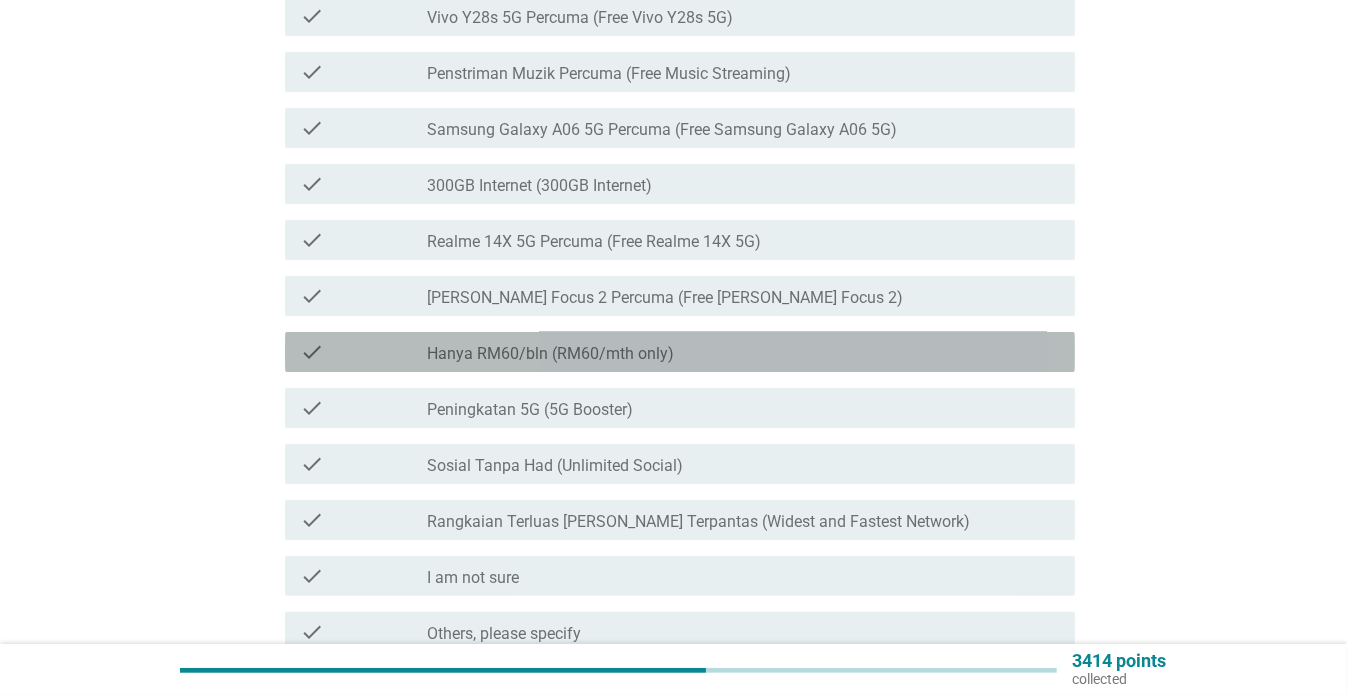 click on "Hanya RM60/bln (RM60/mth only)" at bounding box center (550, 354) 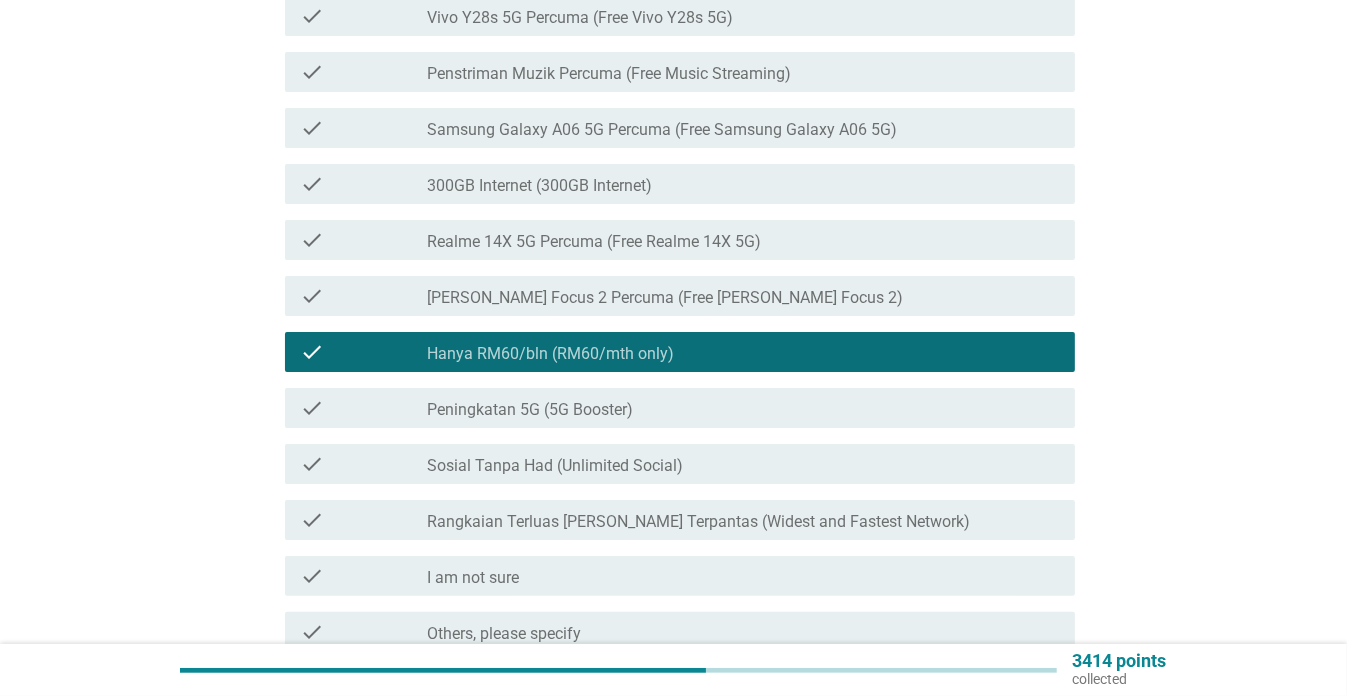 scroll, scrollTop: 472, scrollLeft: 0, axis: vertical 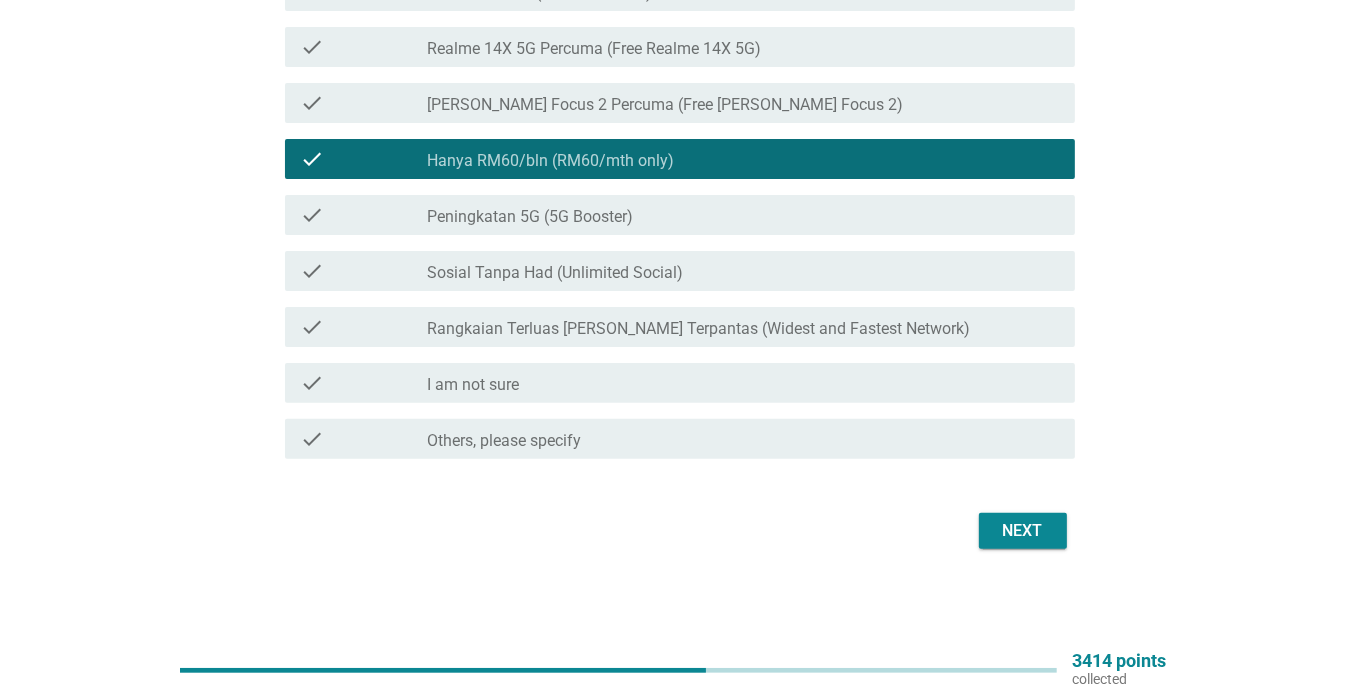 click on "Next" at bounding box center (1023, 531) 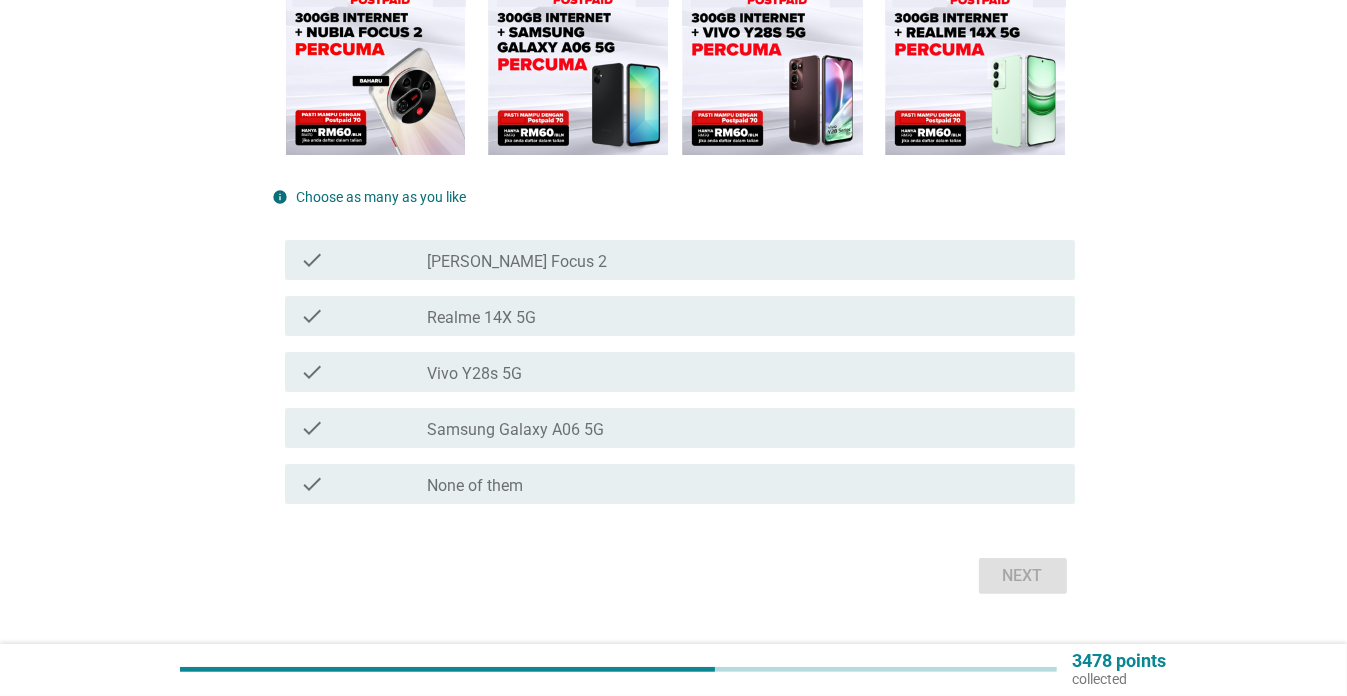 scroll, scrollTop: 312, scrollLeft: 0, axis: vertical 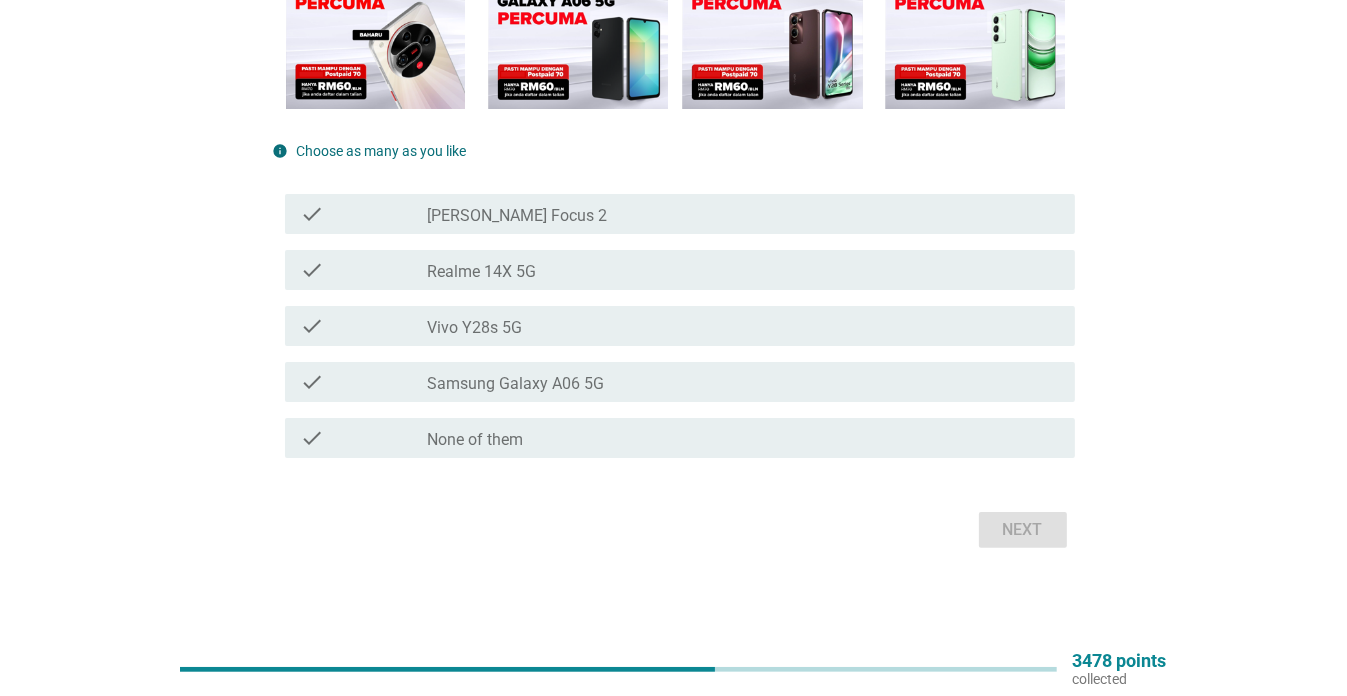 click on "check_box_outline_blank Samsung Galaxy A06 5G" at bounding box center [743, 382] 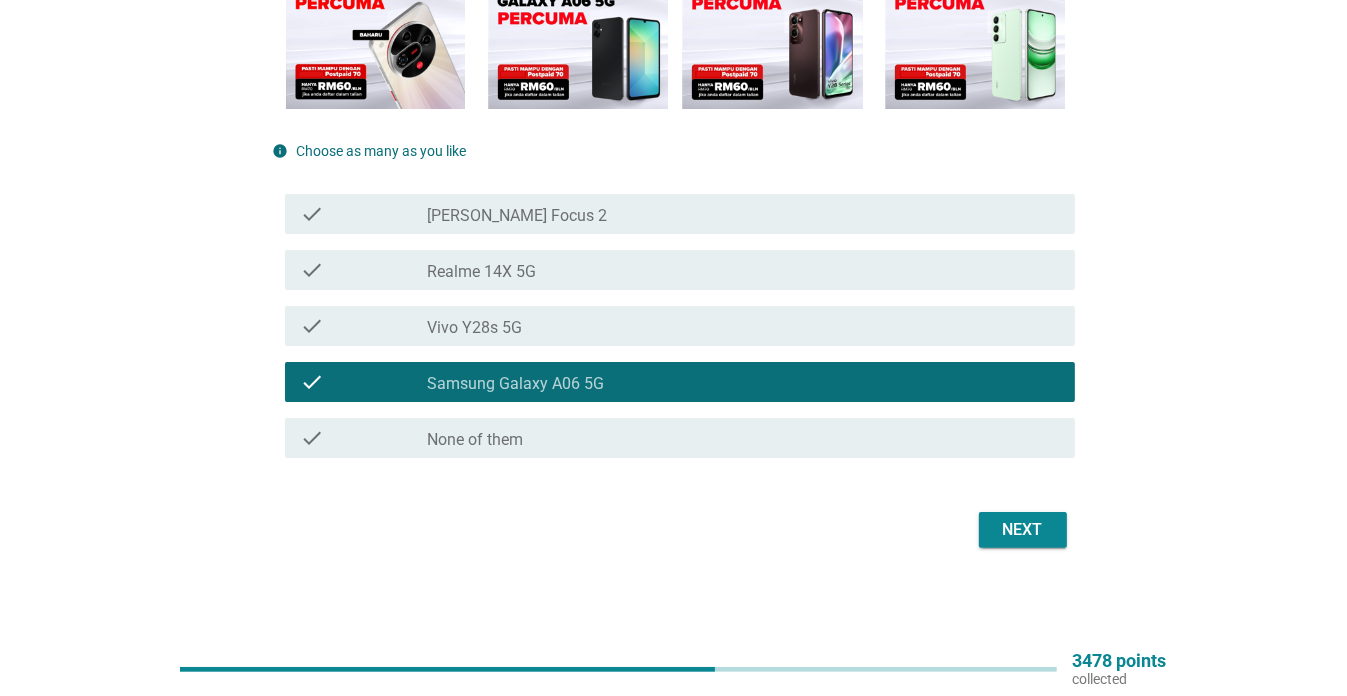 click on "Next" at bounding box center (1023, 530) 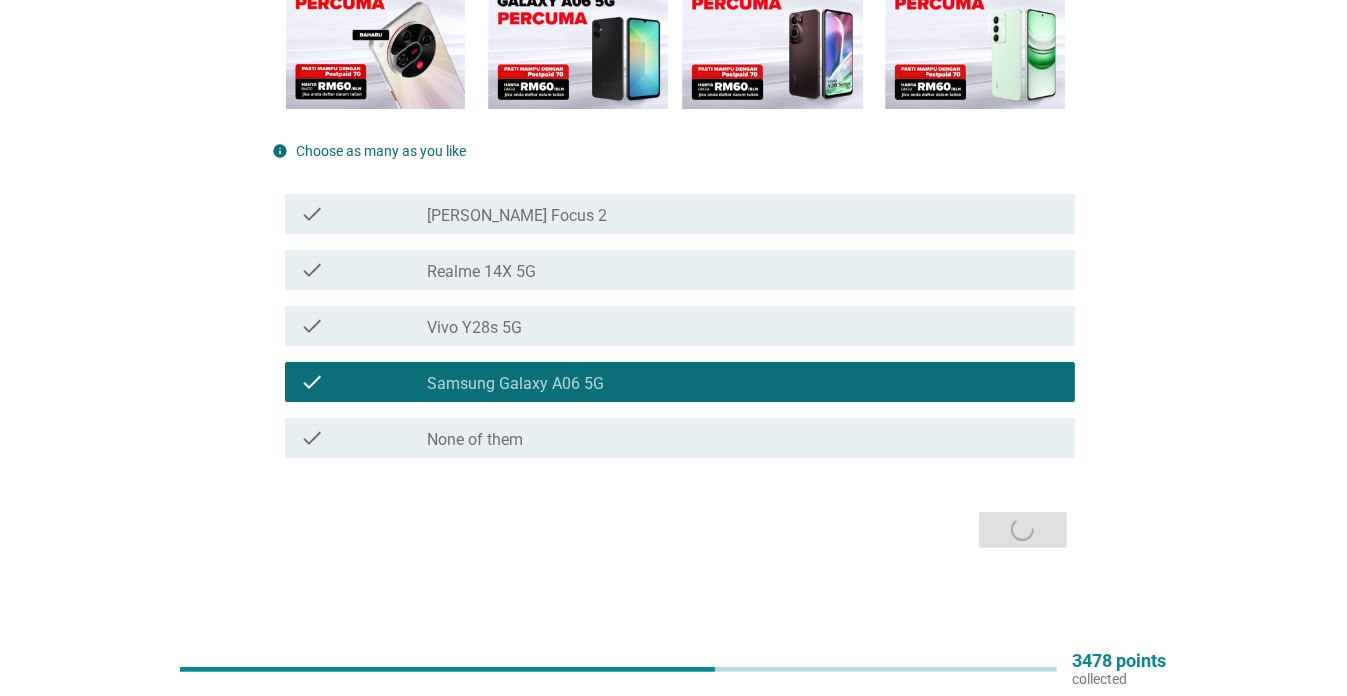 scroll, scrollTop: 0, scrollLeft: 0, axis: both 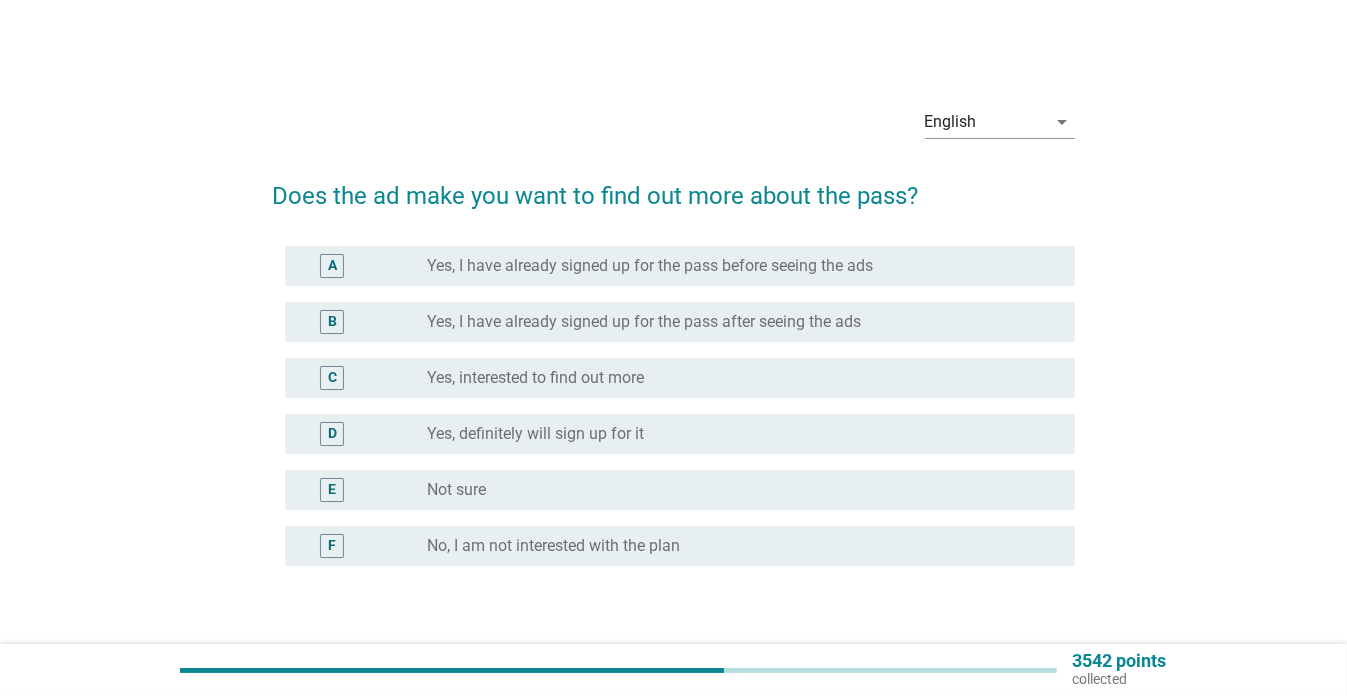 click on "Yes, interested to find out more" at bounding box center [535, 378] 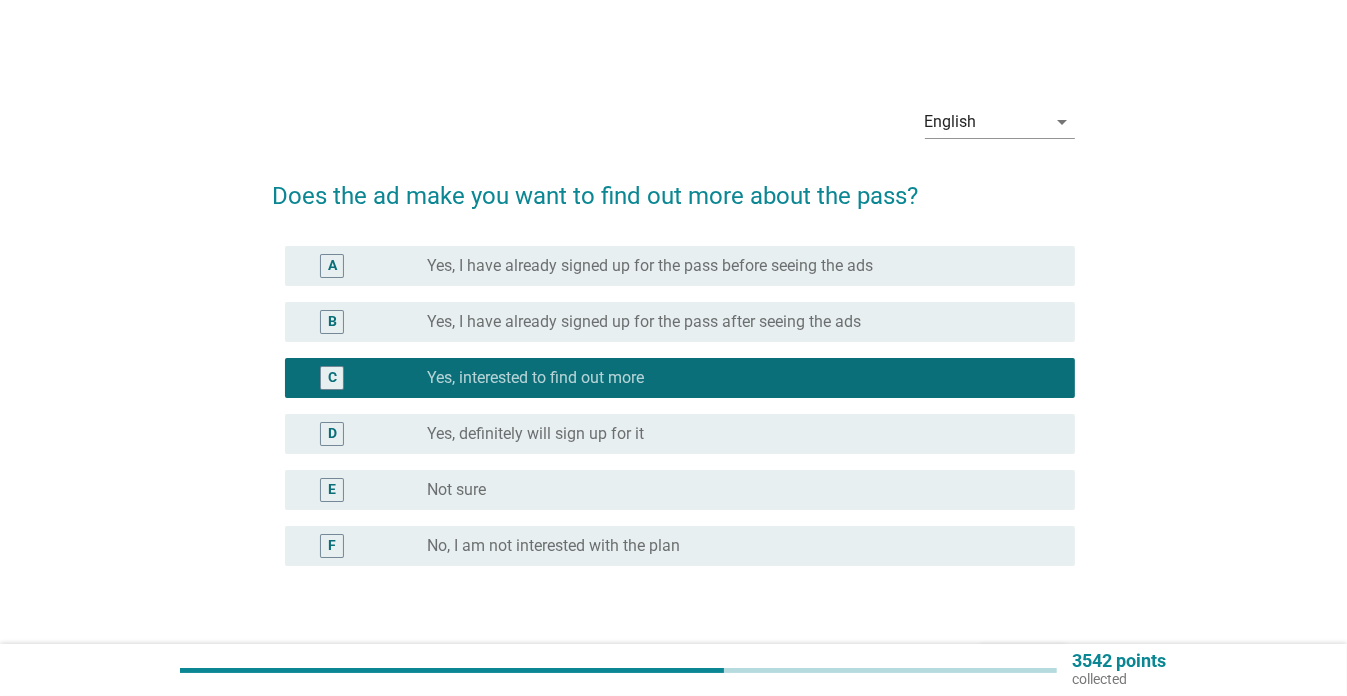 scroll, scrollTop: 126, scrollLeft: 0, axis: vertical 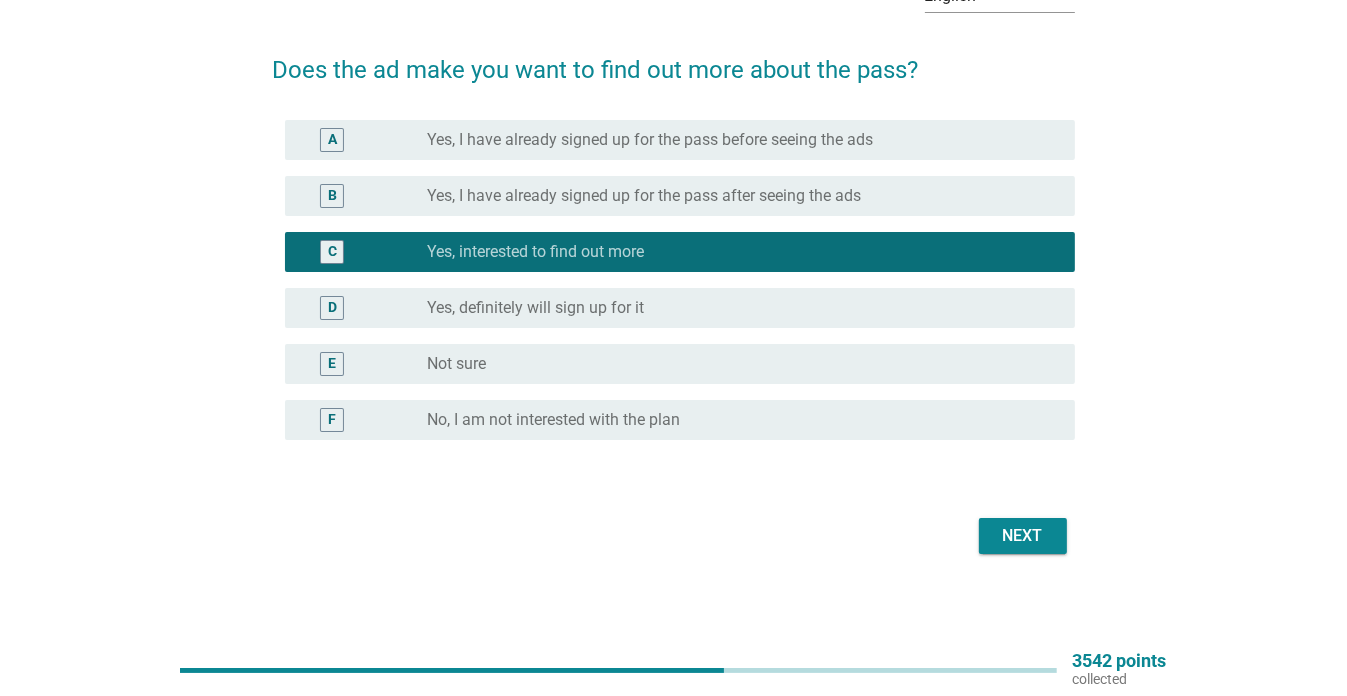 click on "Next" at bounding box center (1023, 536) 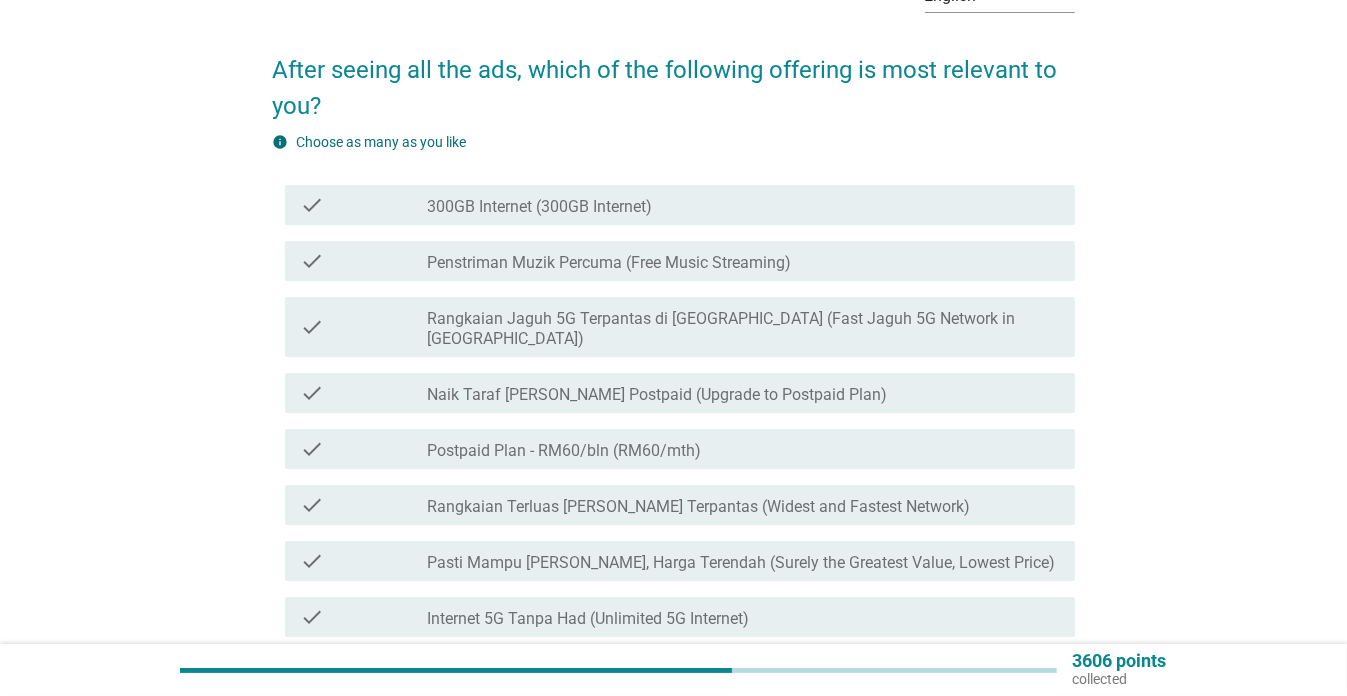 scroll, scrollTop: 127, scrollLeft: 0, axis: vertical 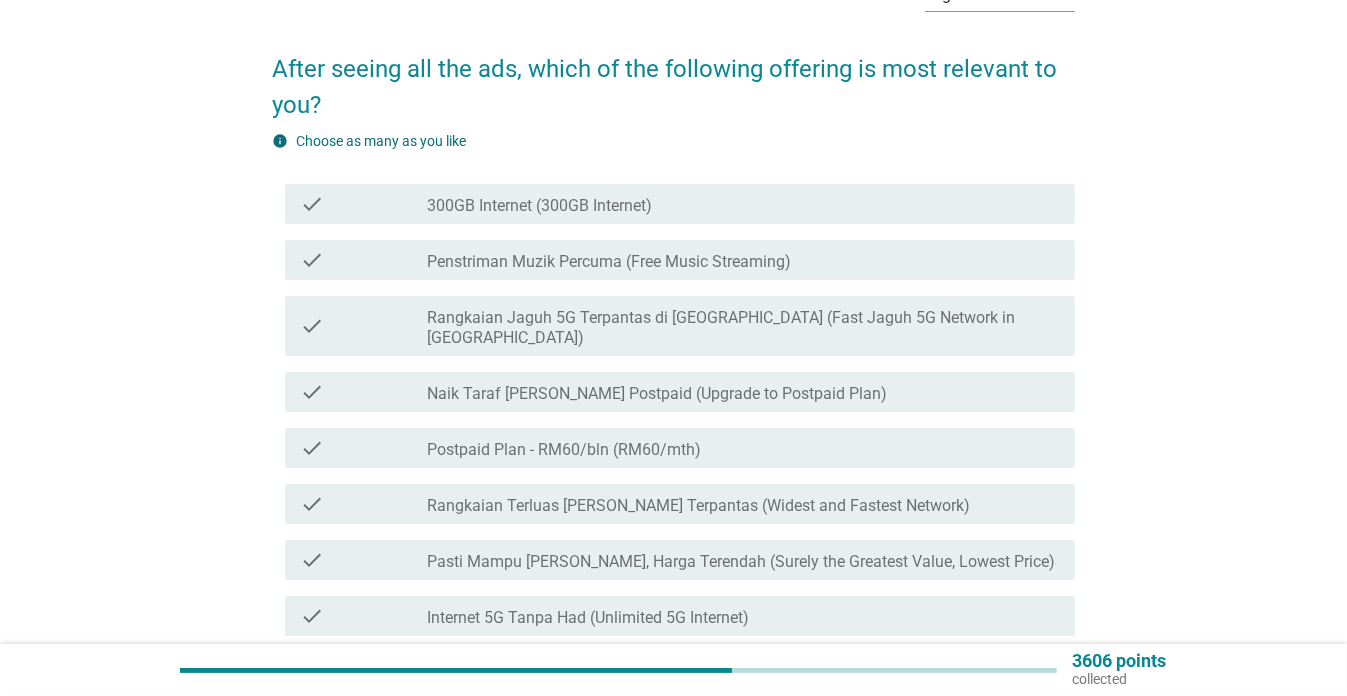 click on "Rangkaian Jaguh 5G Terpantas di [GEOGRAPHIC_DATA] (Fast Jaguh 5G Network in [GEOGRAPHIC_DATA])" at bounding box center [743, 328] 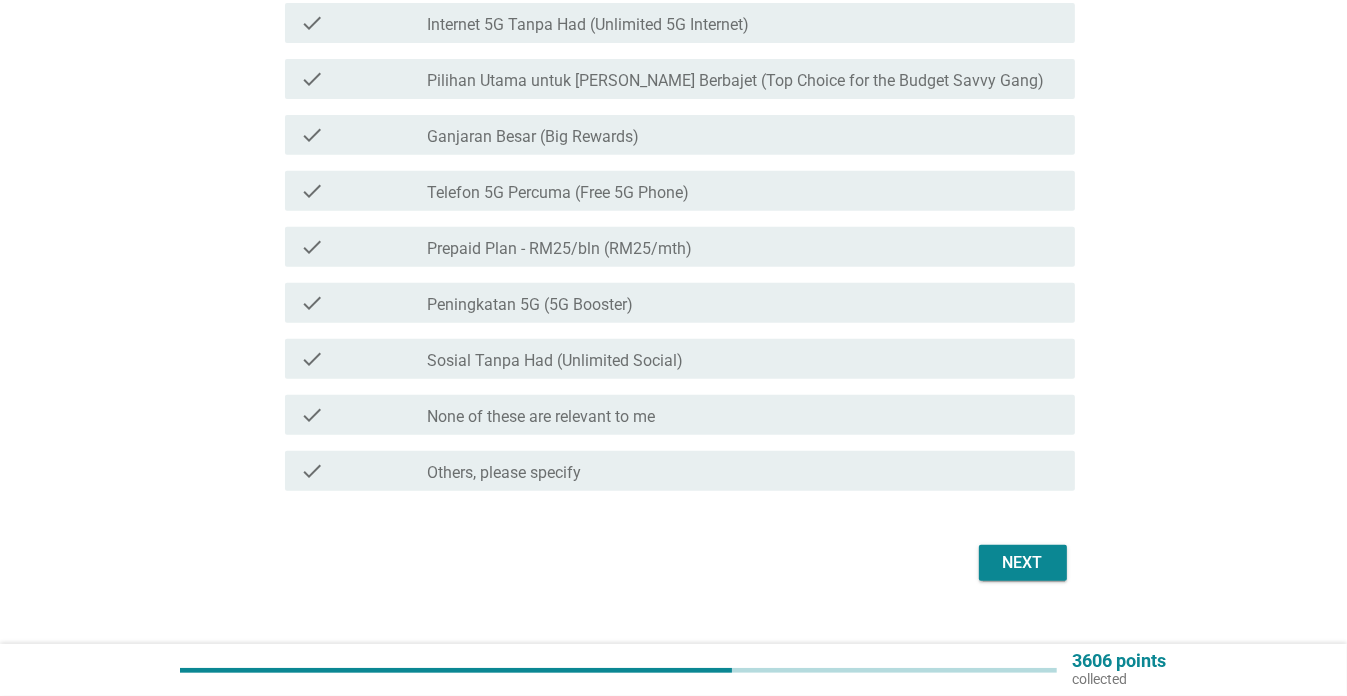 scroll, scrollTop: 732, scrollLeft: 0, axis: vertical 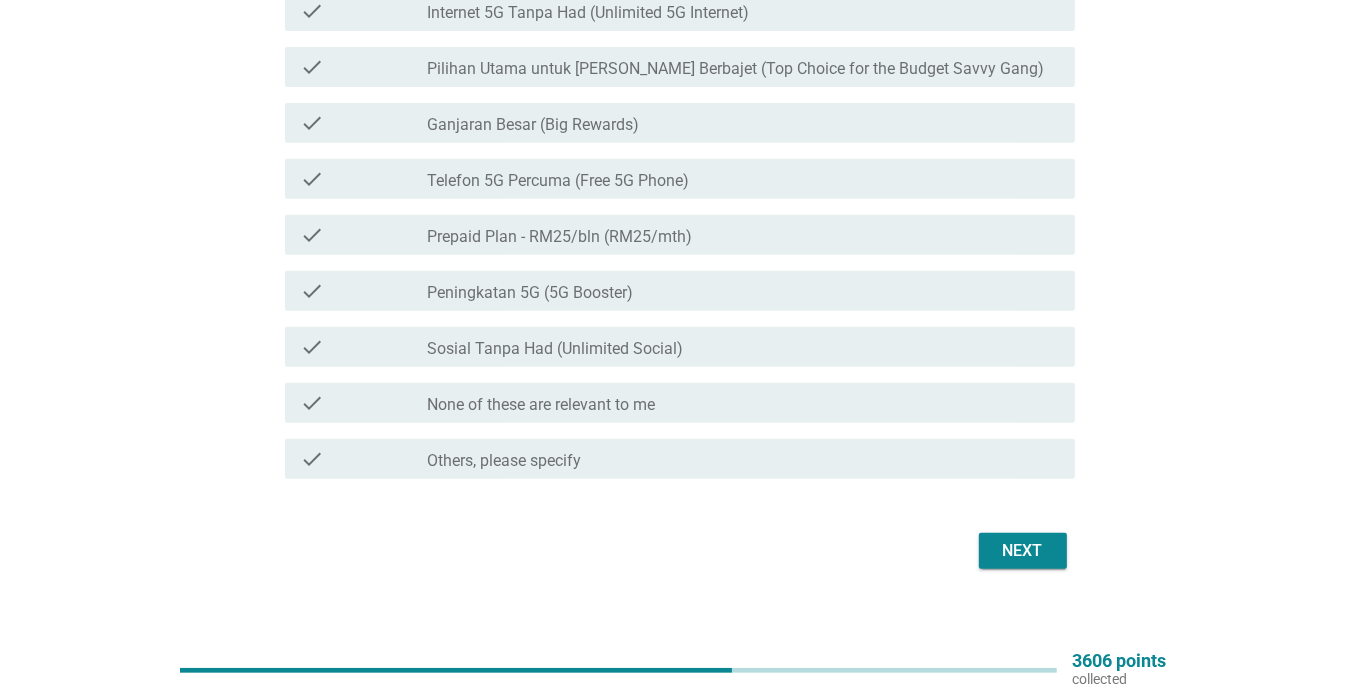 click on "Next" at bounding box center (1023, 551) 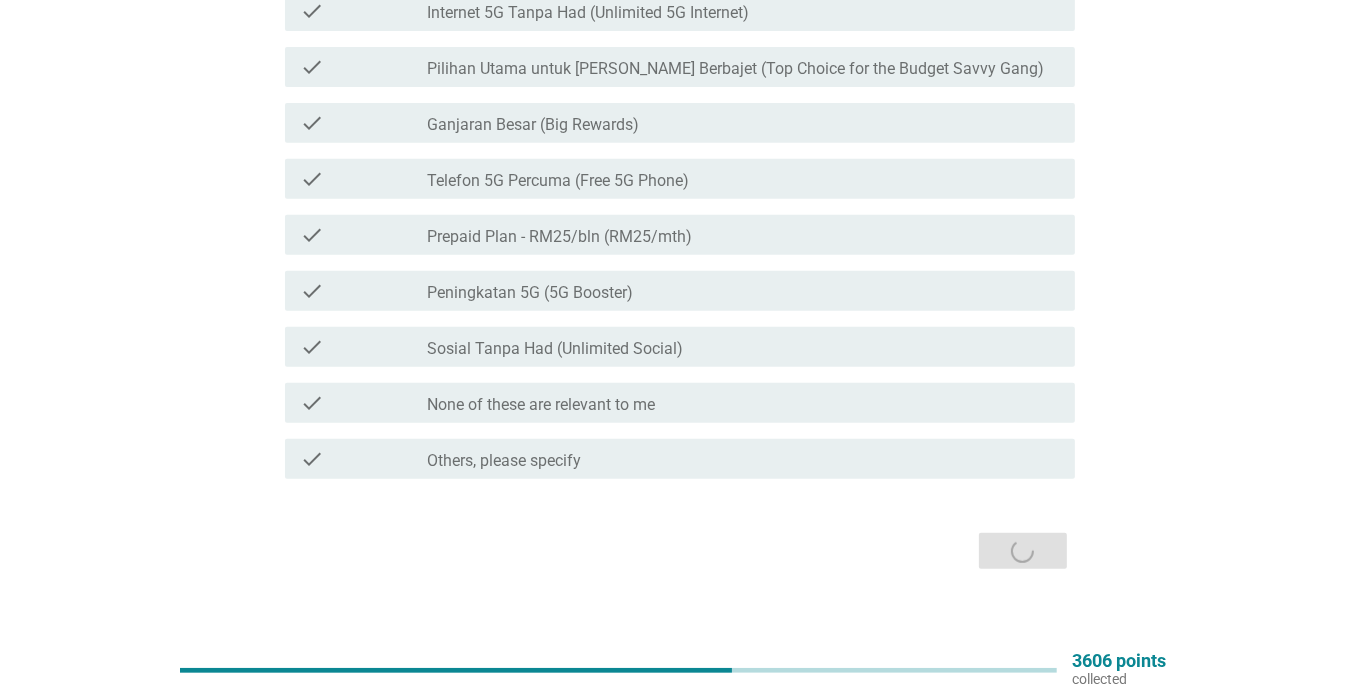 scroll, scrollTop: 0, scrollLeft: 0, axis: both 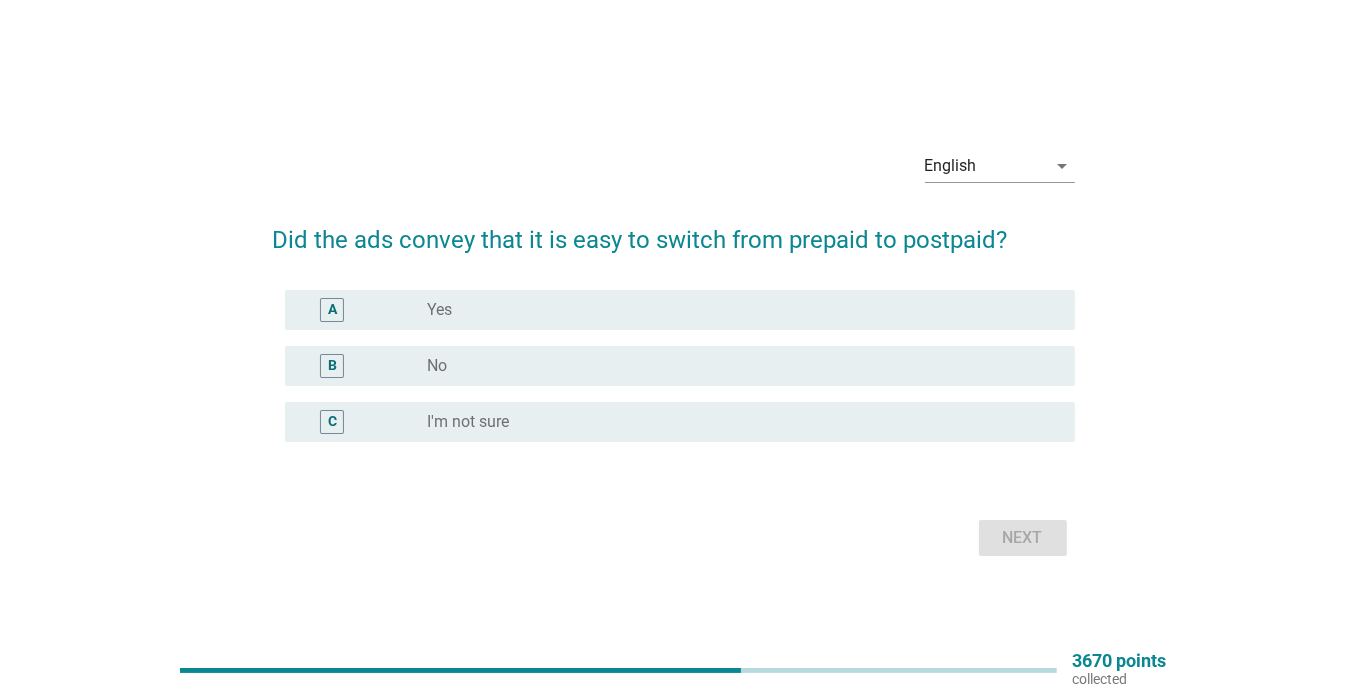click on "radio_button_unchecked Yes" at bounding box center [735, 310] 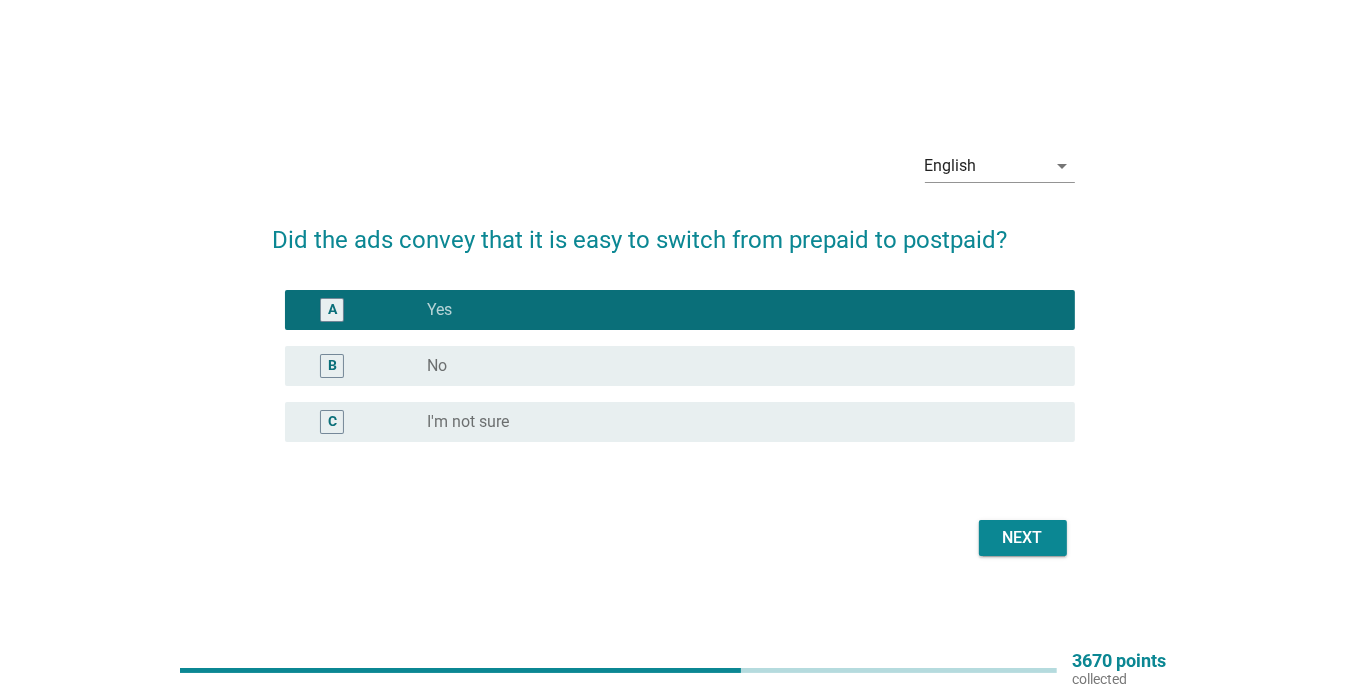click on "Next" at bounding box center [1023, 538] 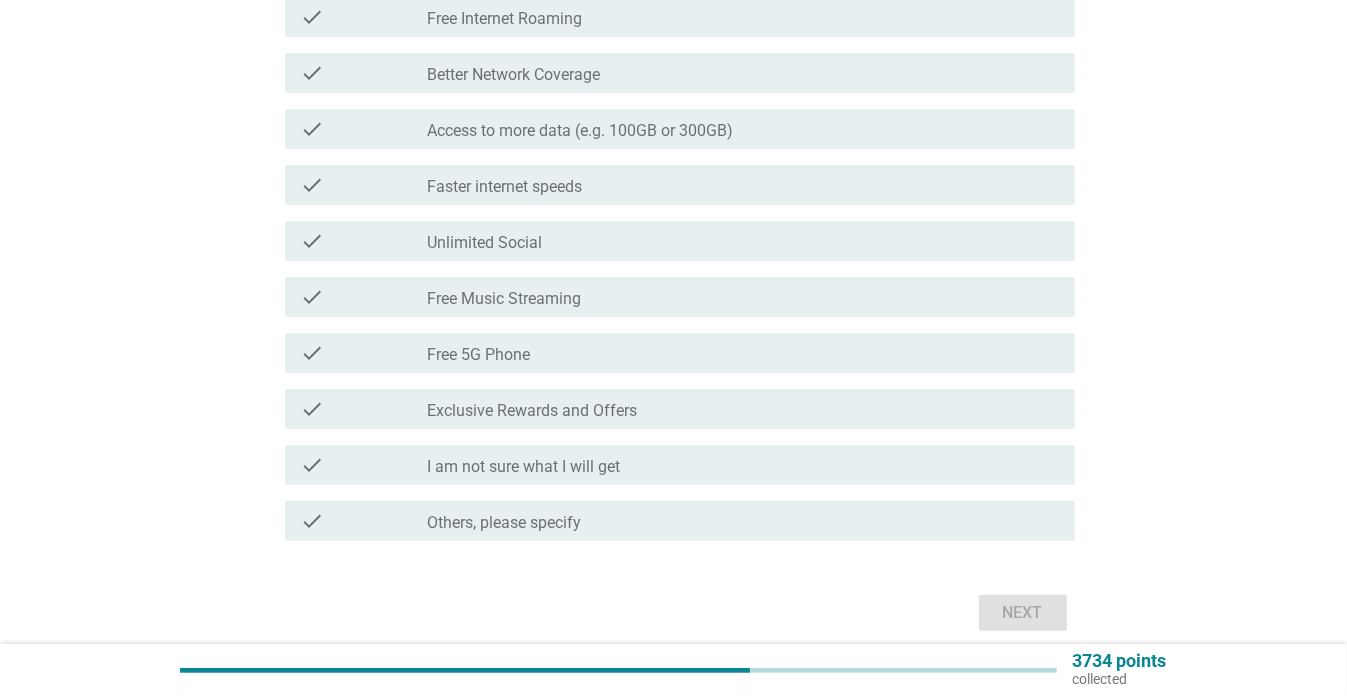 scroll, scrollTop: 392, scrollLeft: 0, axis: vertical 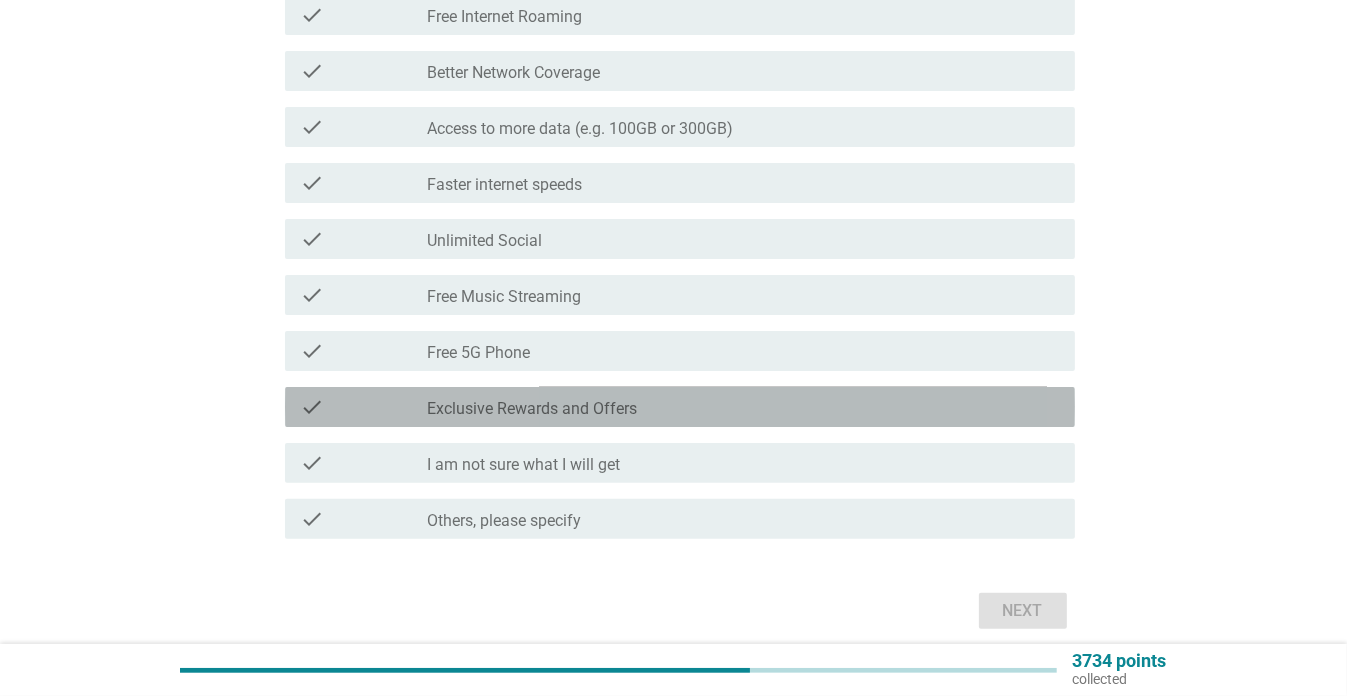 click on "Exclusive Rewards and Offers" at bounding box center [532, 409] 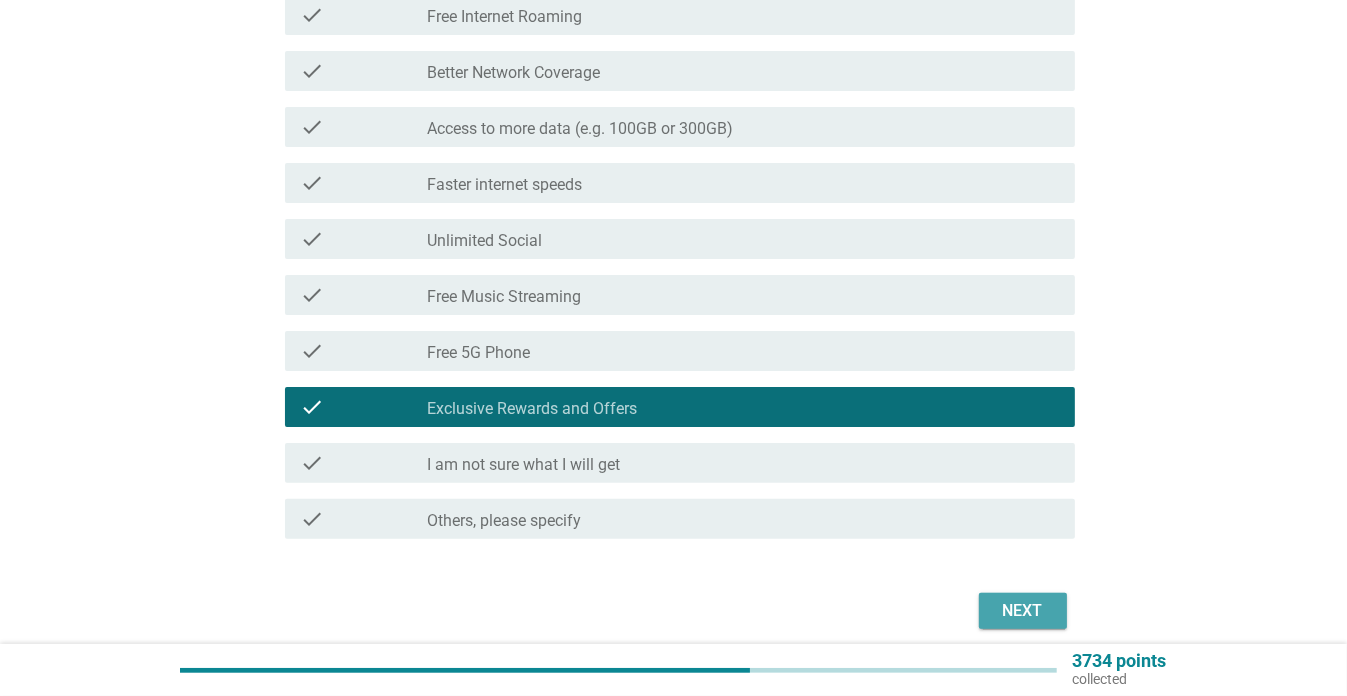 click on "Next" at bounding box center (1023, 611) 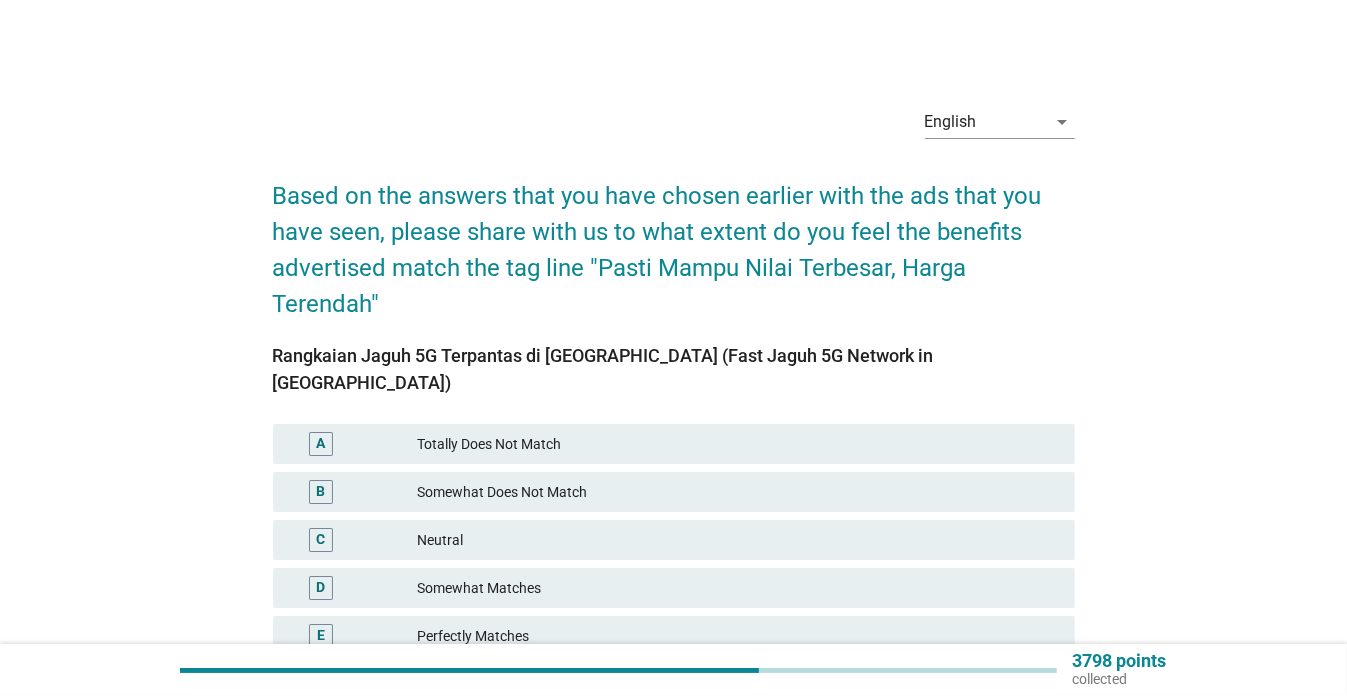 scroll, scrollTop: 155, scrollLeft: 0, axis: vertical 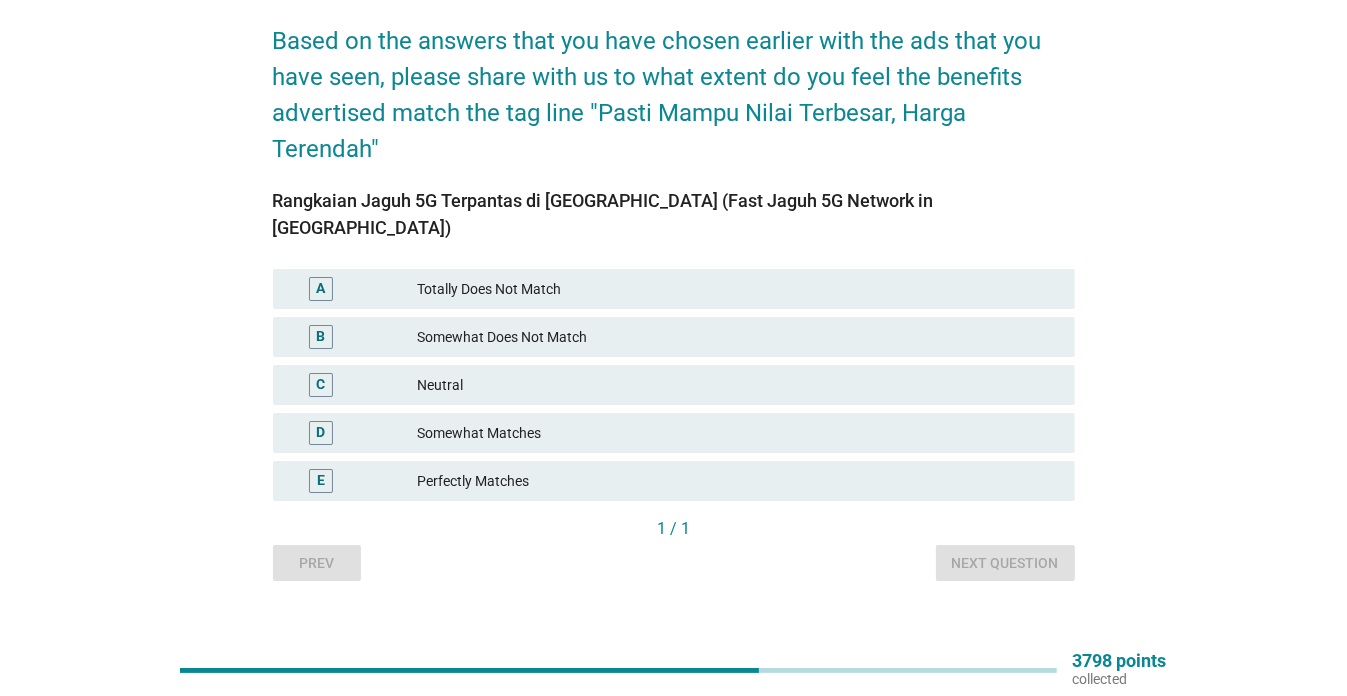 click on "Perfectly Matches" at bounding box center (738, 481) 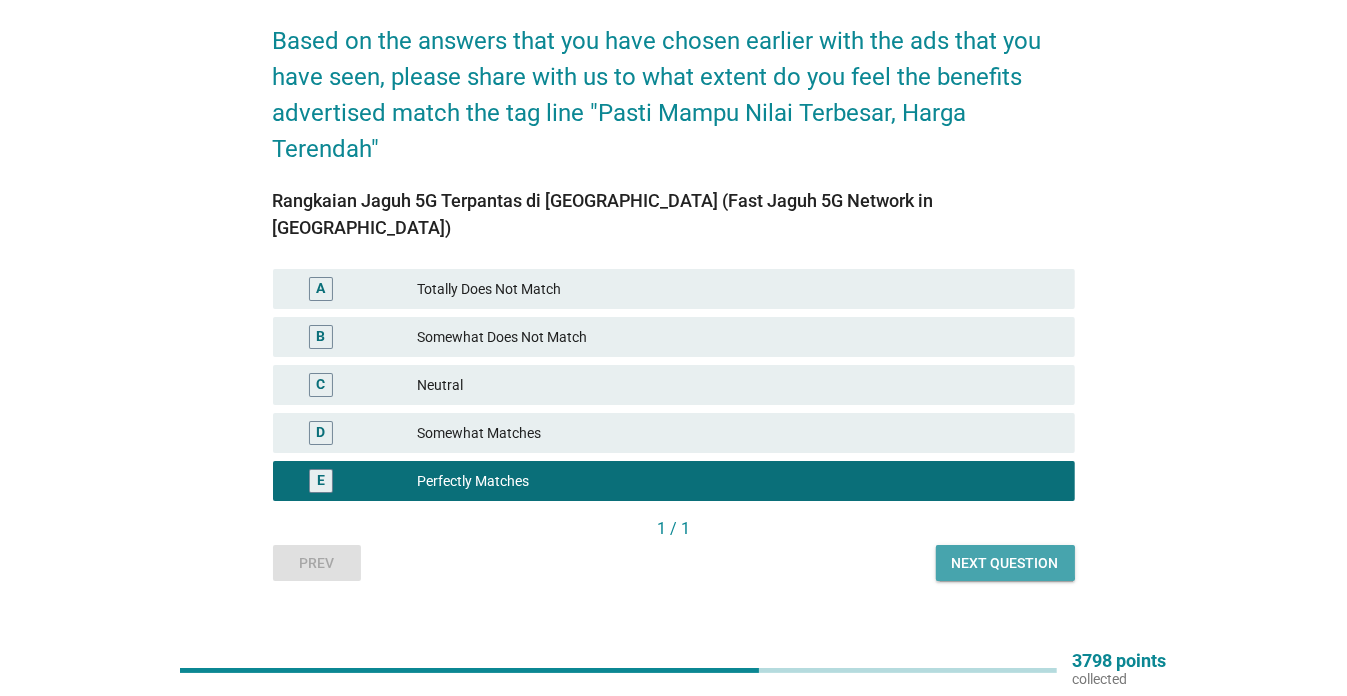 click on "Next question" at bounding box center [1005, 563] 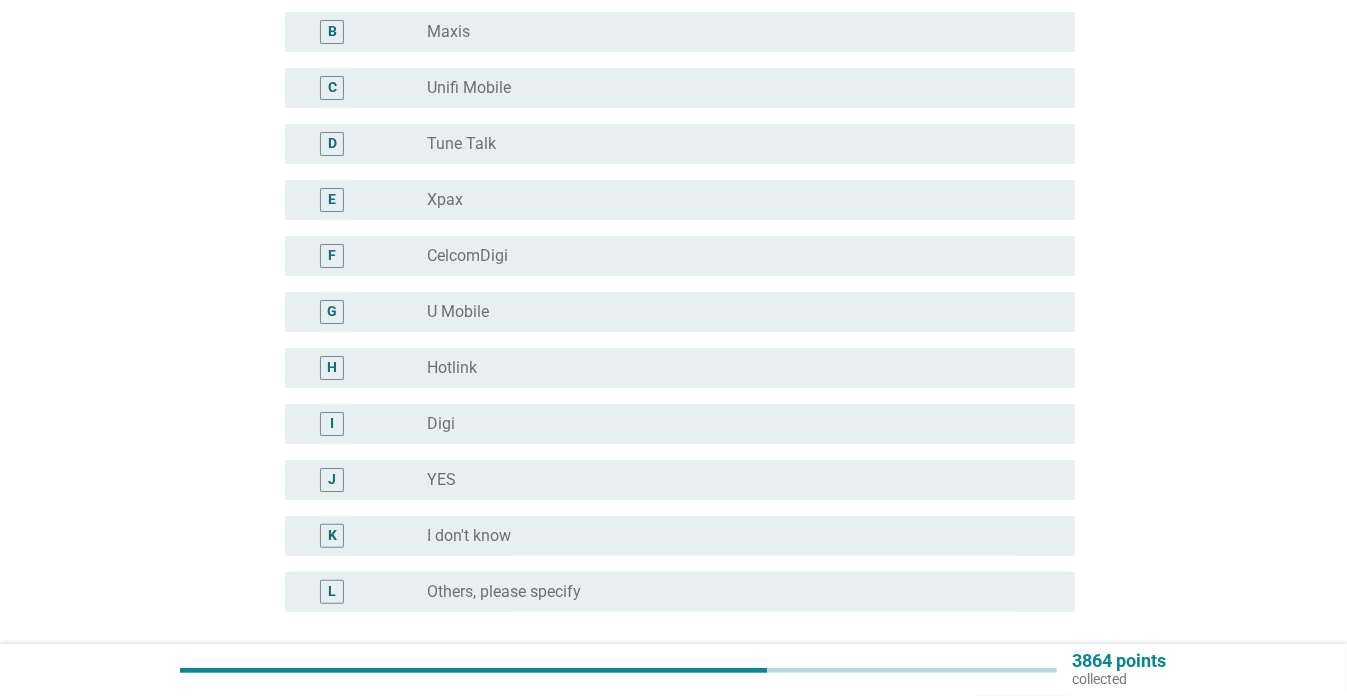 scroll, scrollTop: 371, scrollLeft: 0, axis: vertical 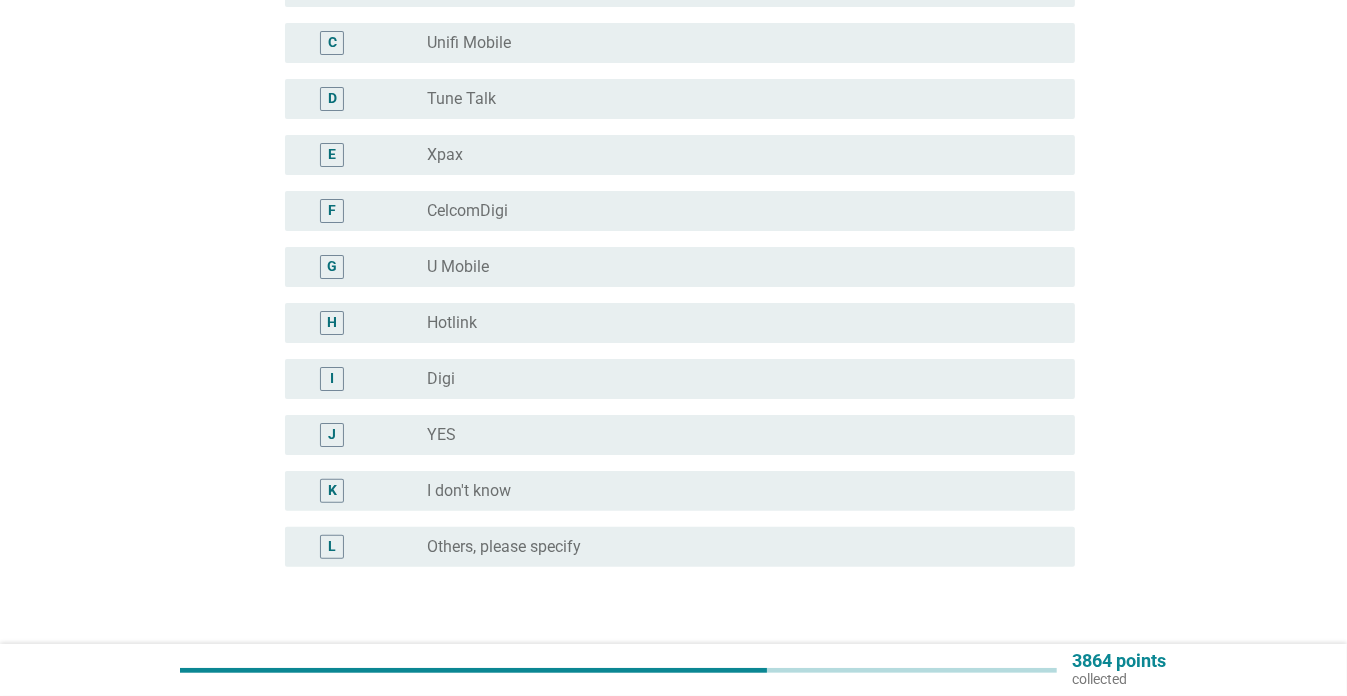 click on "H     radio_button_unchecked Hotlink" at bounding box center (680, 323) 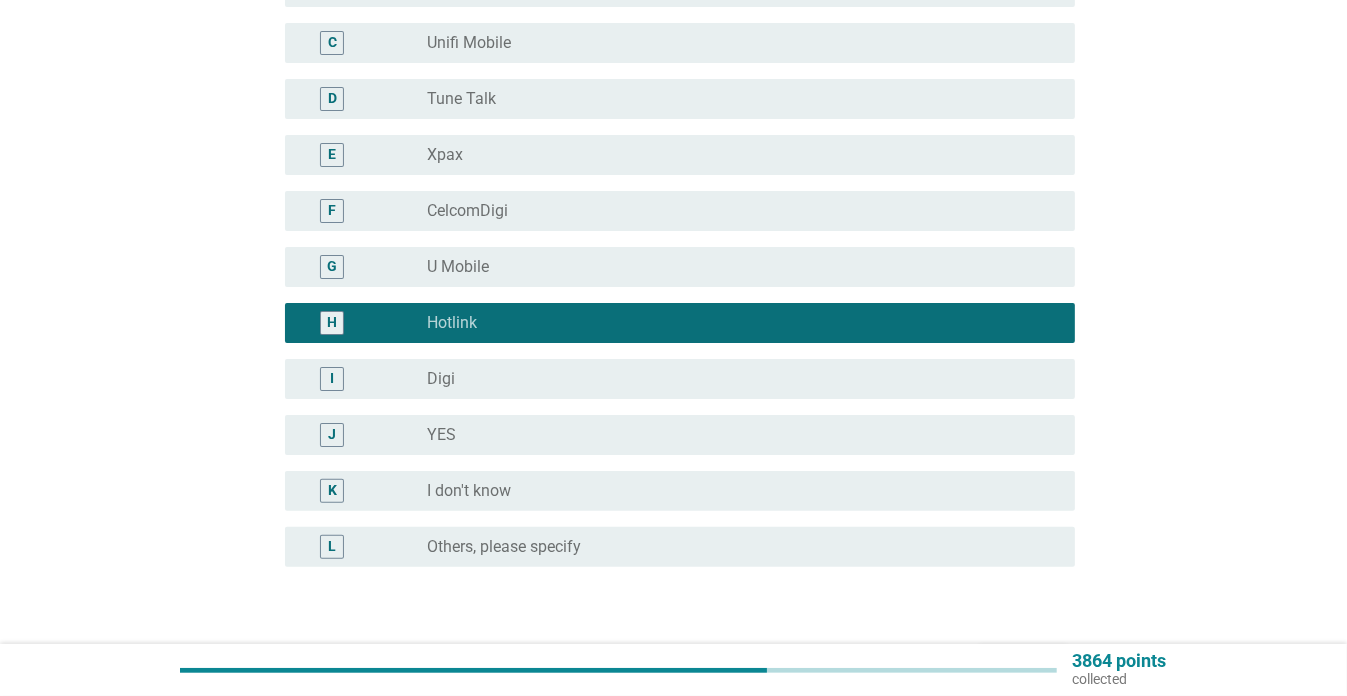 scroll, scrollTop: 504, scrollLeft: 0, axis: vertical 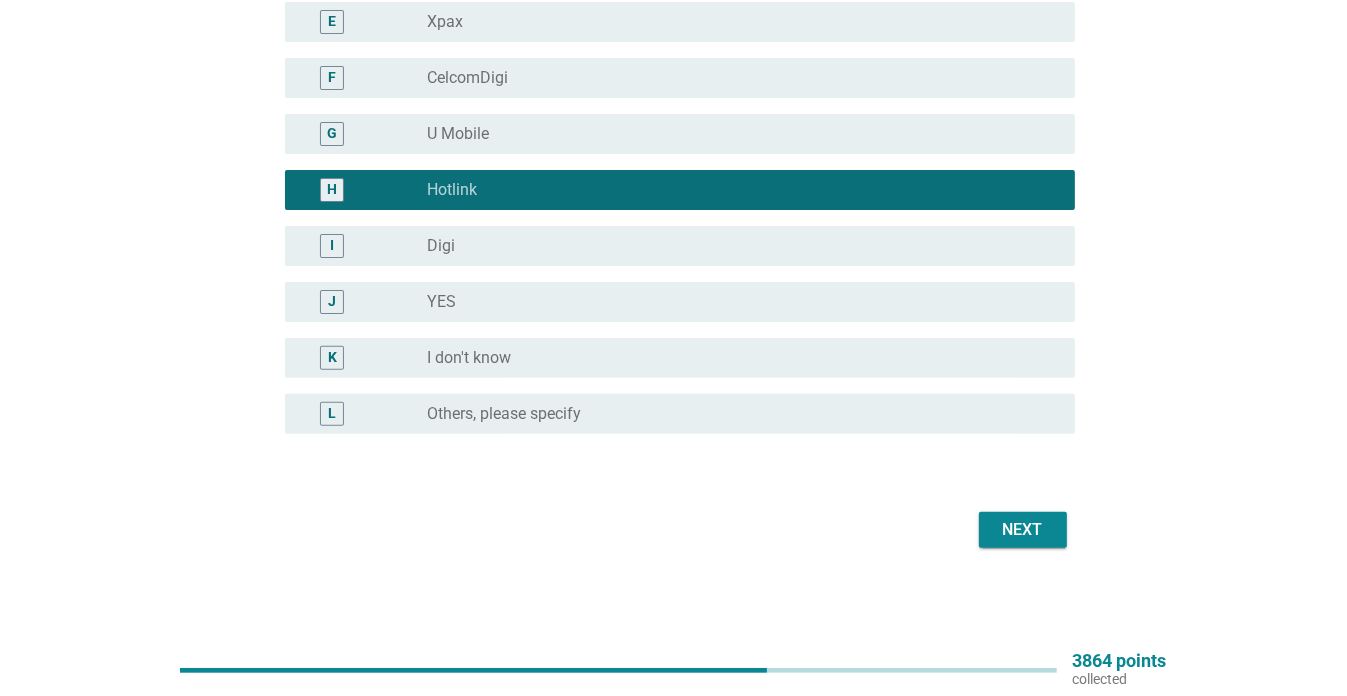 click on "Next" at bounding box center [1023, 530] 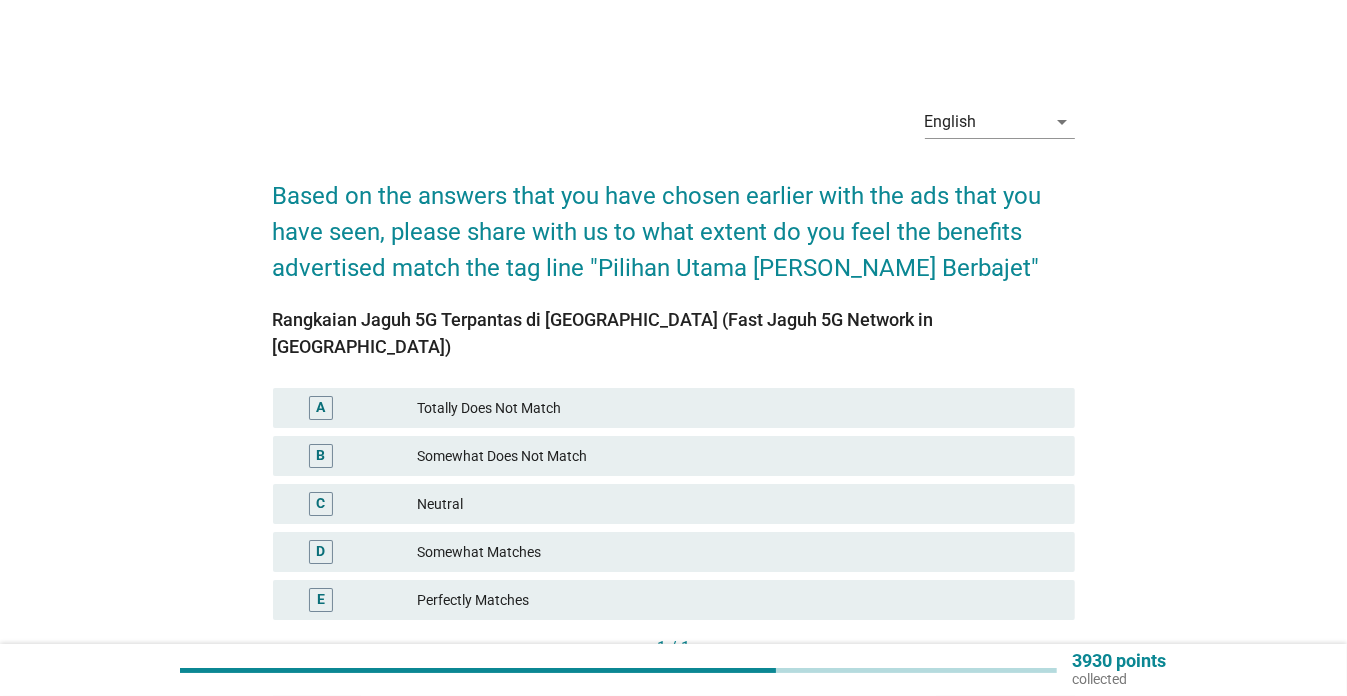 scroll, scrollTop: 30, scrollLeft: 0, axis: vertical 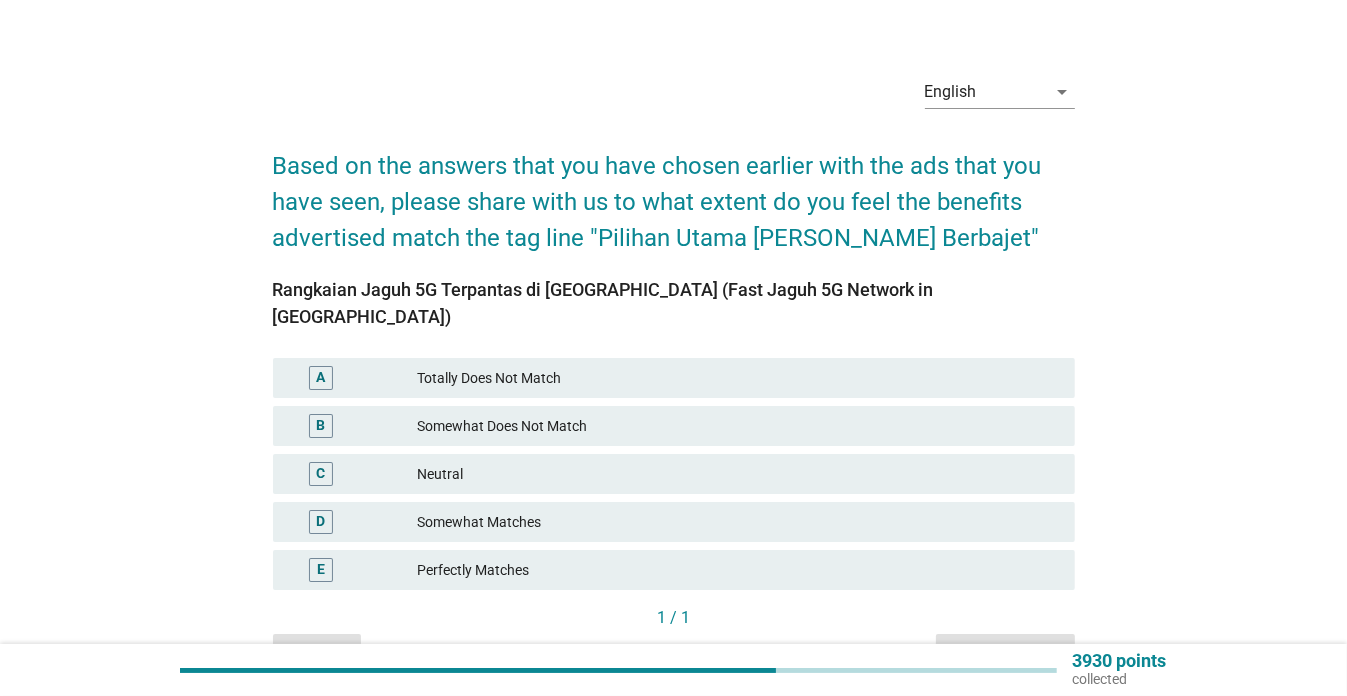click on "Perfectly Matches" at bounding box center (738, 570) 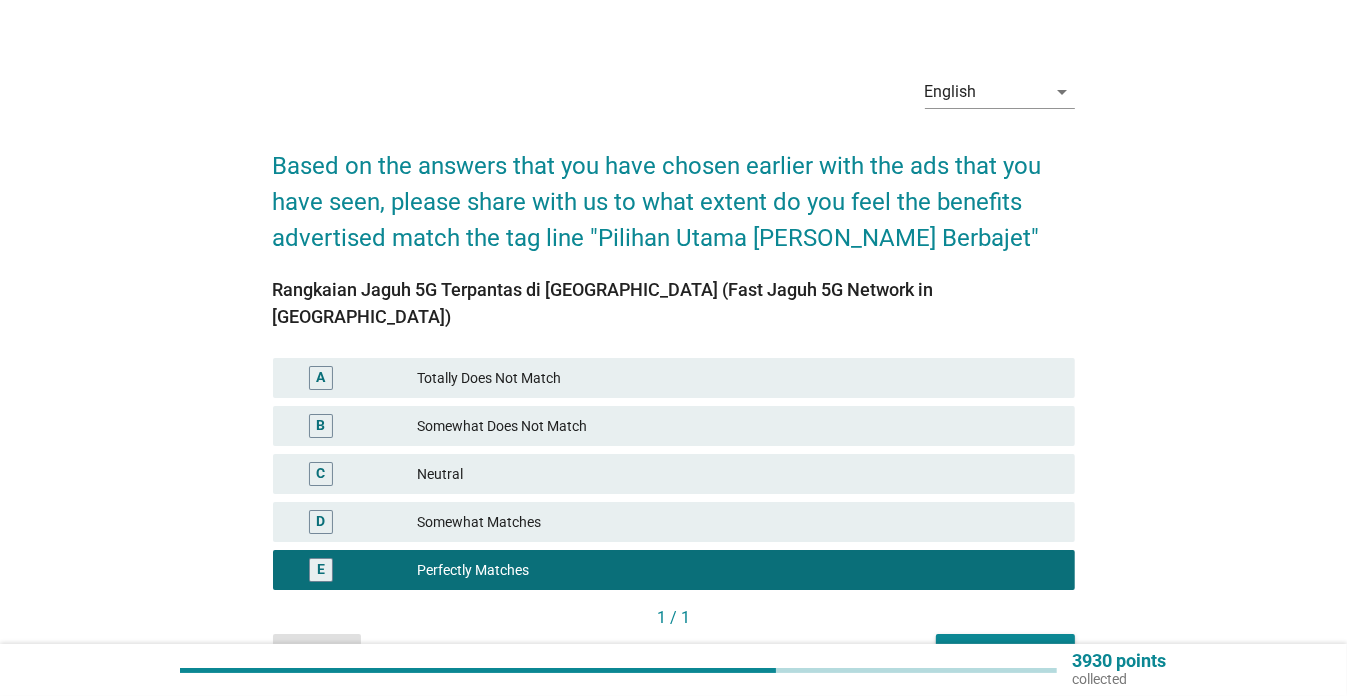 click on "Next question" at bounding box center (1005, 652) 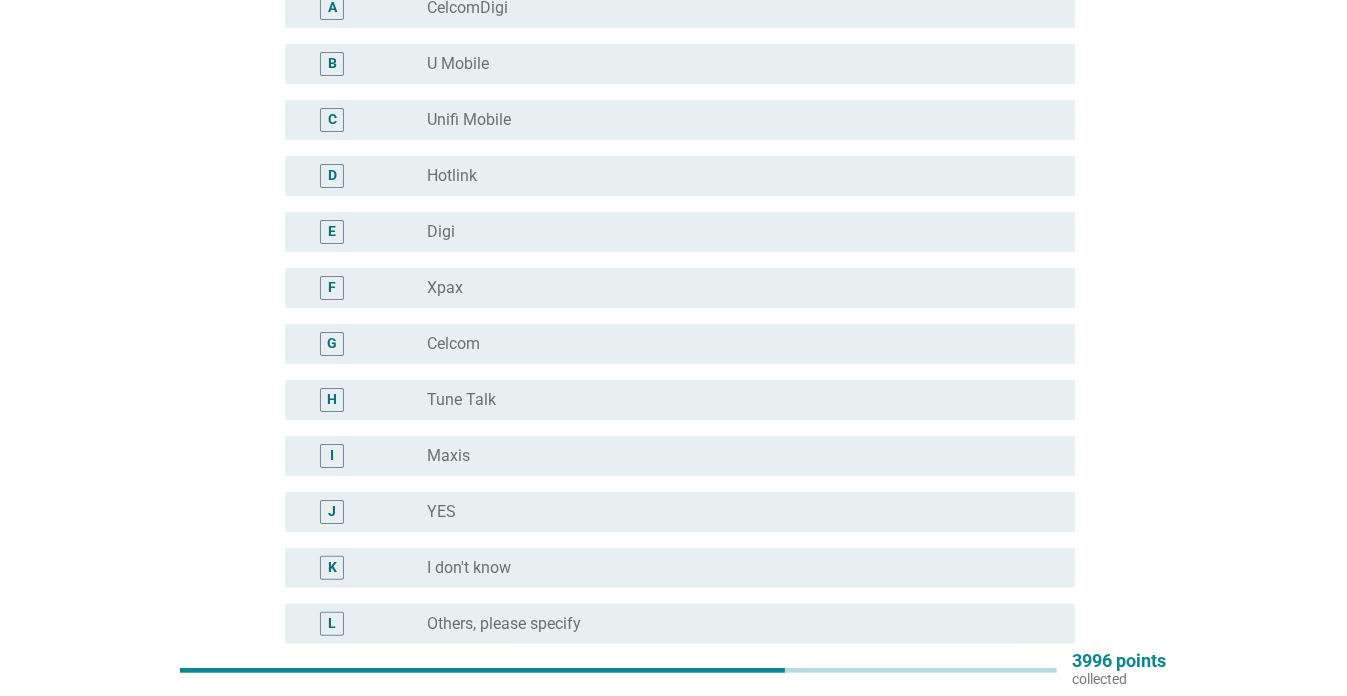 scroll, scrollTop: 291, scrollLeft: 0, axis: vertical 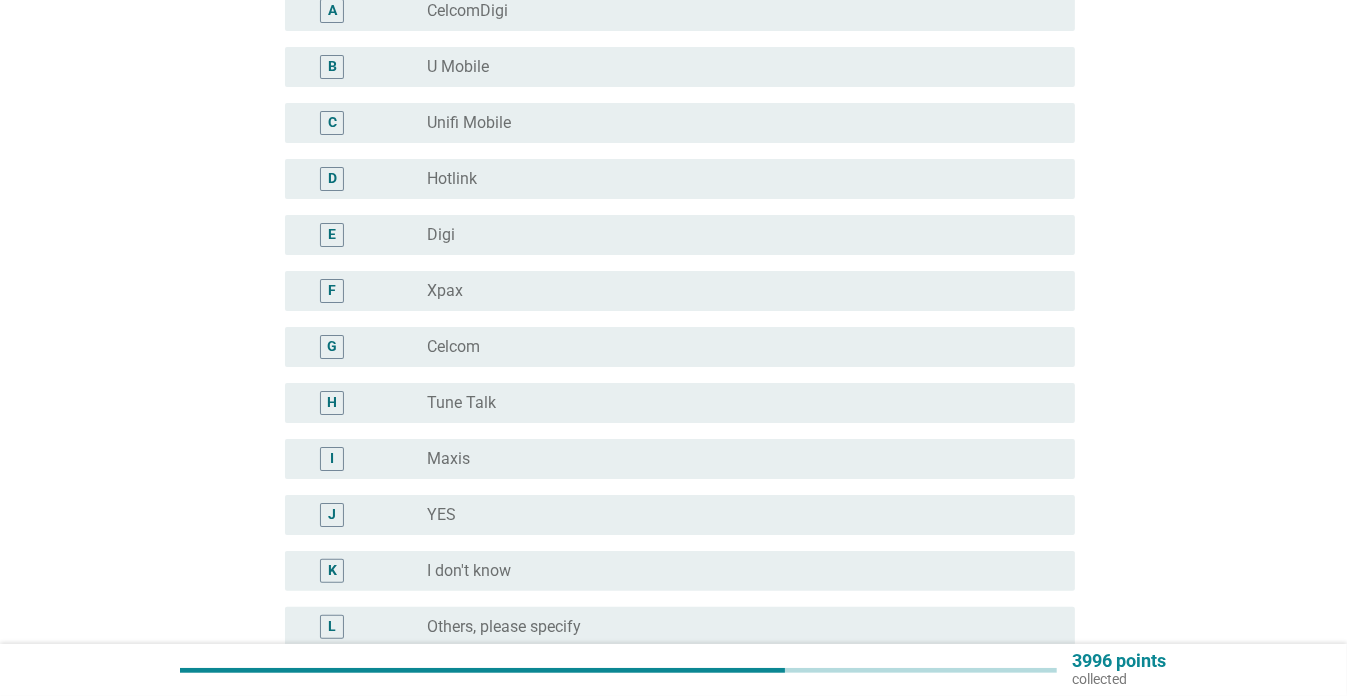 click on "radio_button_unchecked Hotlink" at bounding box center [735, 179] 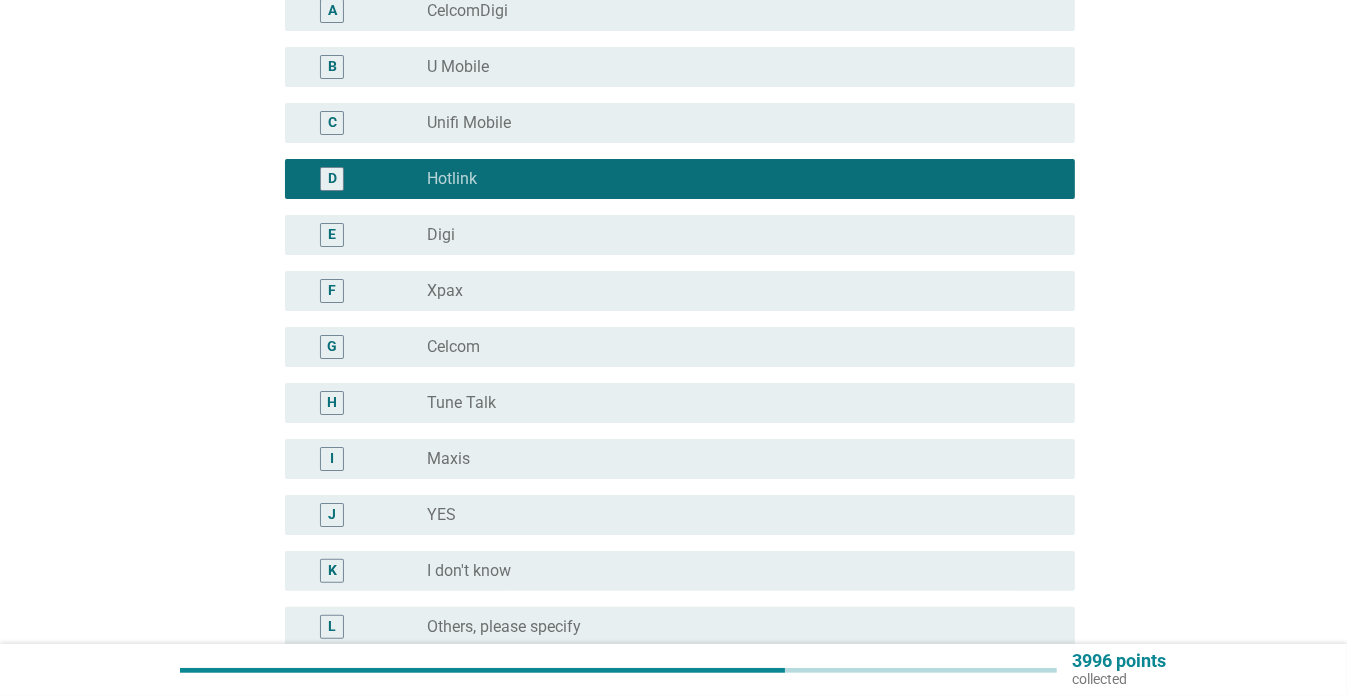 scroll, scrollTop: 504, scrollLeft: 0, axis: vertical 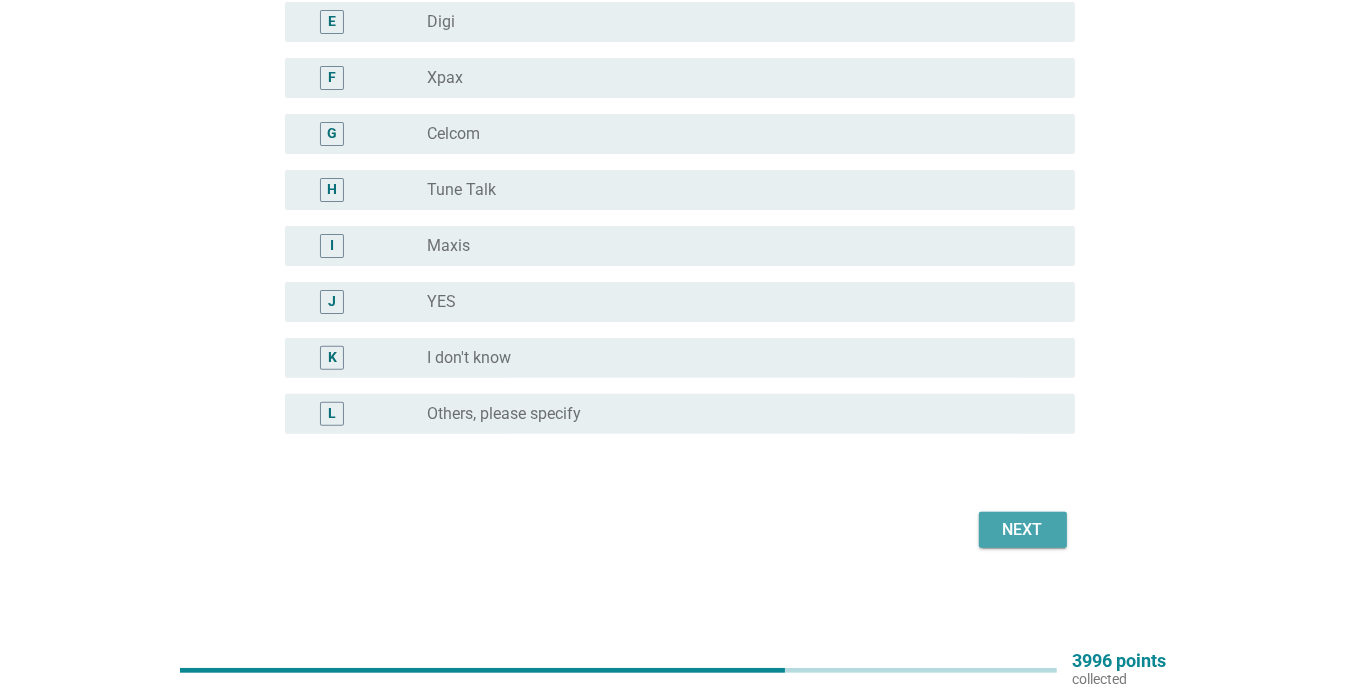 click on "Next" at bounding box center [1023, 530] 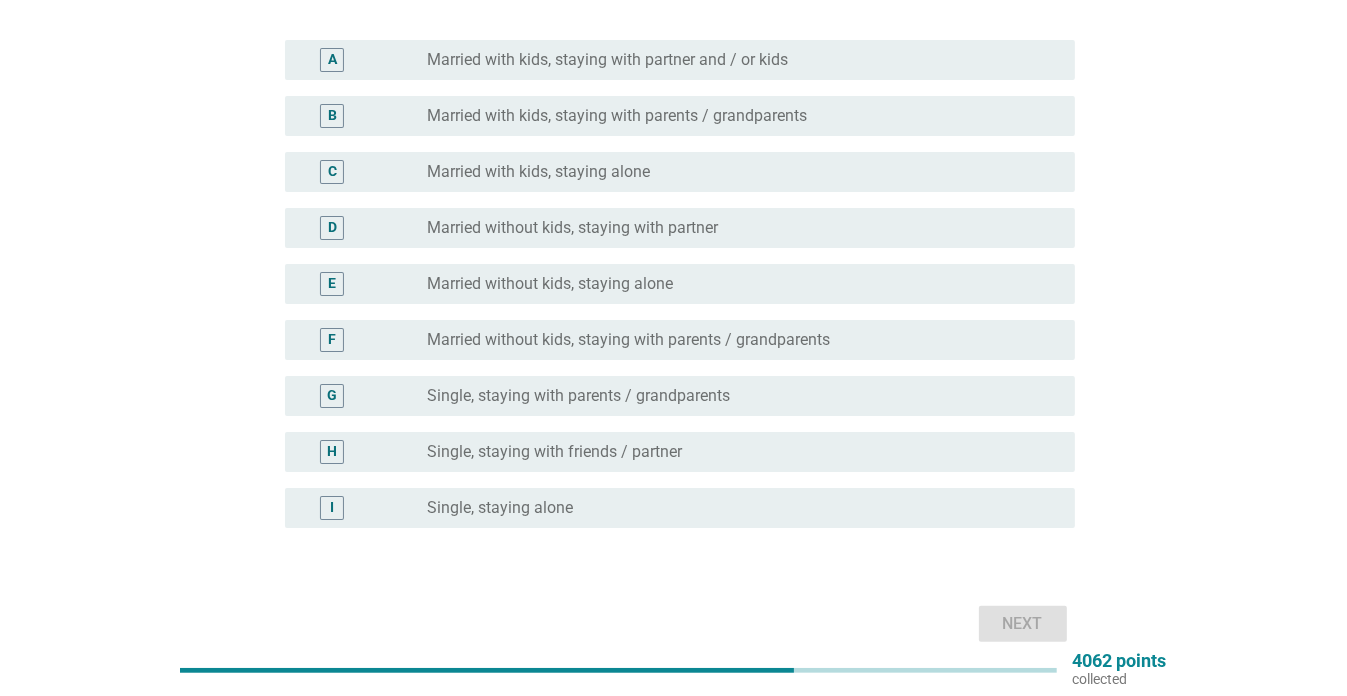 scroll, scrollTop: 240, scrollLeft: 0, axis: vertical 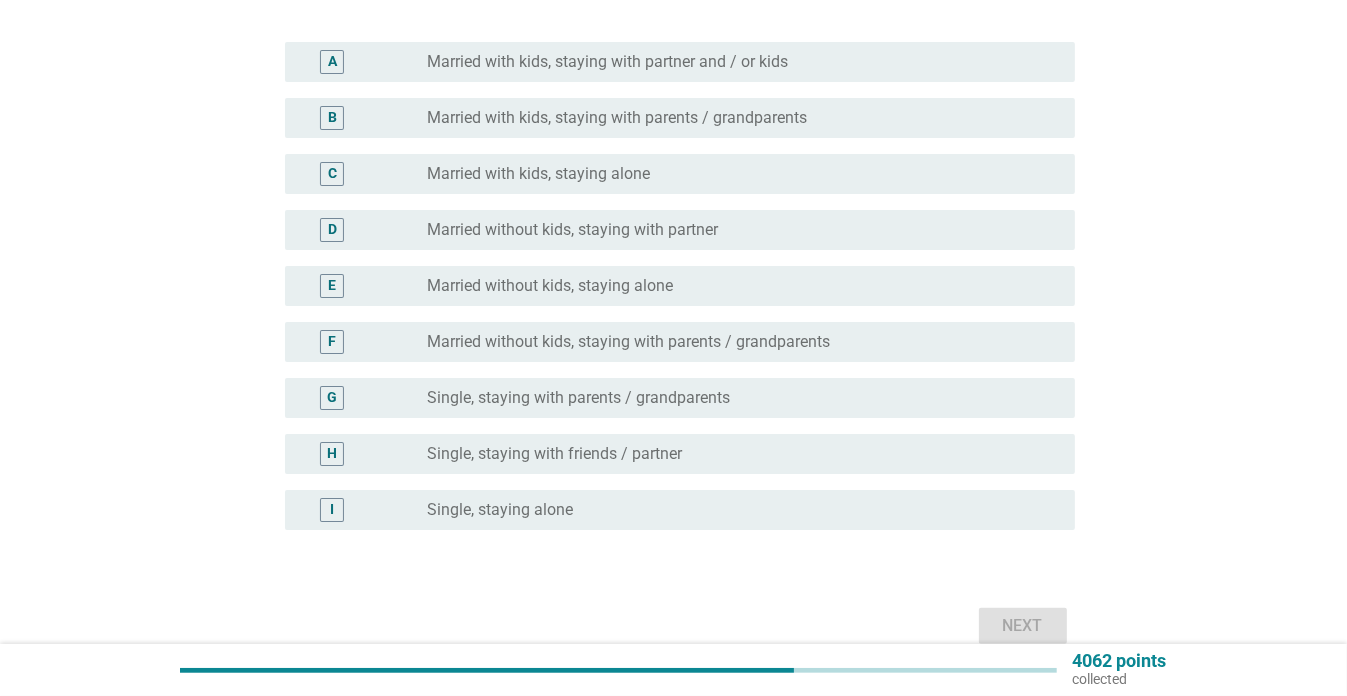 click on "Single, staying with friends / partner" at bounding box center (554, 454) 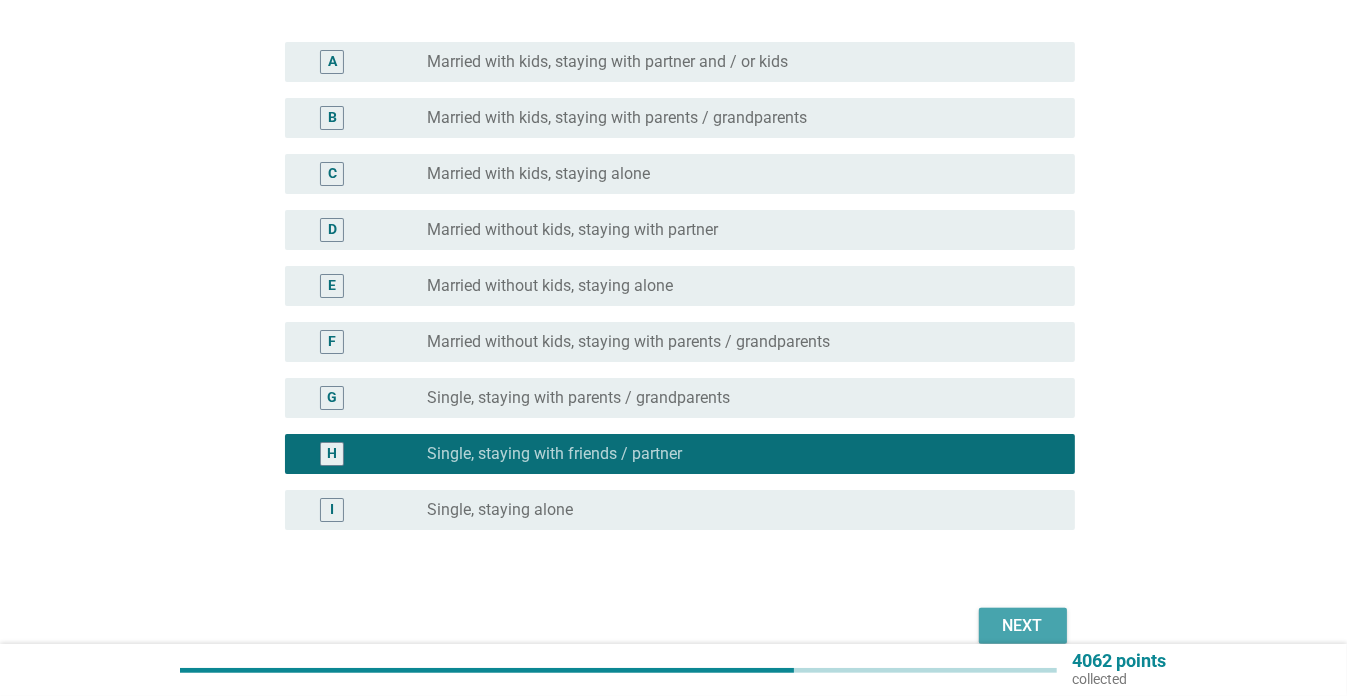 click on "Next" at bounding box center [1023, 626] 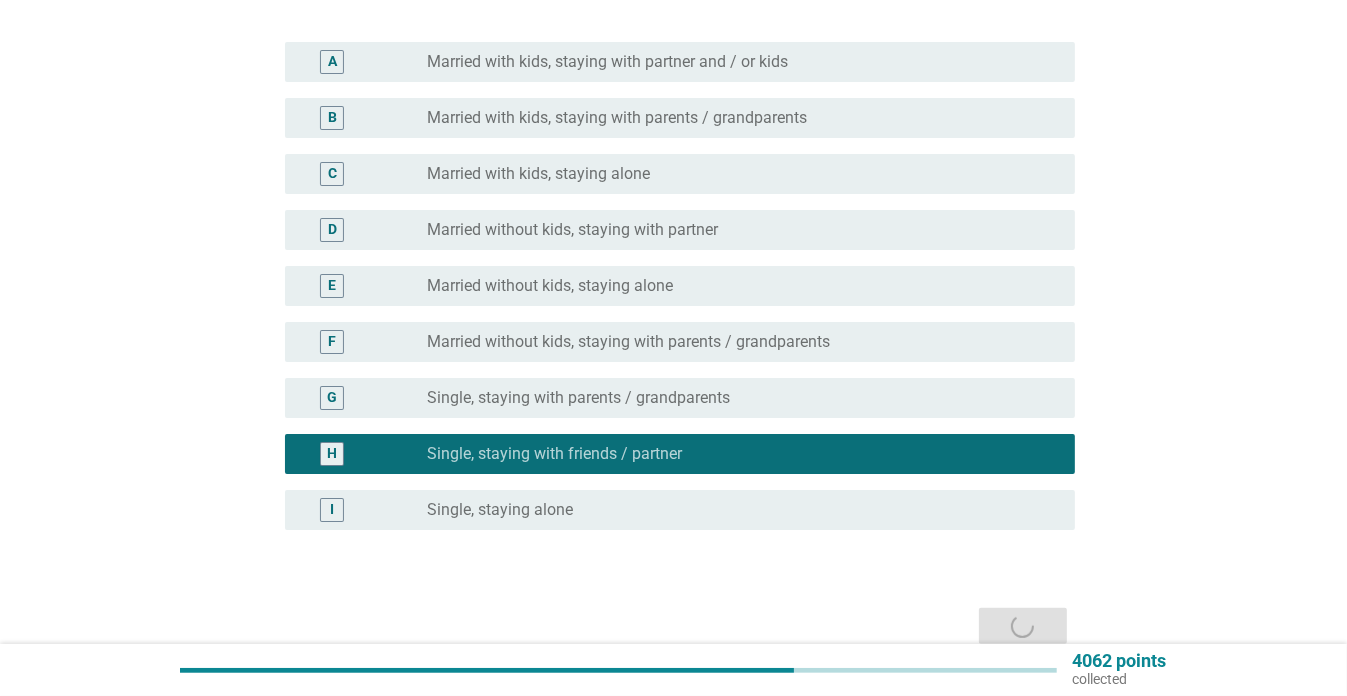 scroll, scrollTop: 0, scrollLeft: 0, axis: both 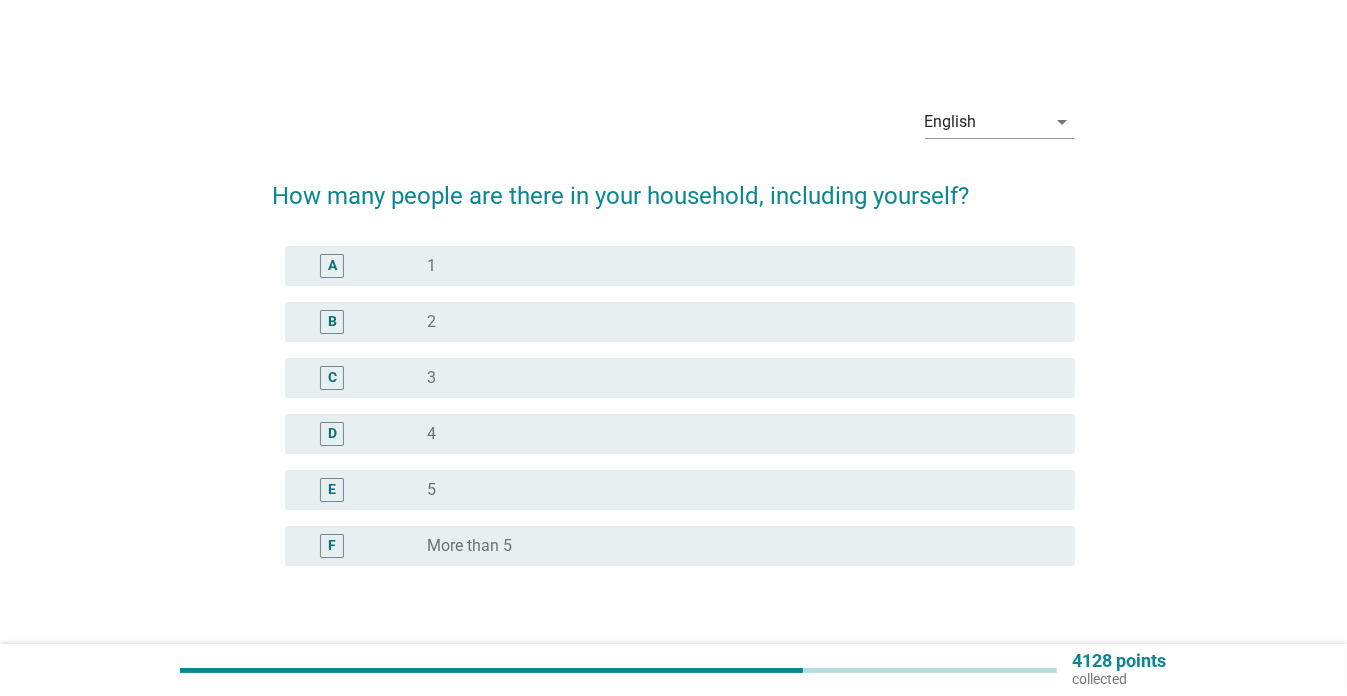 click on "B     radio_button_unchecked 2" at bounding box center (680, 322) 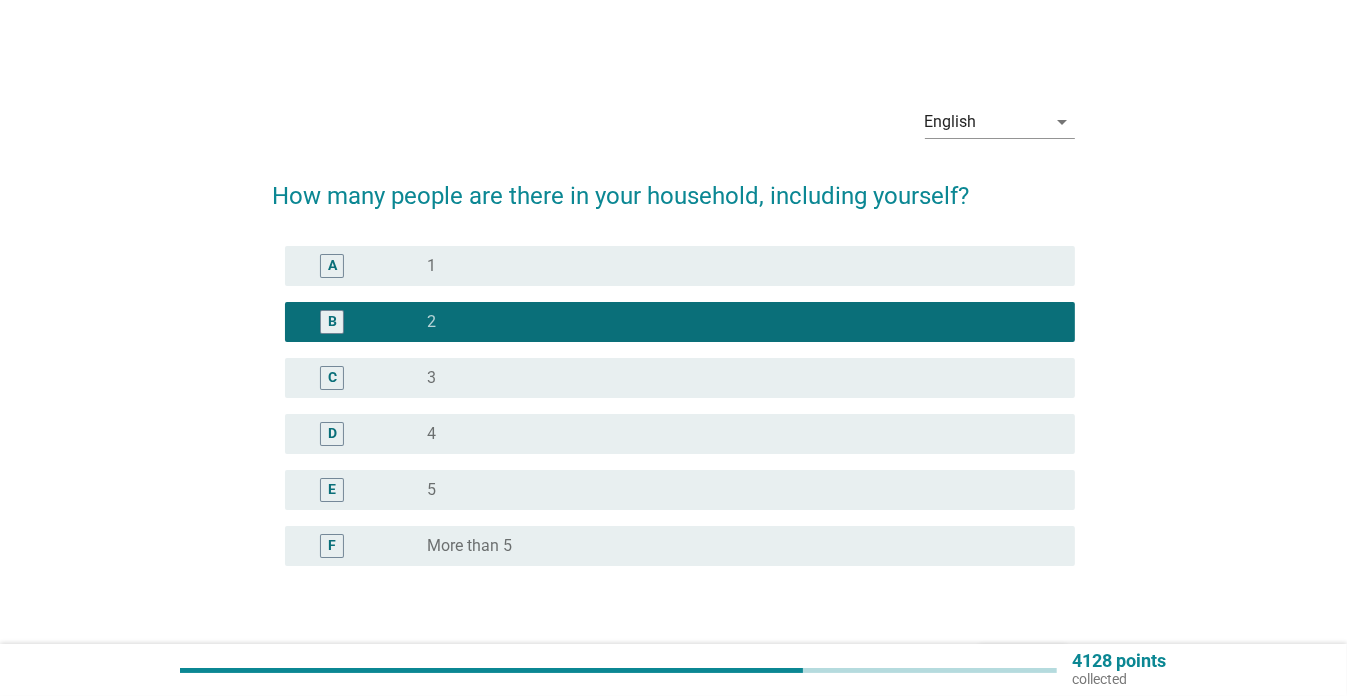 scroll, scrollTop: 132, scrollLeft: 0, axis: vertical 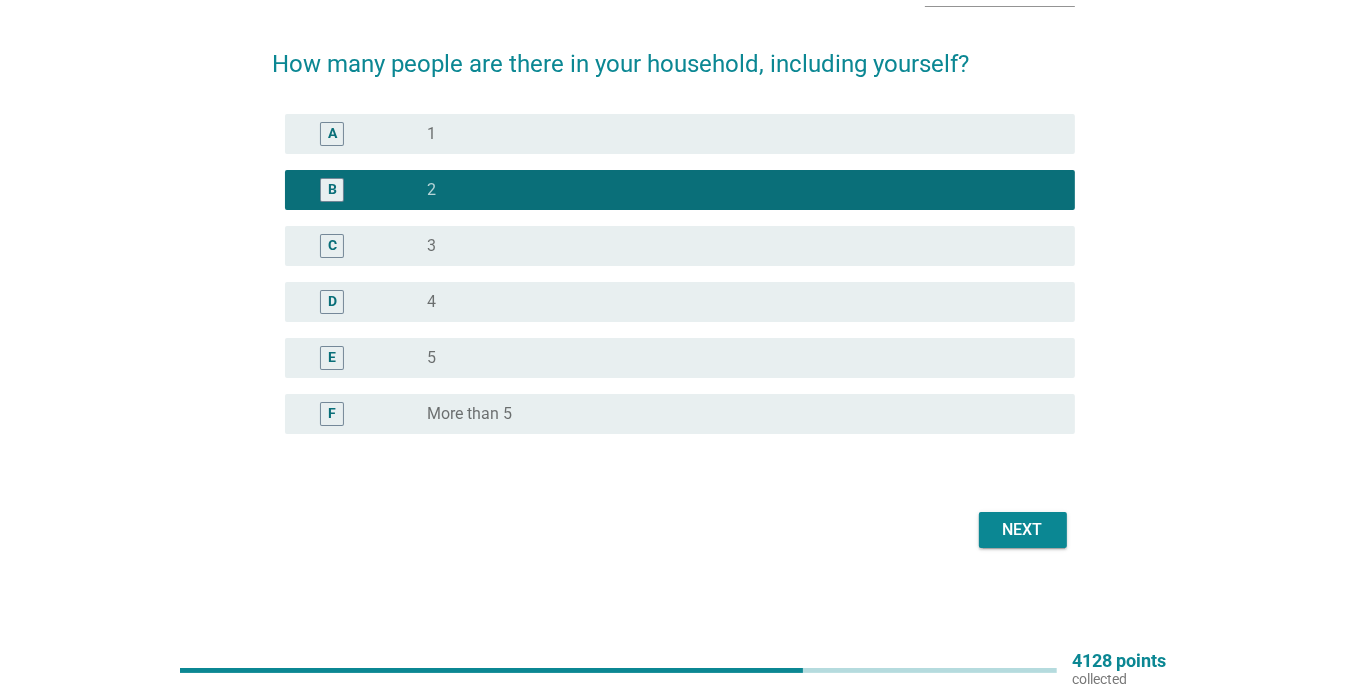 click on "Next" at bounding box center [1023, 530] 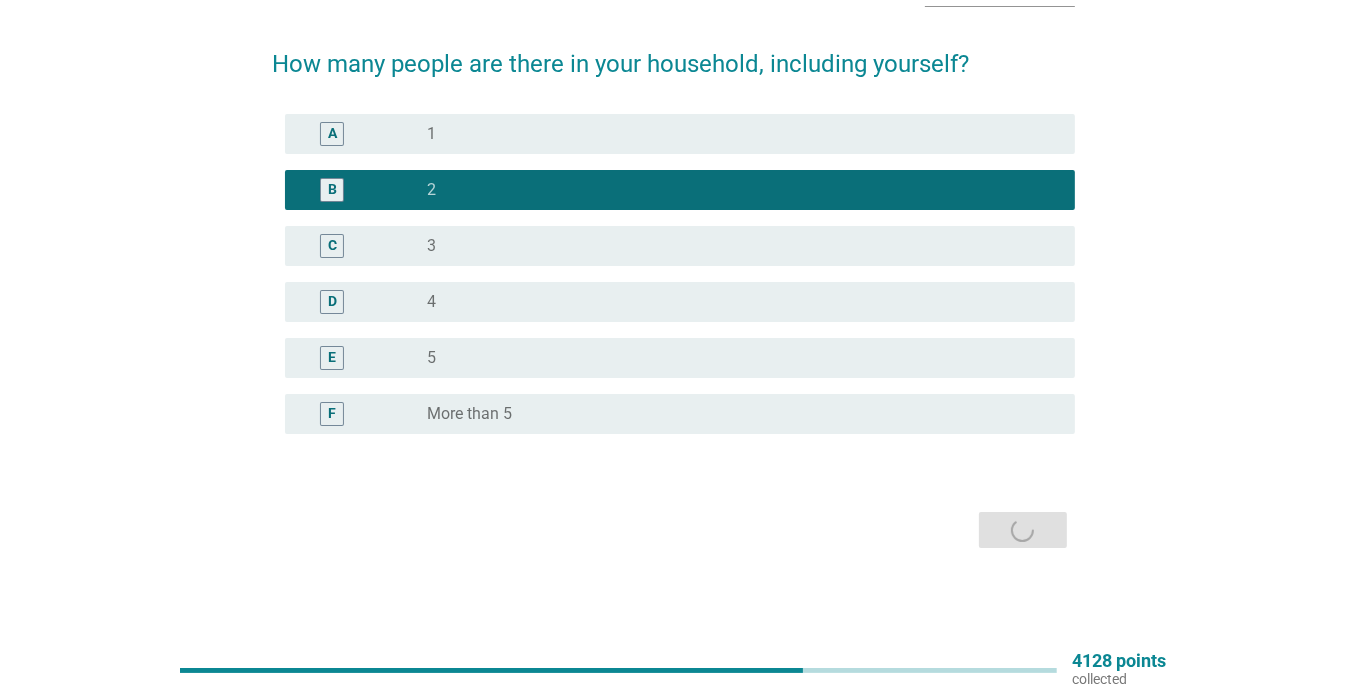 scroll, scrollTop: 0, scrollLeft: 0, axis: both 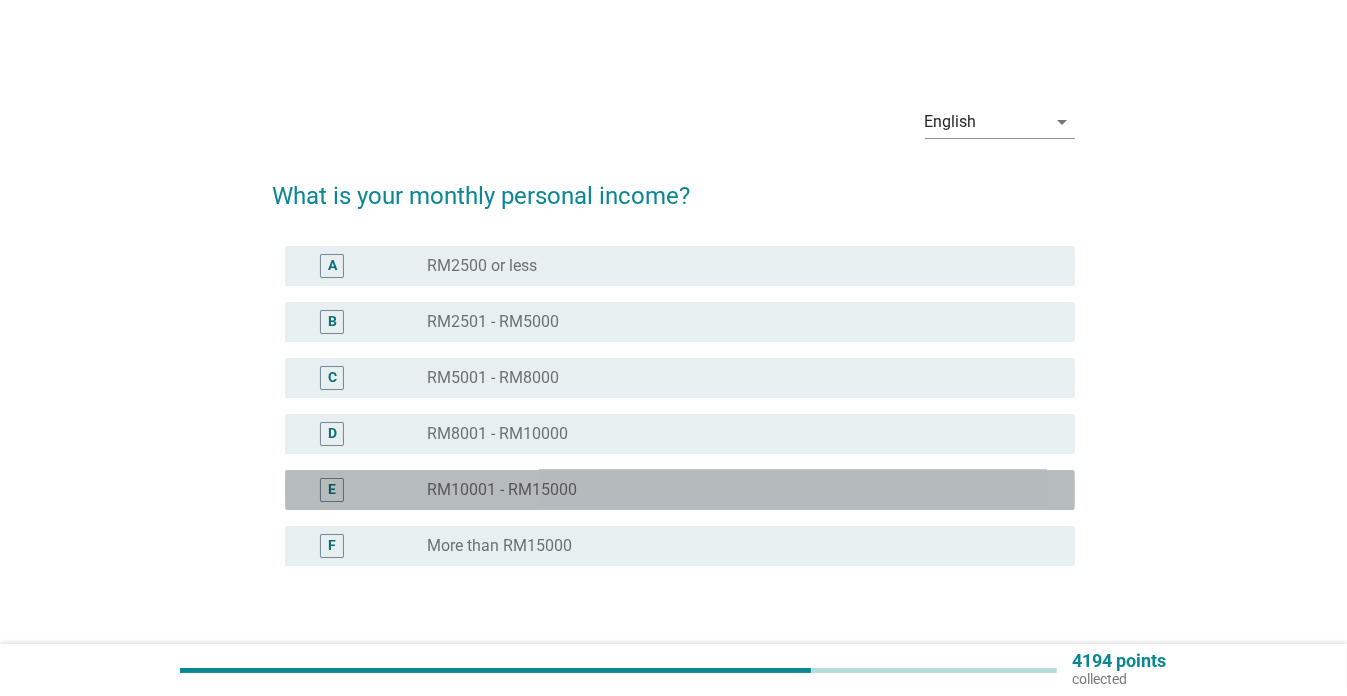 click on "RM10001 - RM15000" at bounding box center (502, 490) 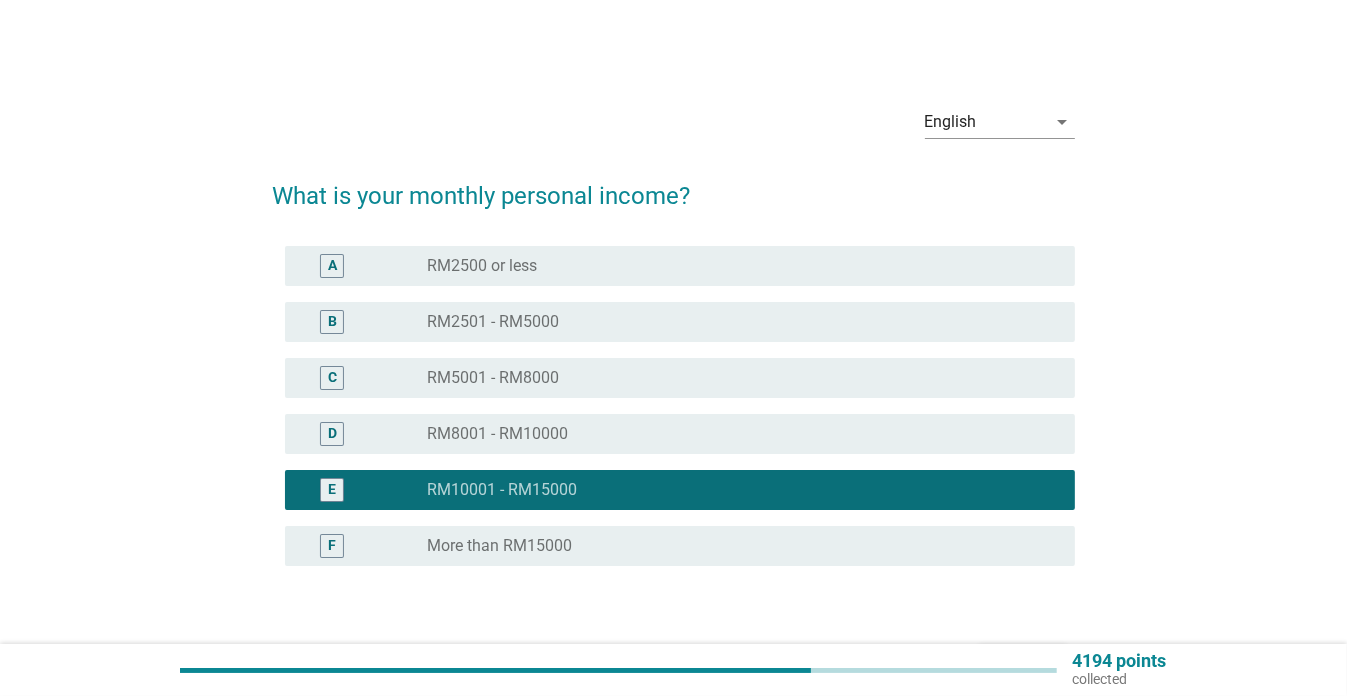 scroll, scrollTop: 132, scrollLeft: 0, axis: vertical 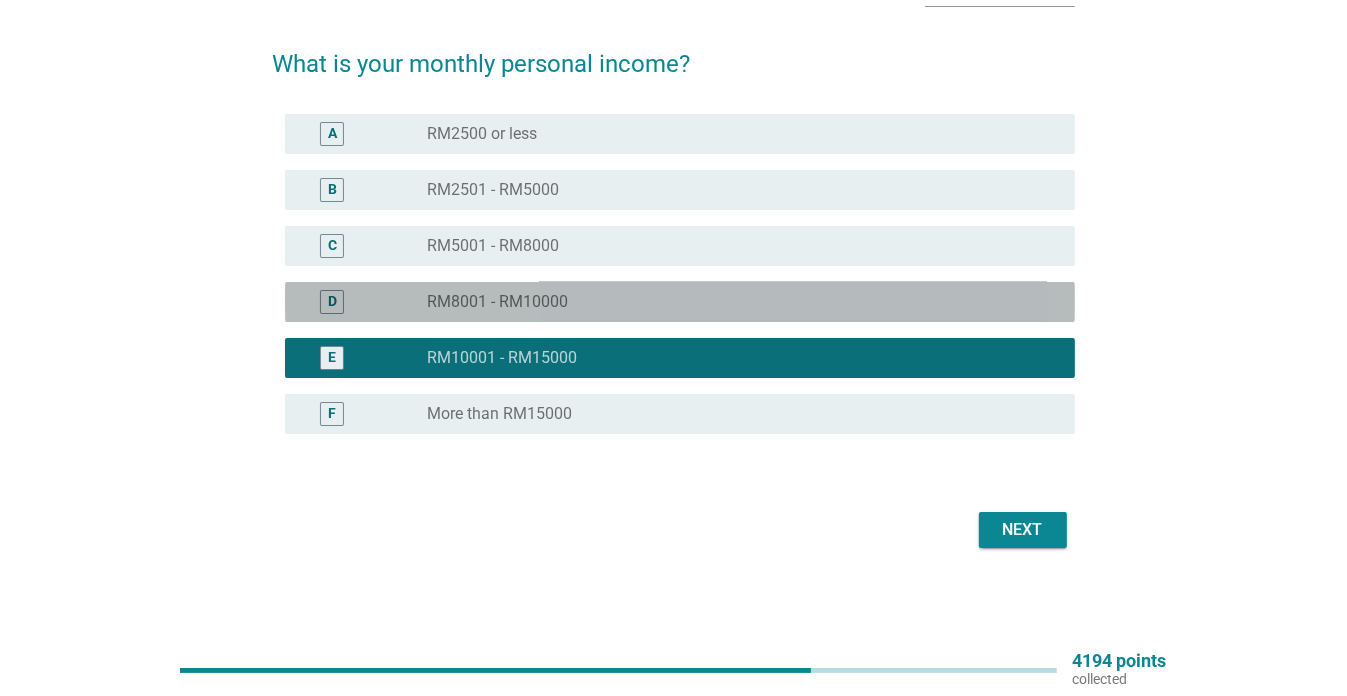 click on "radio_button_unchecked RM8001 - RM10000" at bounding box center (735, 302) 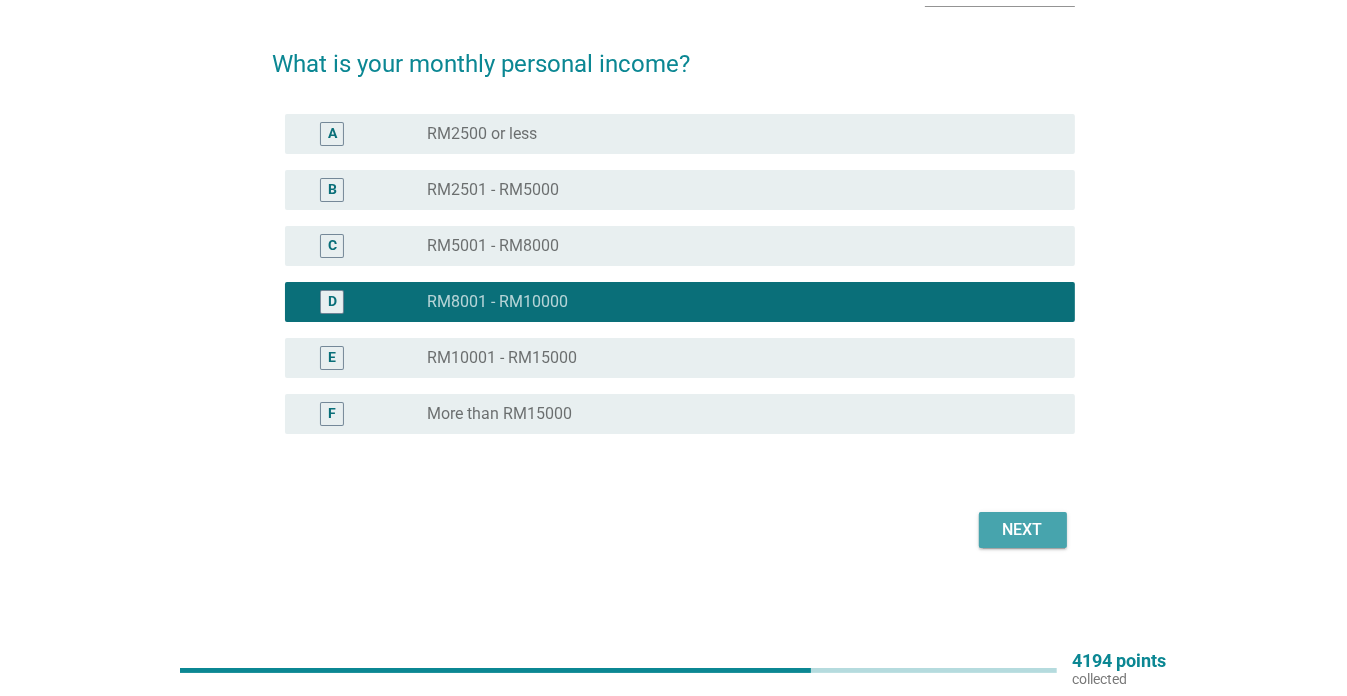 click on "Next" at bounding box center [1023, 530] 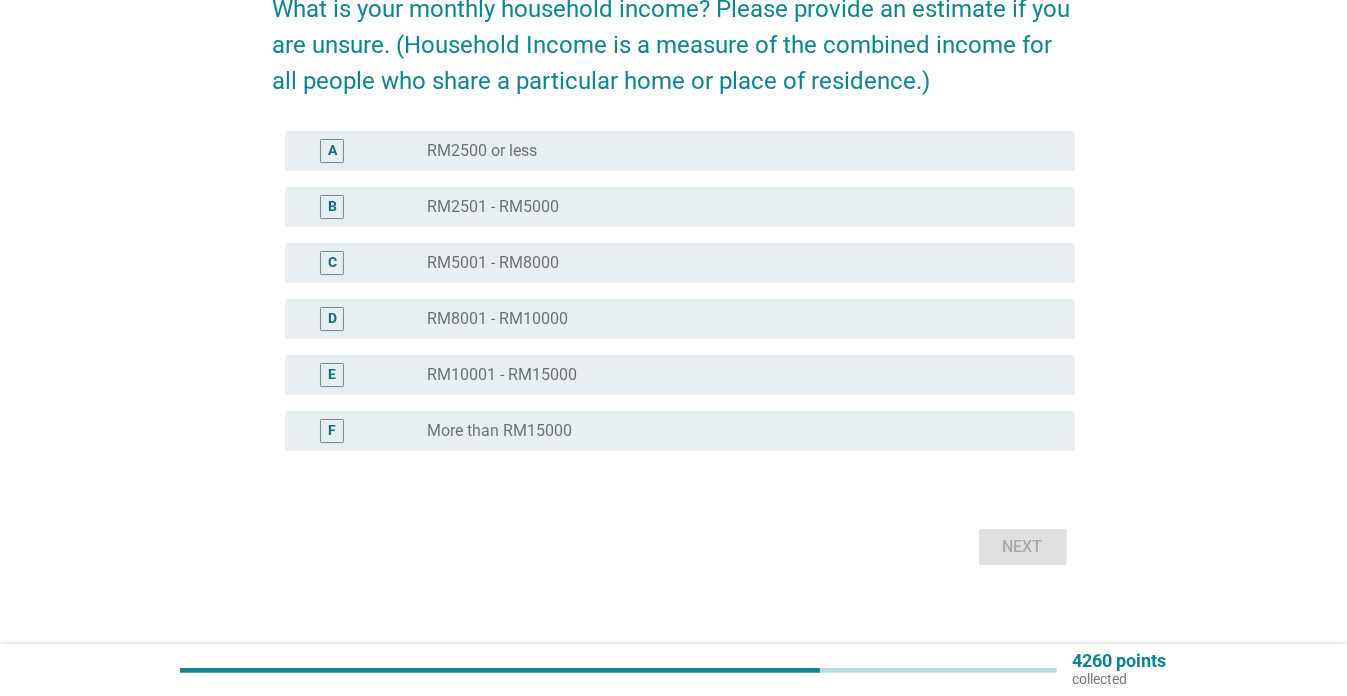 scroll, scrollTop: 188, scrollLeft: 0, axis: vertical 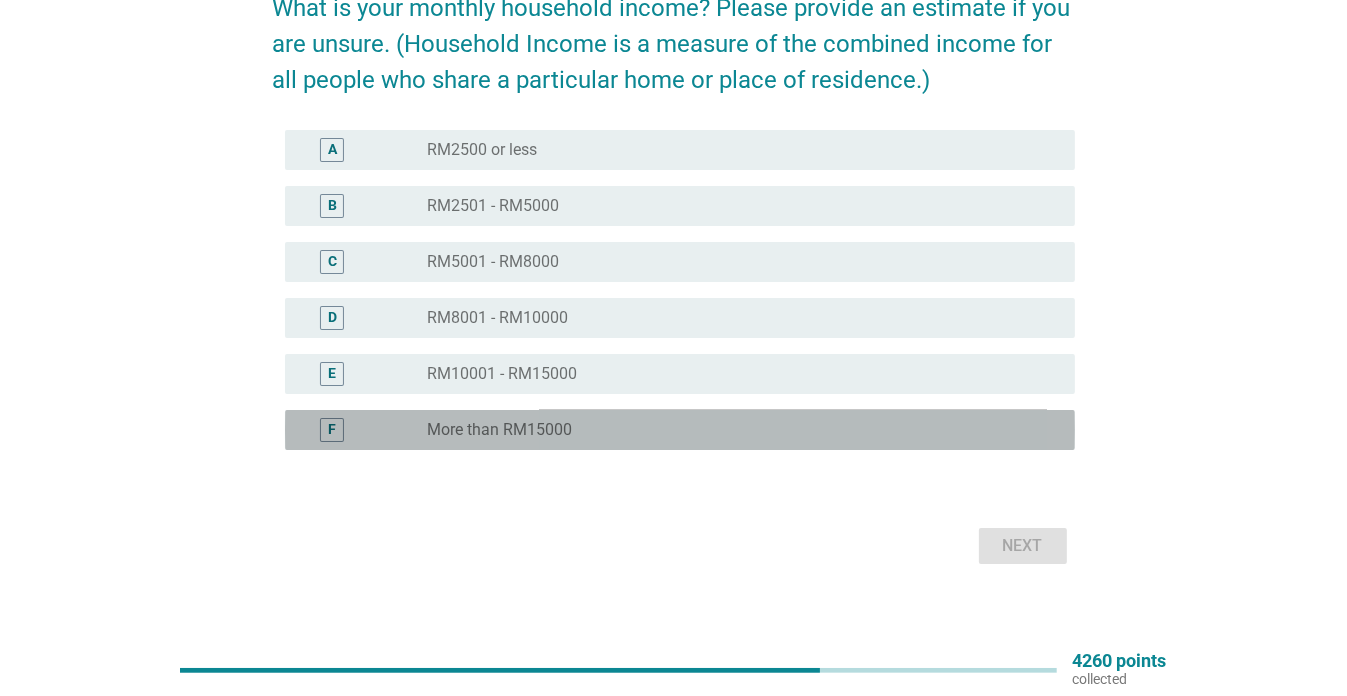 click on "F     radio_button_unchecked More than RM15000" at bounding box center (680, 430) 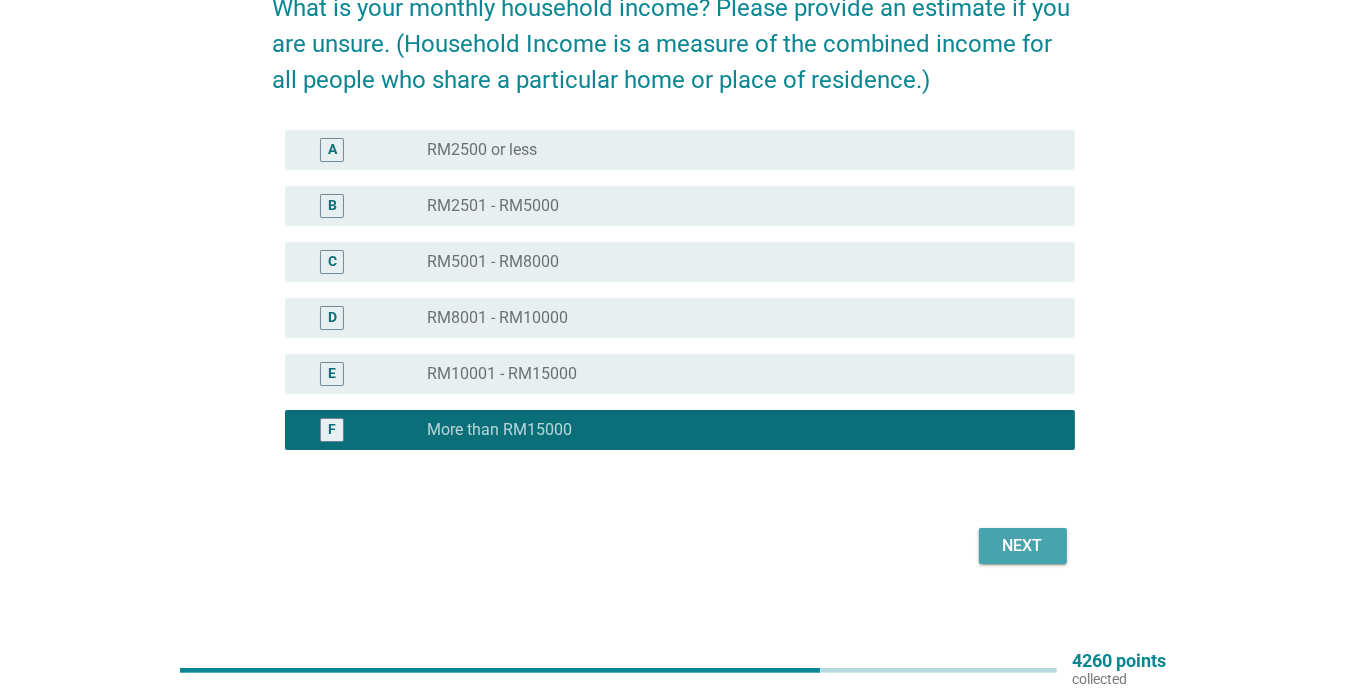 click on "Next" at bounding box center [1023, 546] 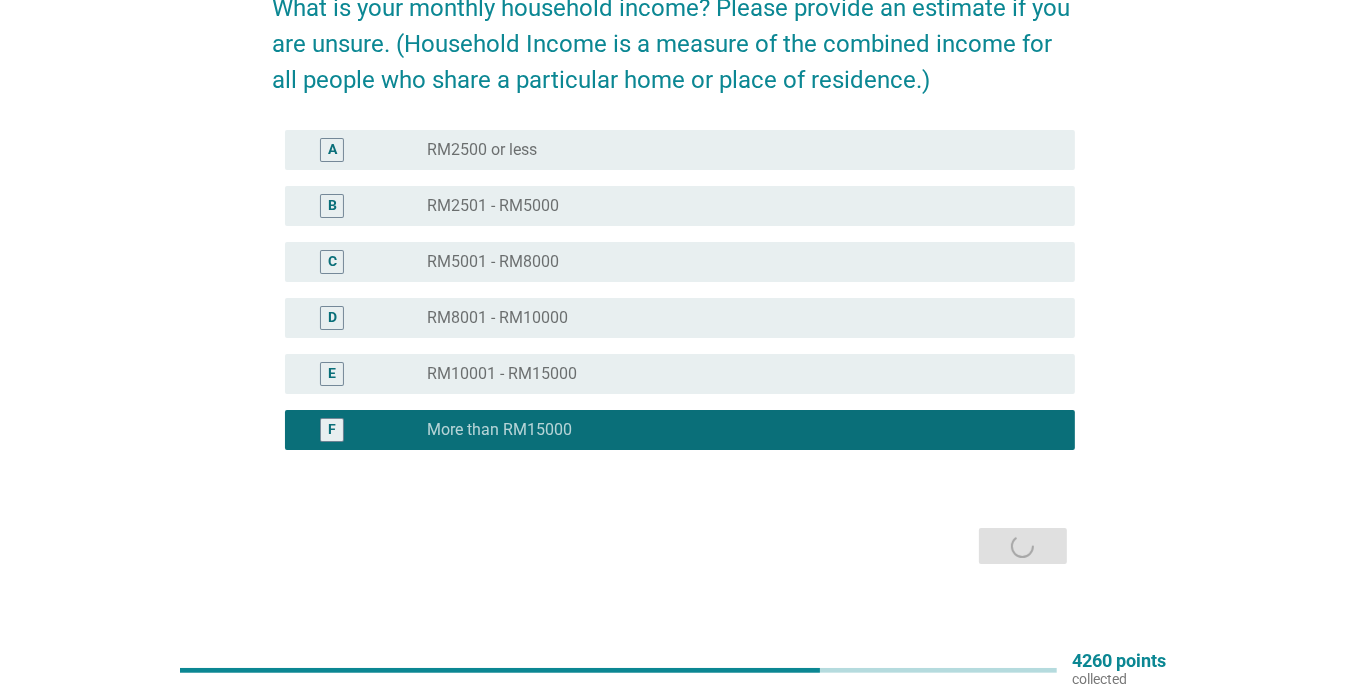 scroll, scrollTop: 0, scrollLeft: 0, axis: both 